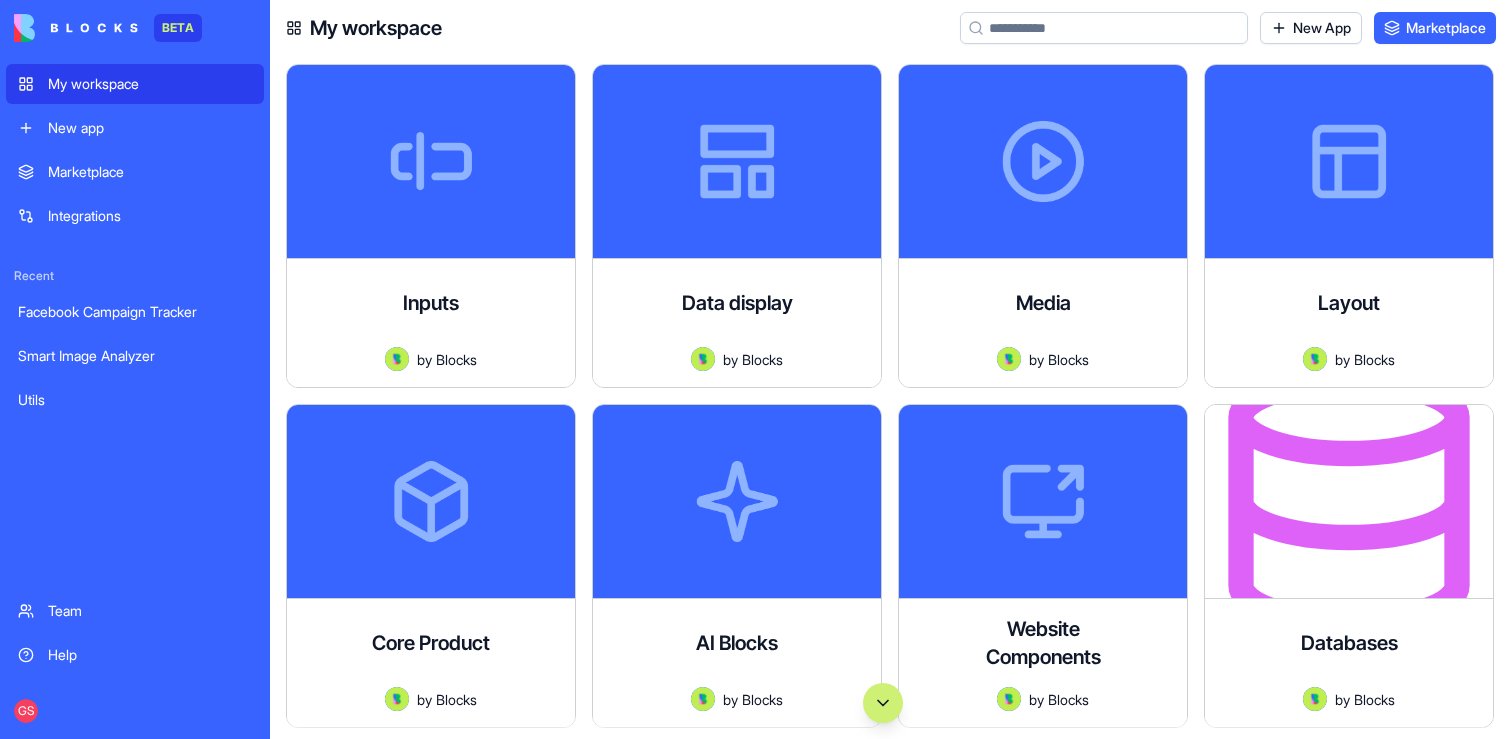 scroll, scrollTop: 0, scrollLeft: 0, axis: both 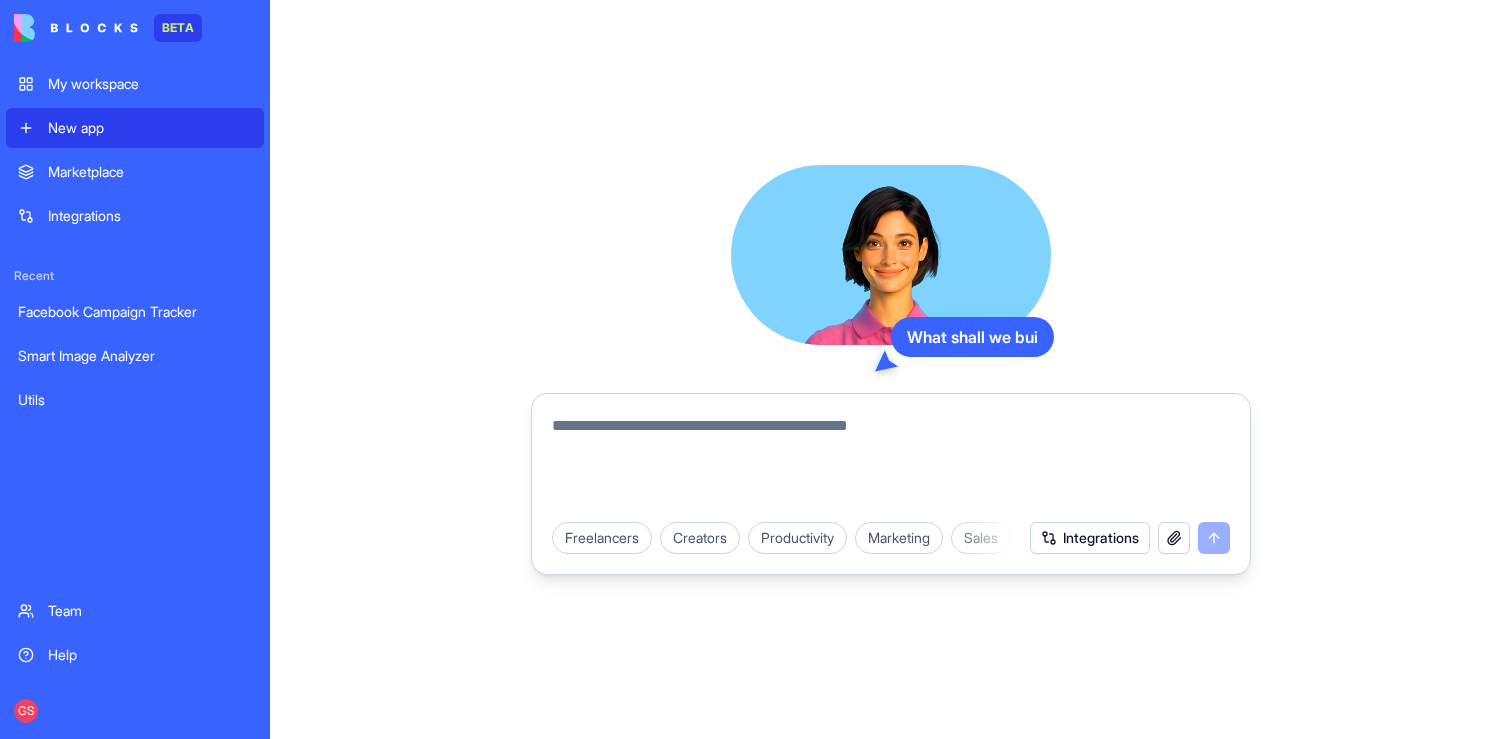 click at bounding box center [891, 462] 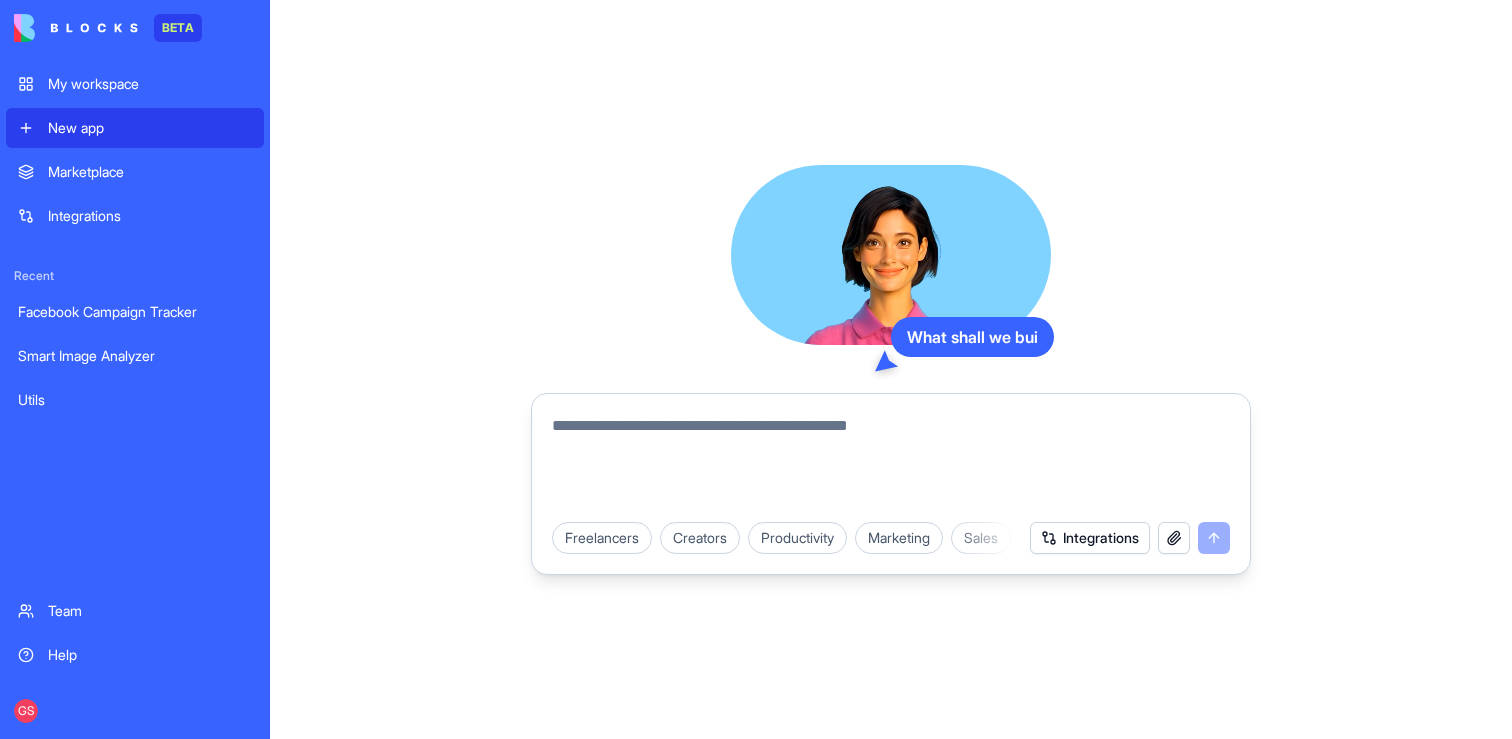 paste on "**********" 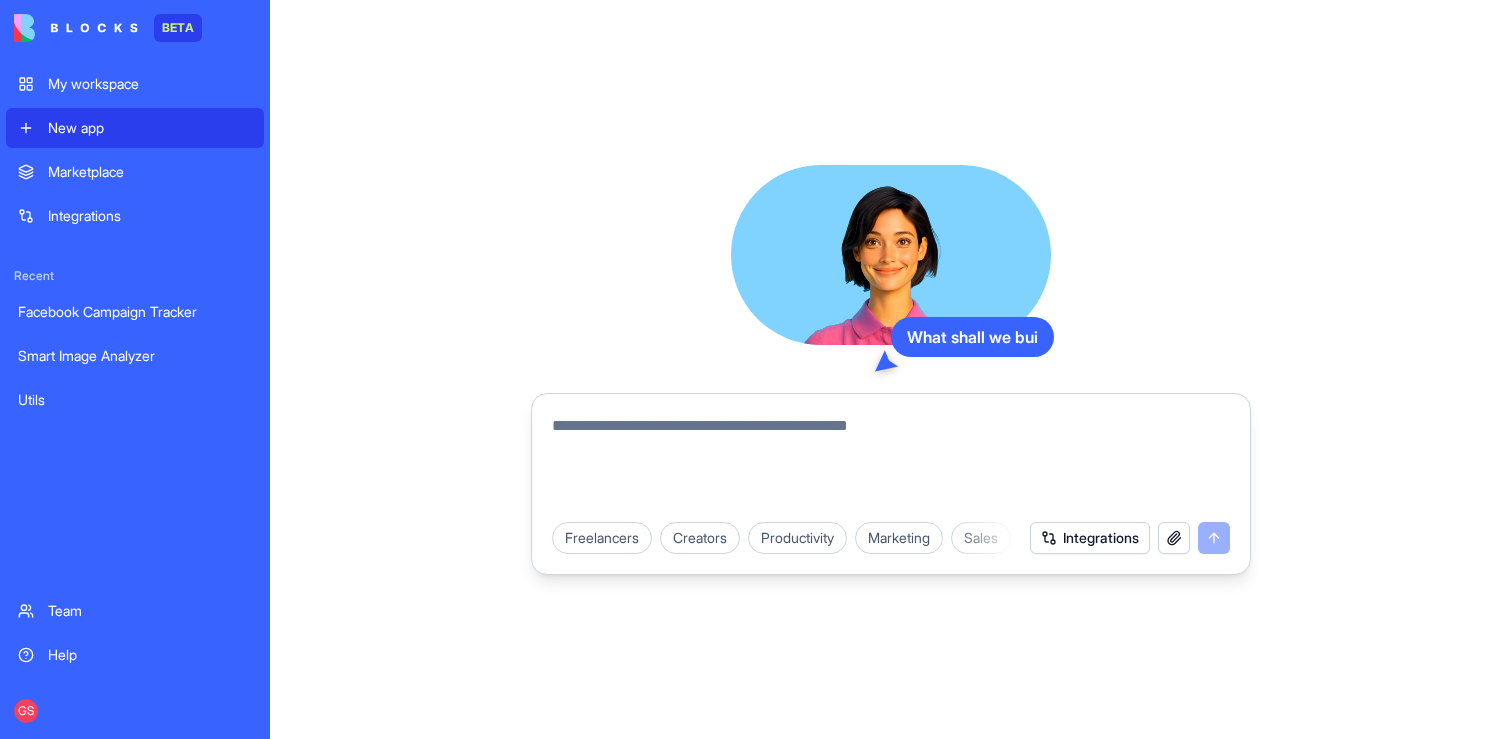 type on "**********" 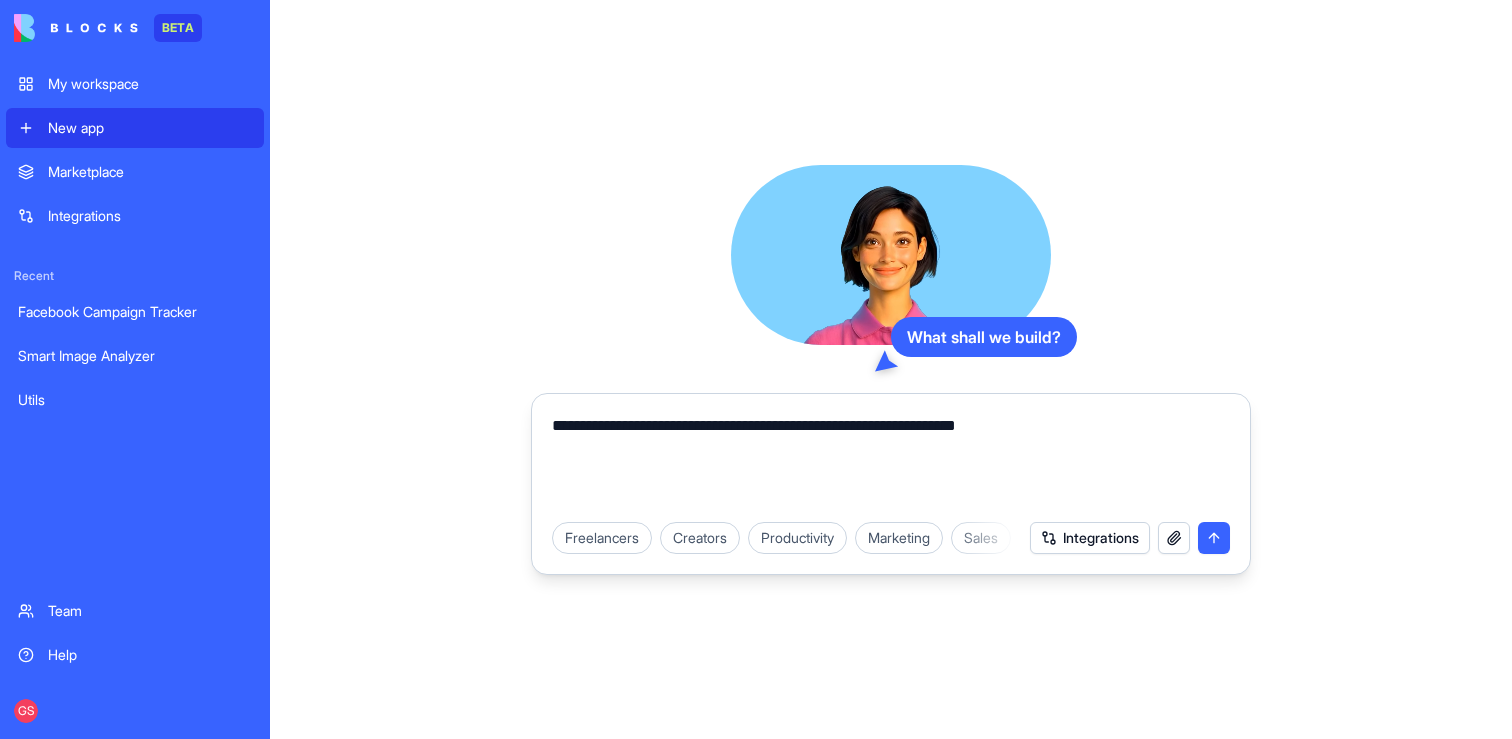 scroll, scrollTop: 0, scrollLeft: 0, axis: both 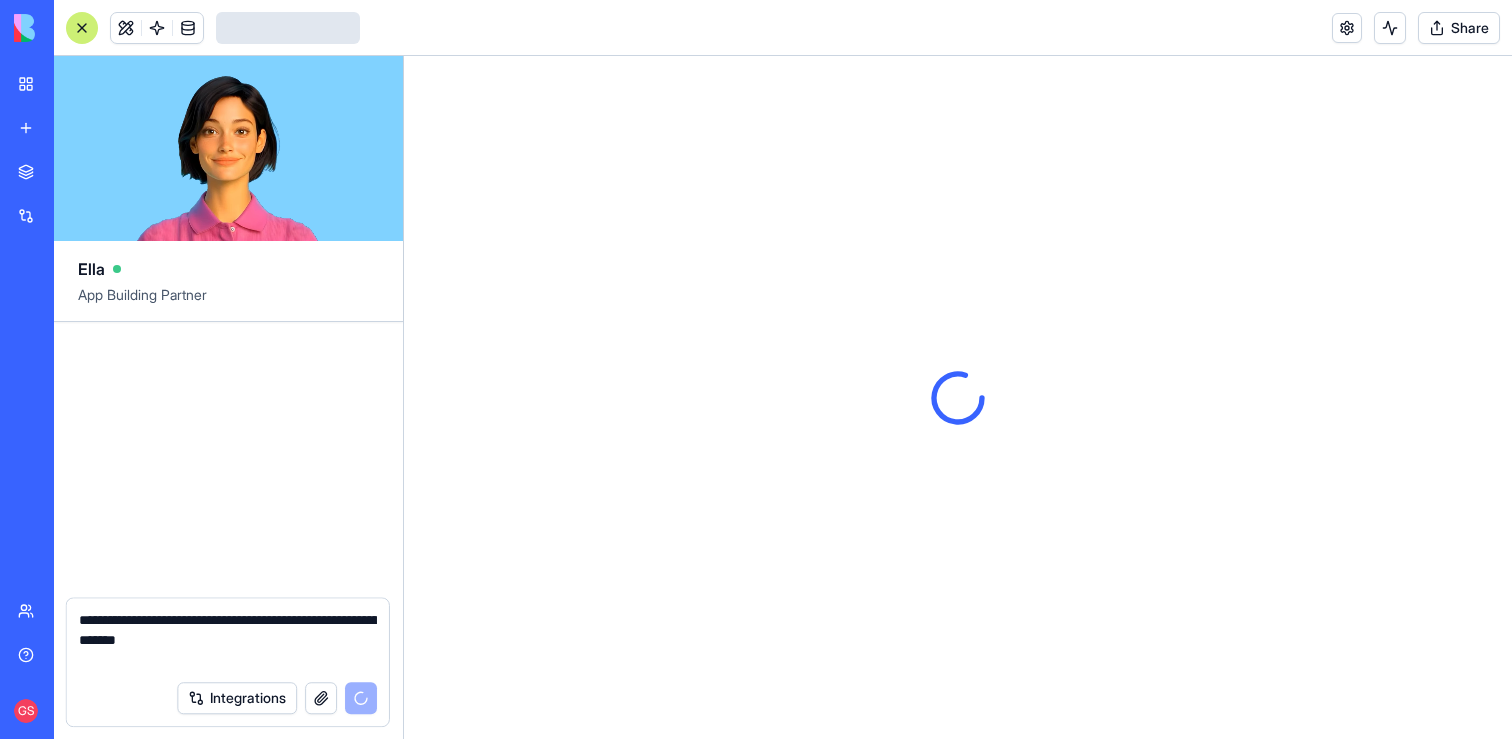 type 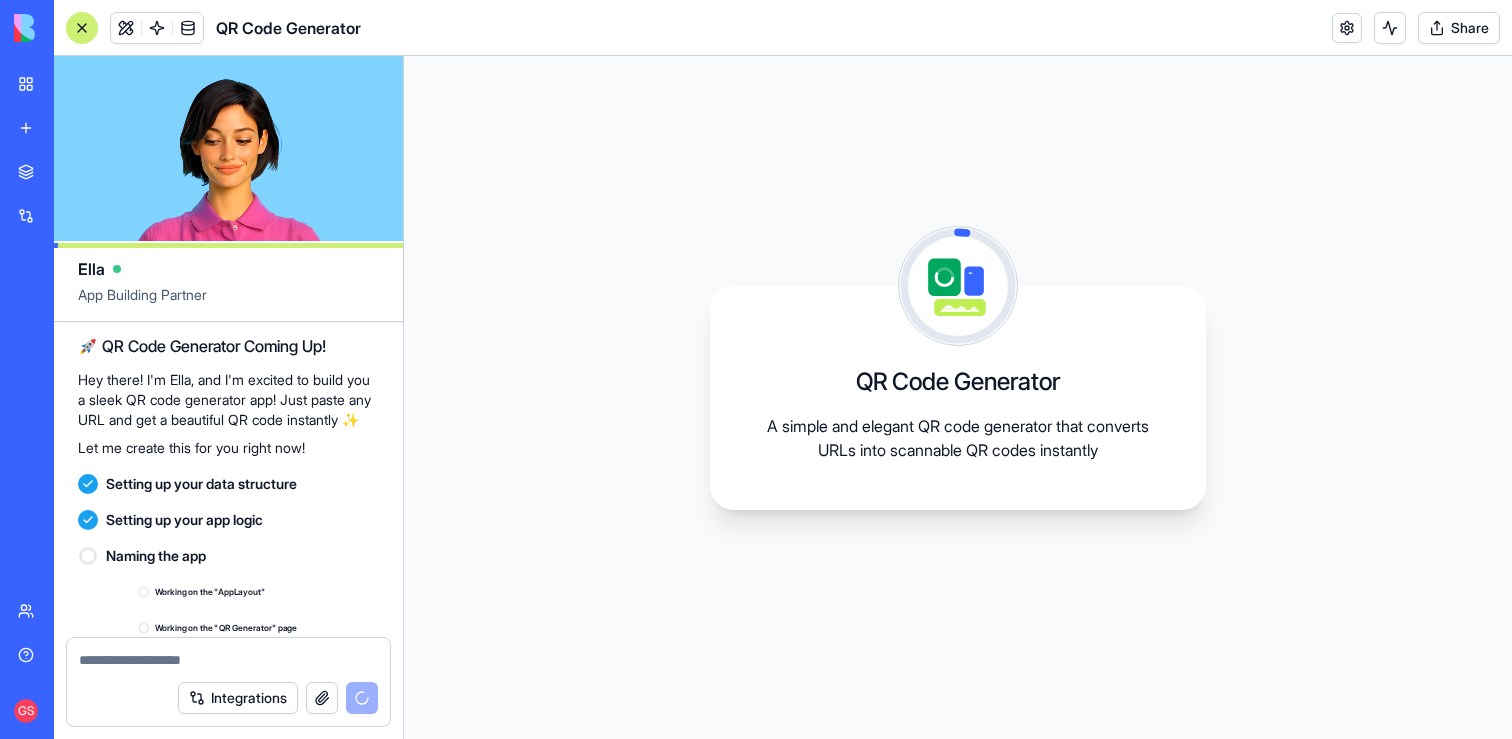 scroll, scrollTop: 212, scrollLeft: 0, axis: vertical 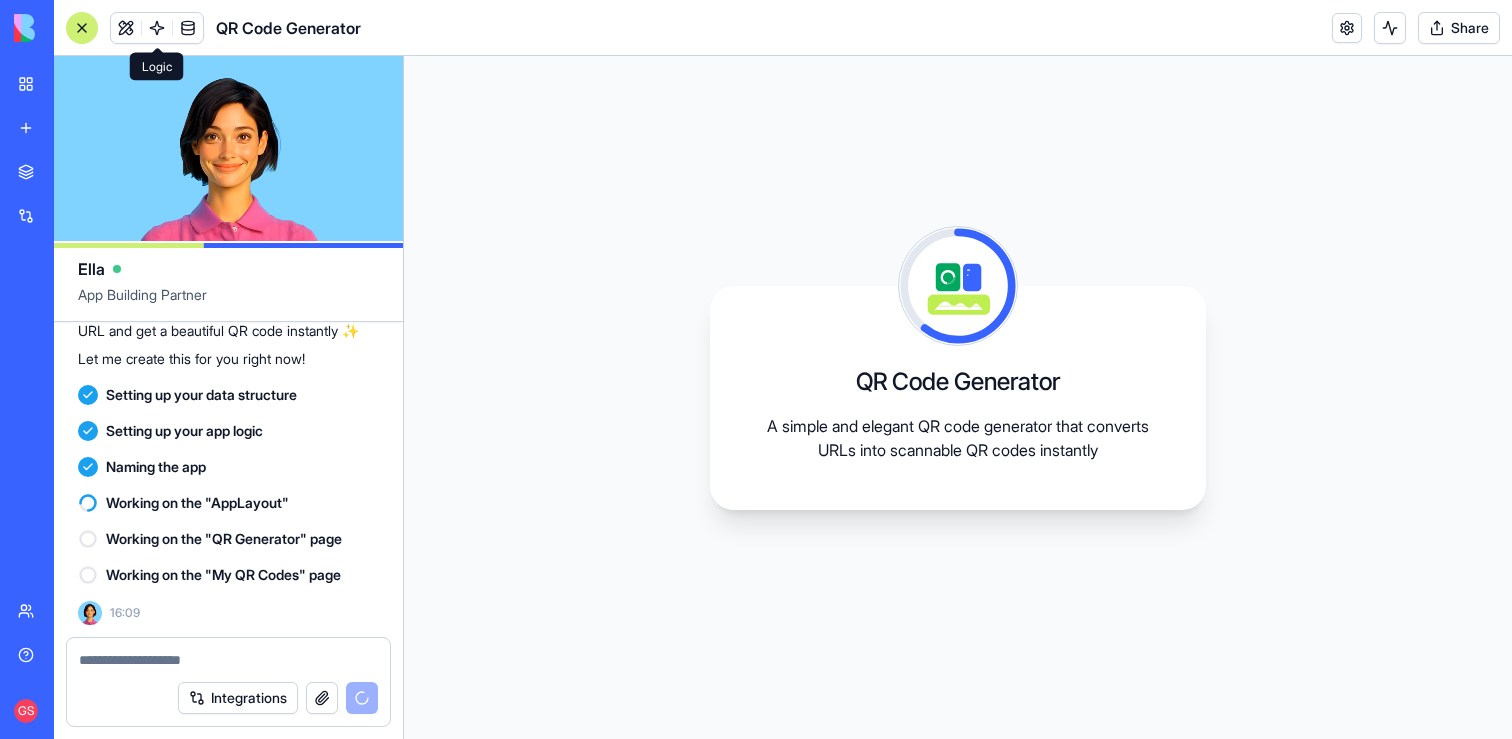 click at bounding box center (157, 28) 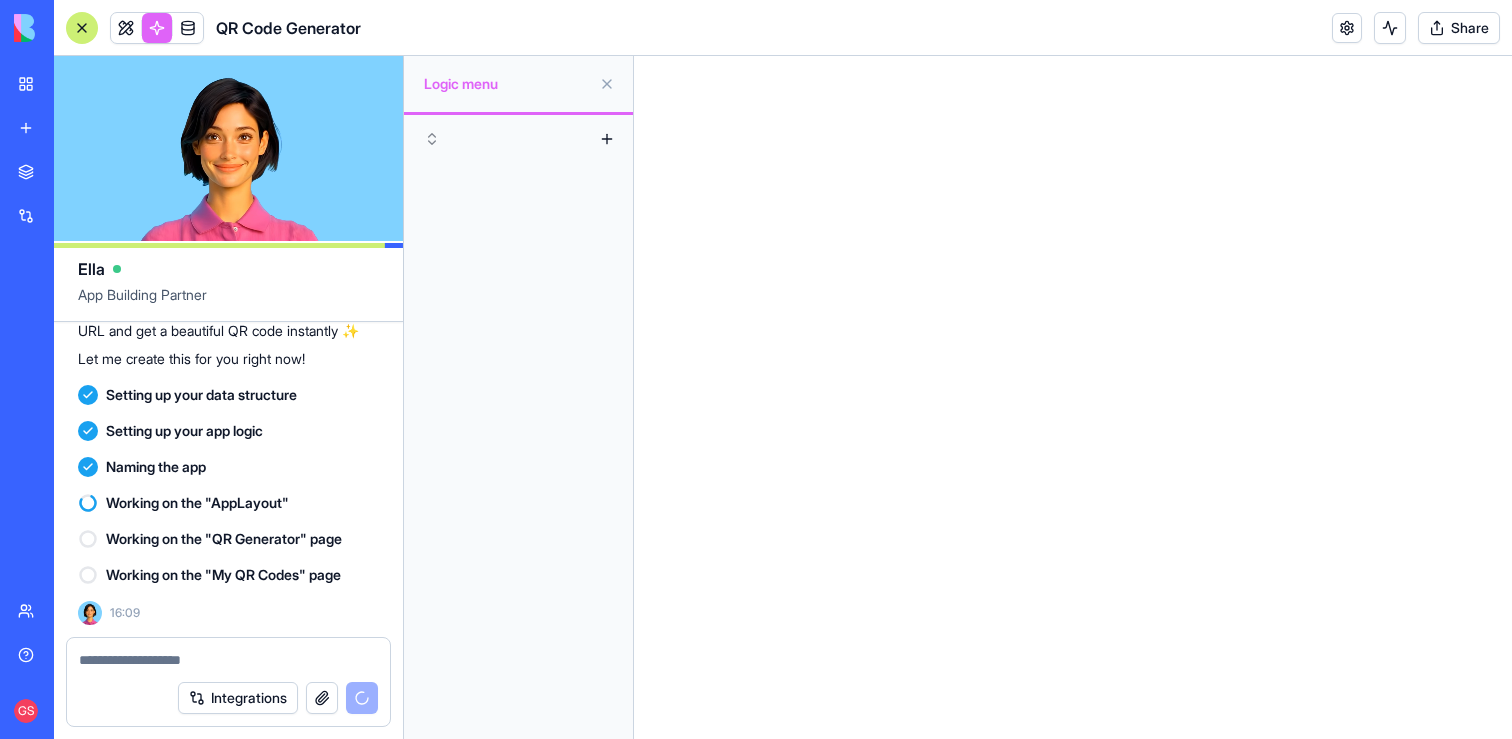click at bounding box center [157, 28] 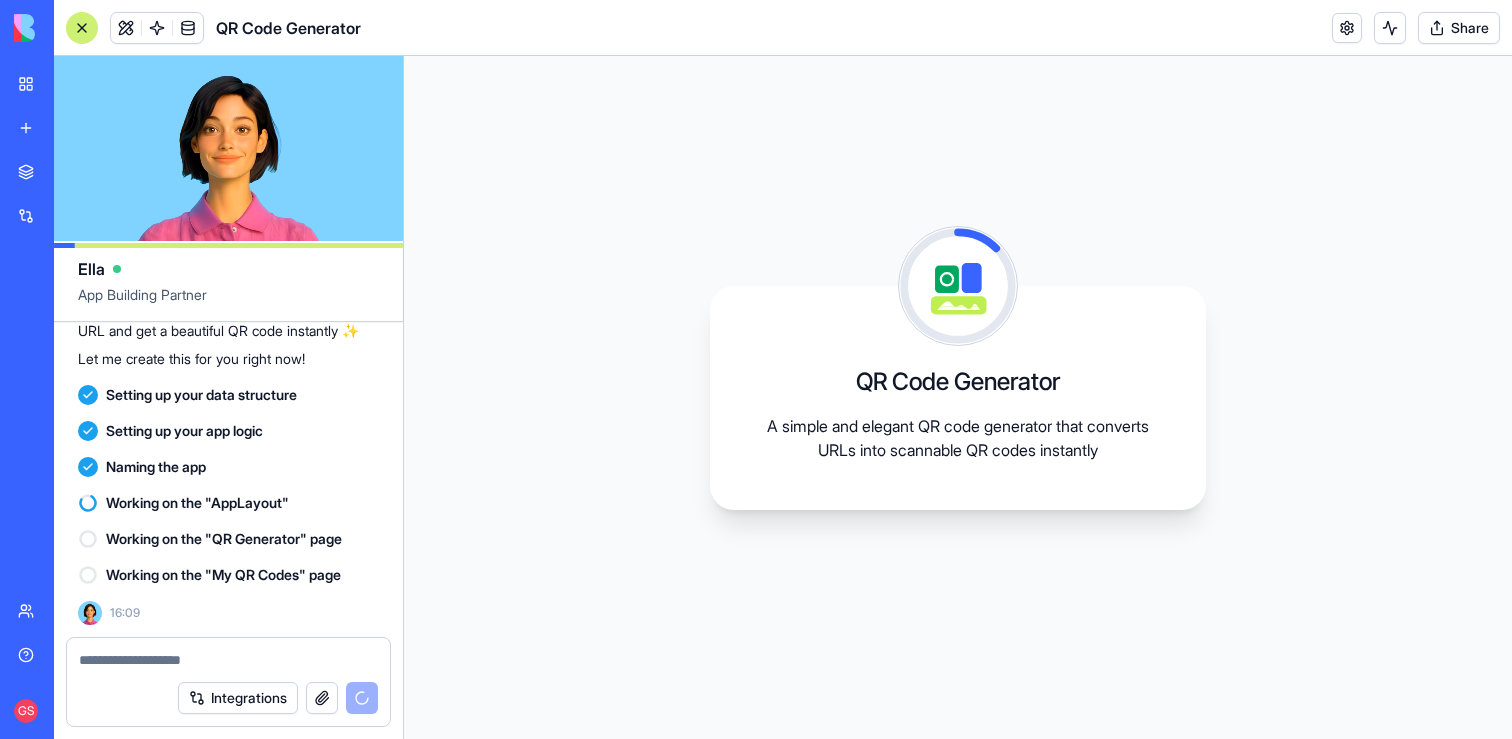 click at bounding box center [157, 28] 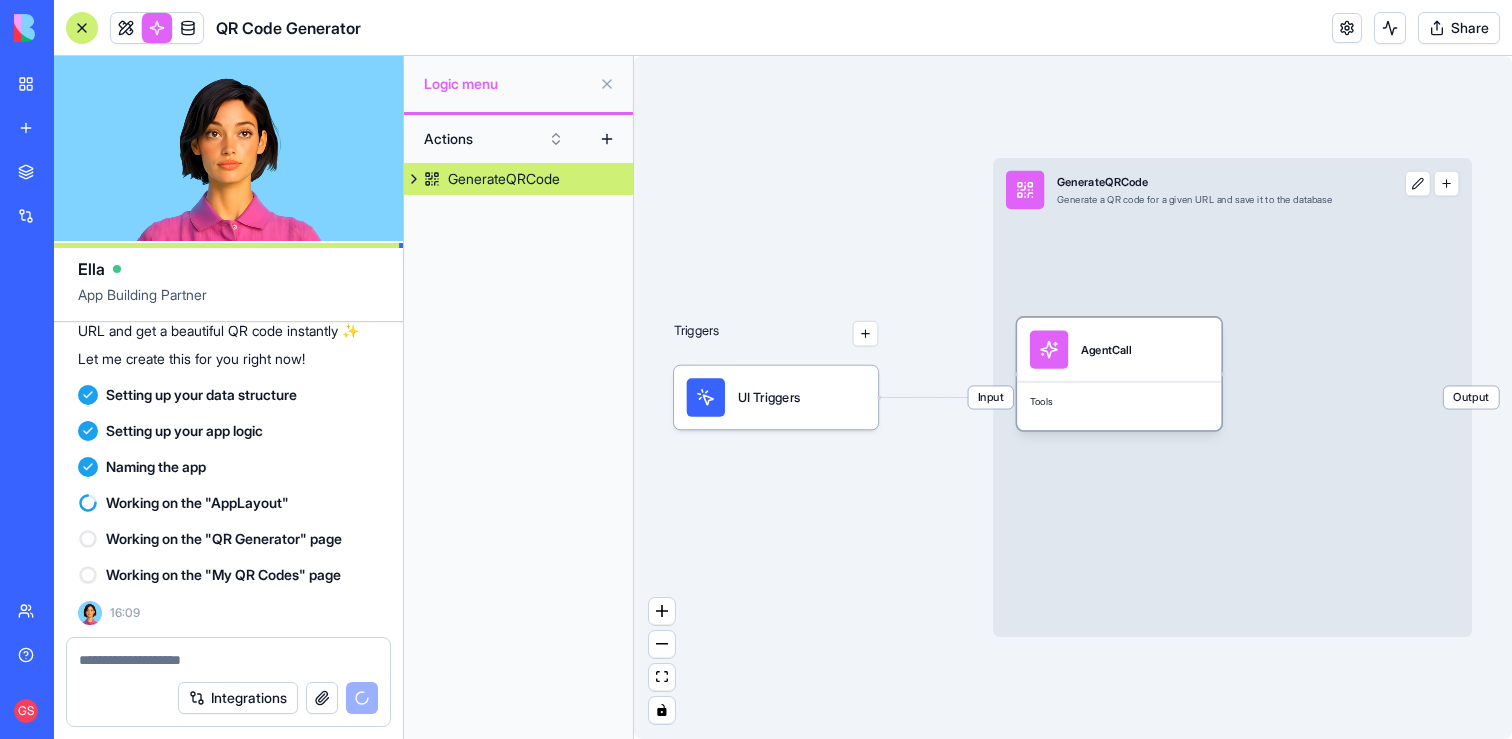 click on "AgentCall" at bounding box center [1106, 349] 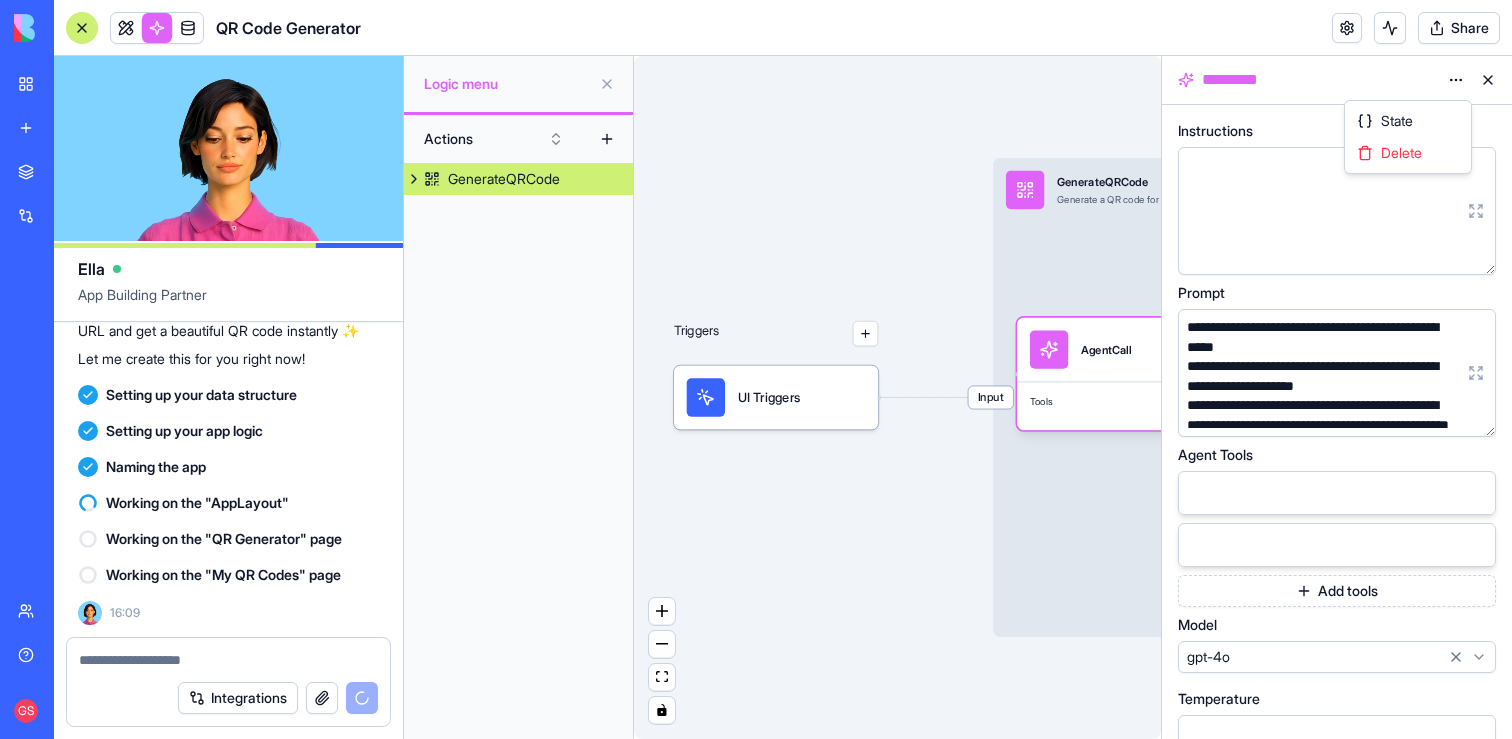click on "**********" at bounding box center (756, 369) 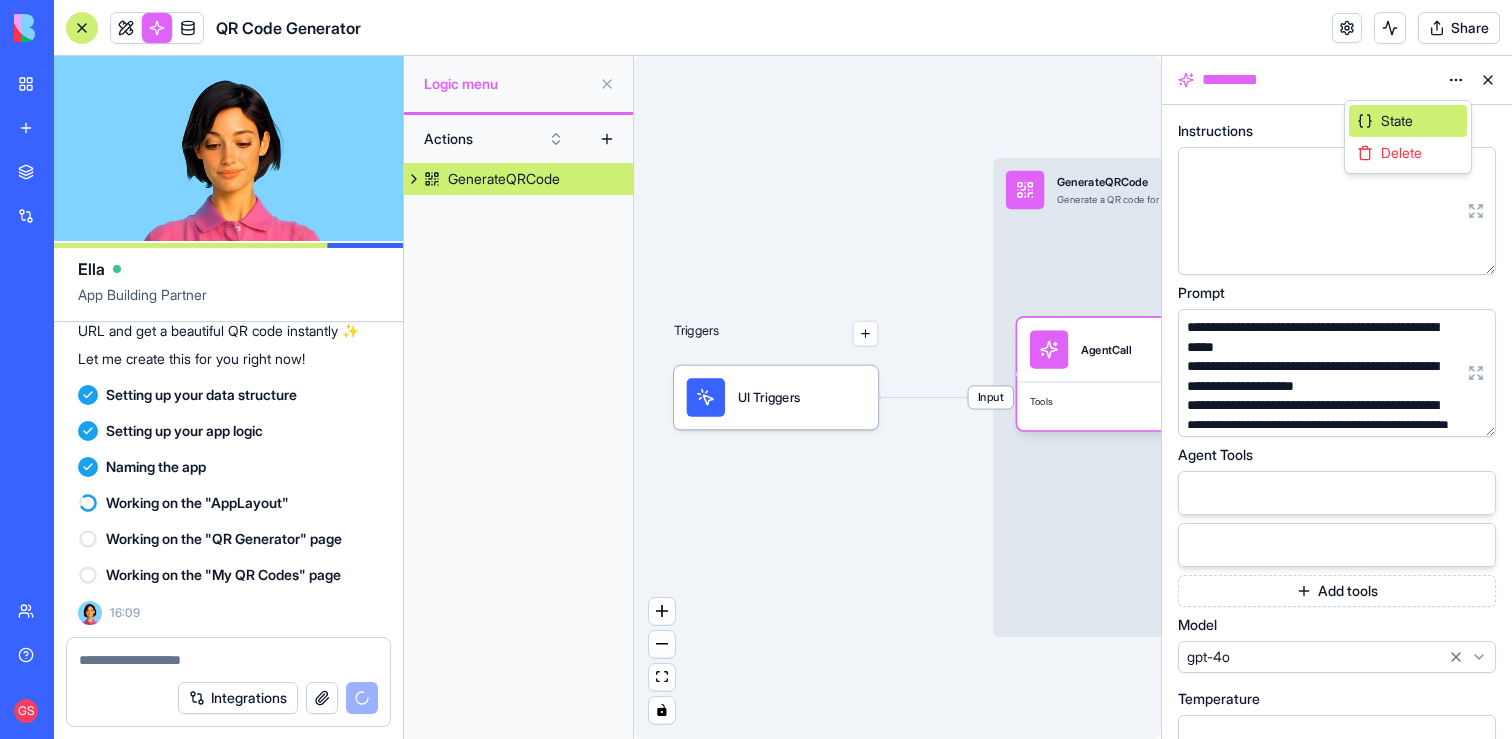 click on "State" at bounding box center (1408, 121) 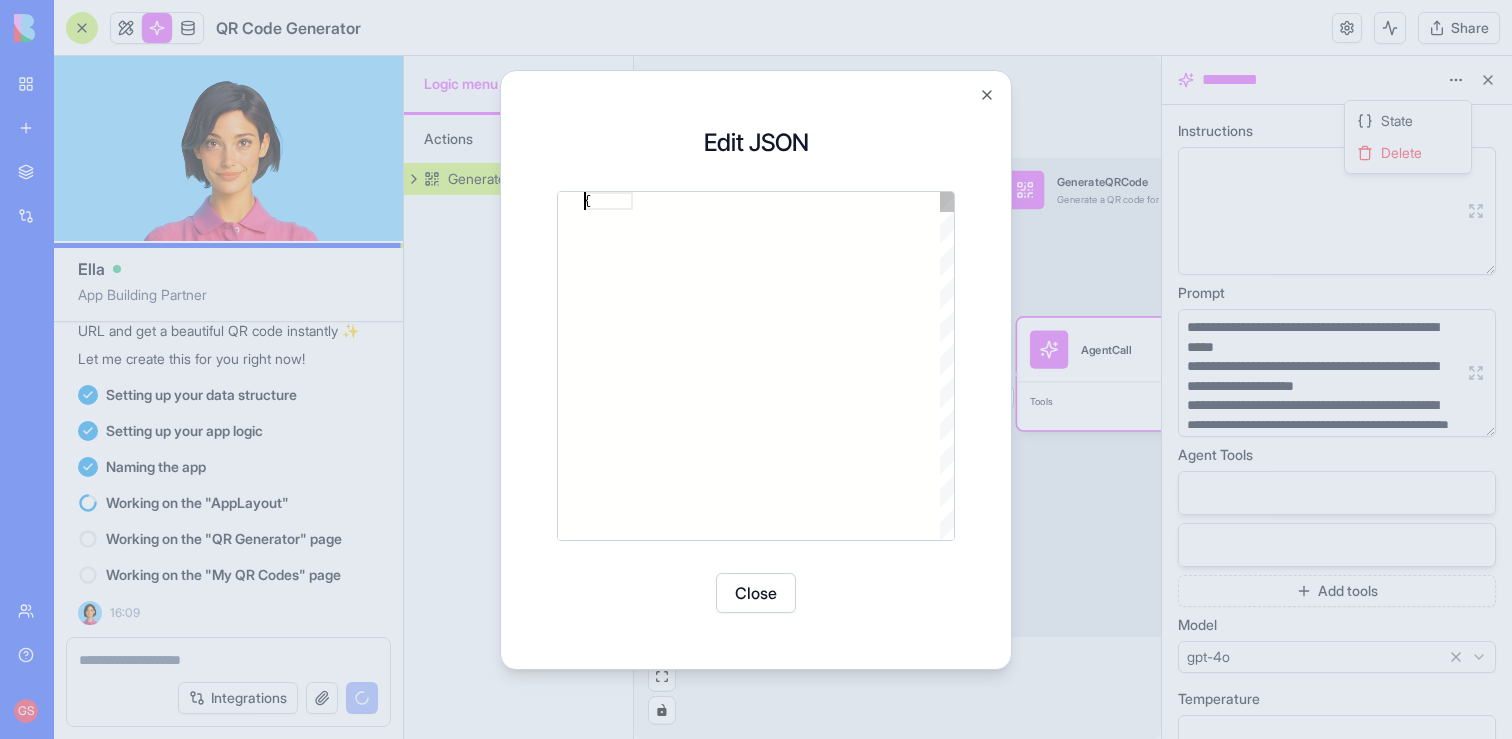 scroll, scrollTop: 0, scrollLeft: 0, axis: both 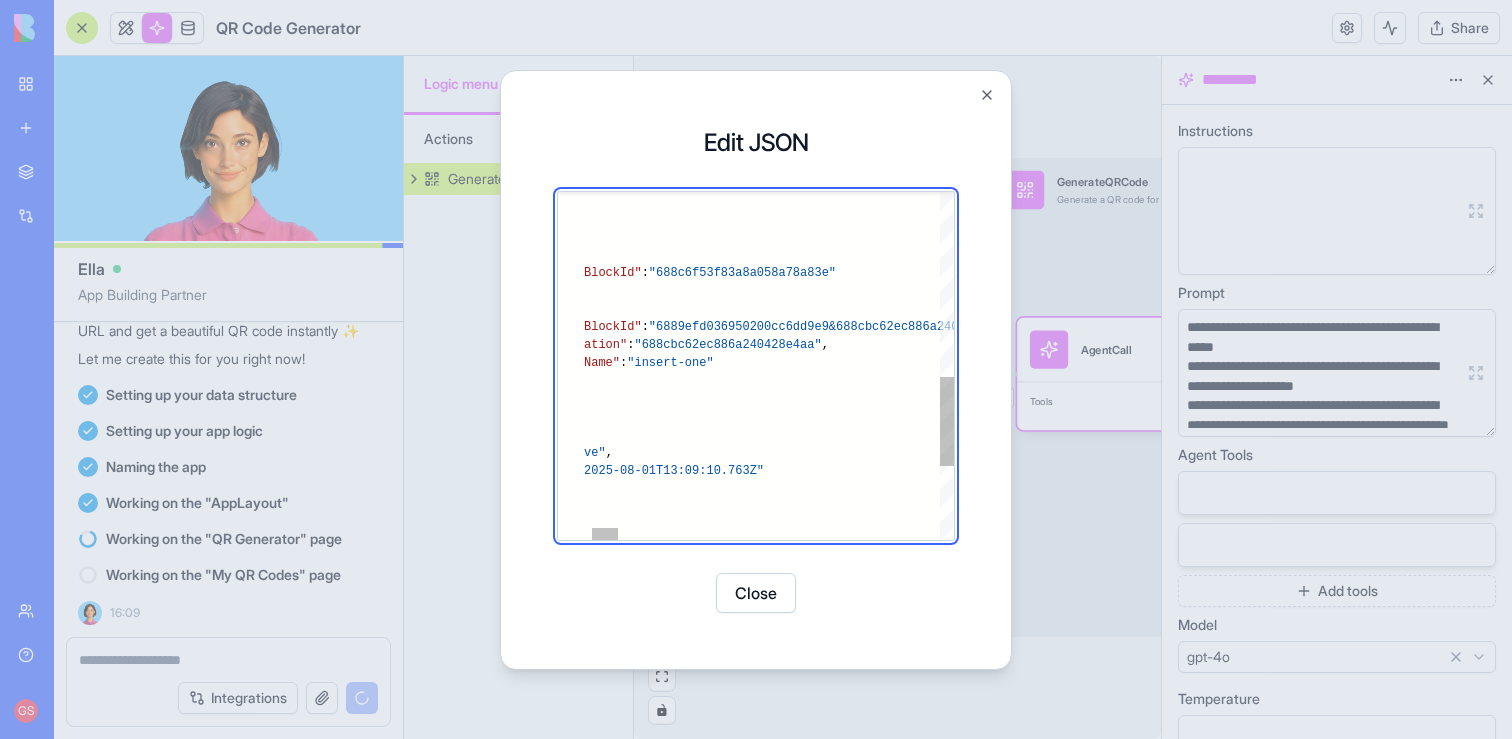 type on "**********" 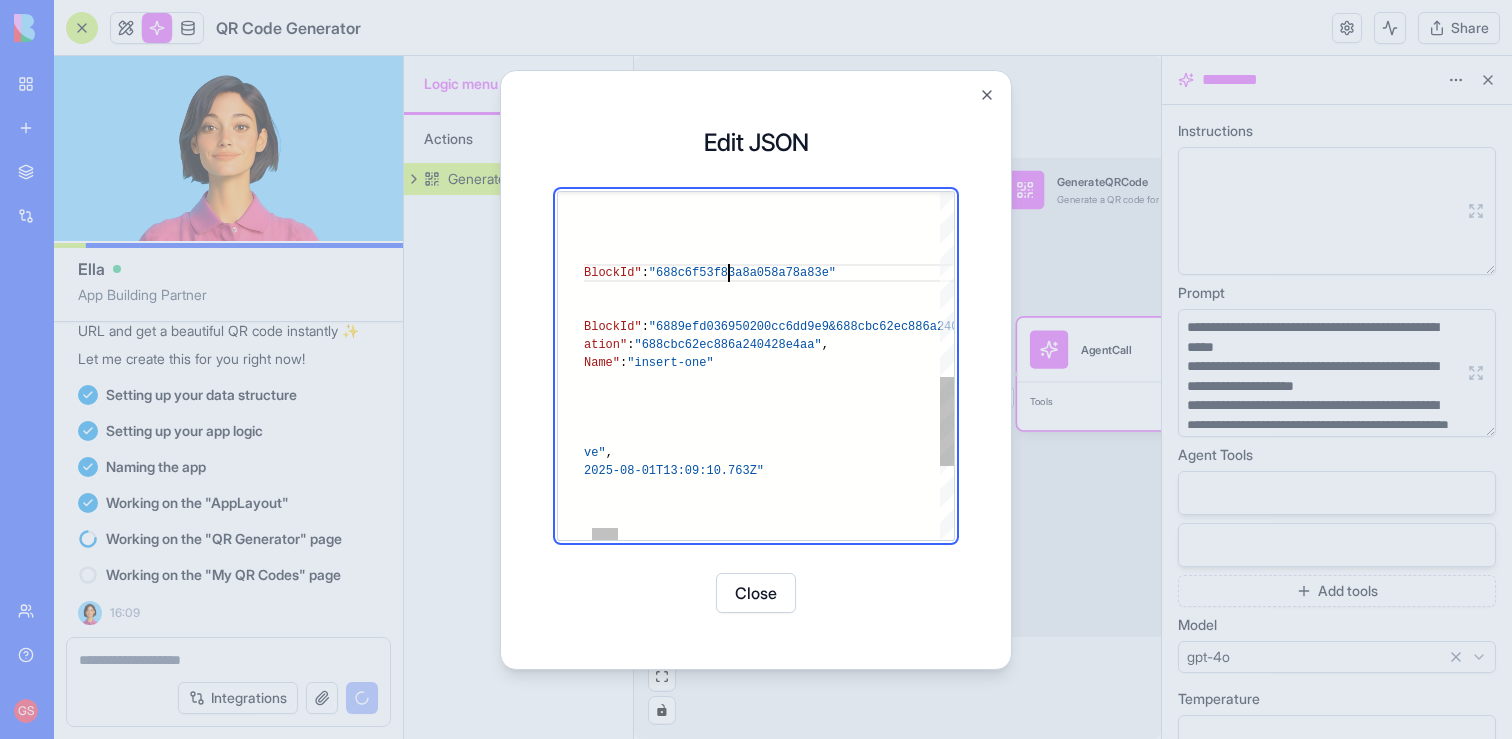 click on "]      } ,      "tools" :  [        {          "actionBlockId" :  "688c6f53f83a8a058a78a83e"        } ,        {          "actionBlockId" :  "6889efd036950200cc6dd9e9&688cbc62ec886a240428e4aa &insert-one" ,          "integration" :  "688cbc62ec886a240428e4aa" ,          "actionName" :  "insert-one"        }      ] ,      "files" :  [ ]    } ,    "state" :  "active" ,    "updatedAt" :  "2025-08-01T13:09:10.763Z" }" at bounding box center [2993, 150] 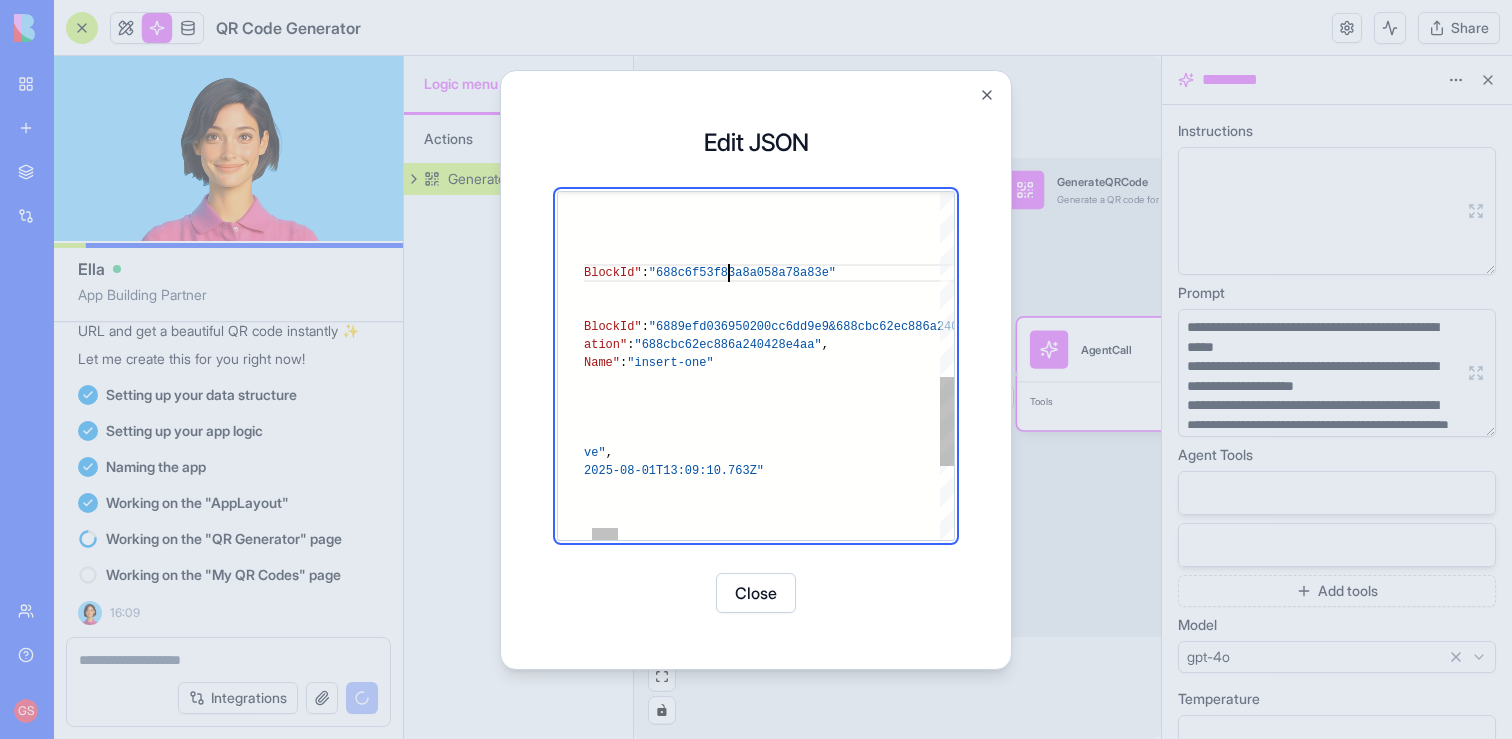 scroll, scrollTop: 72, scrollLeft: 361, axis: both 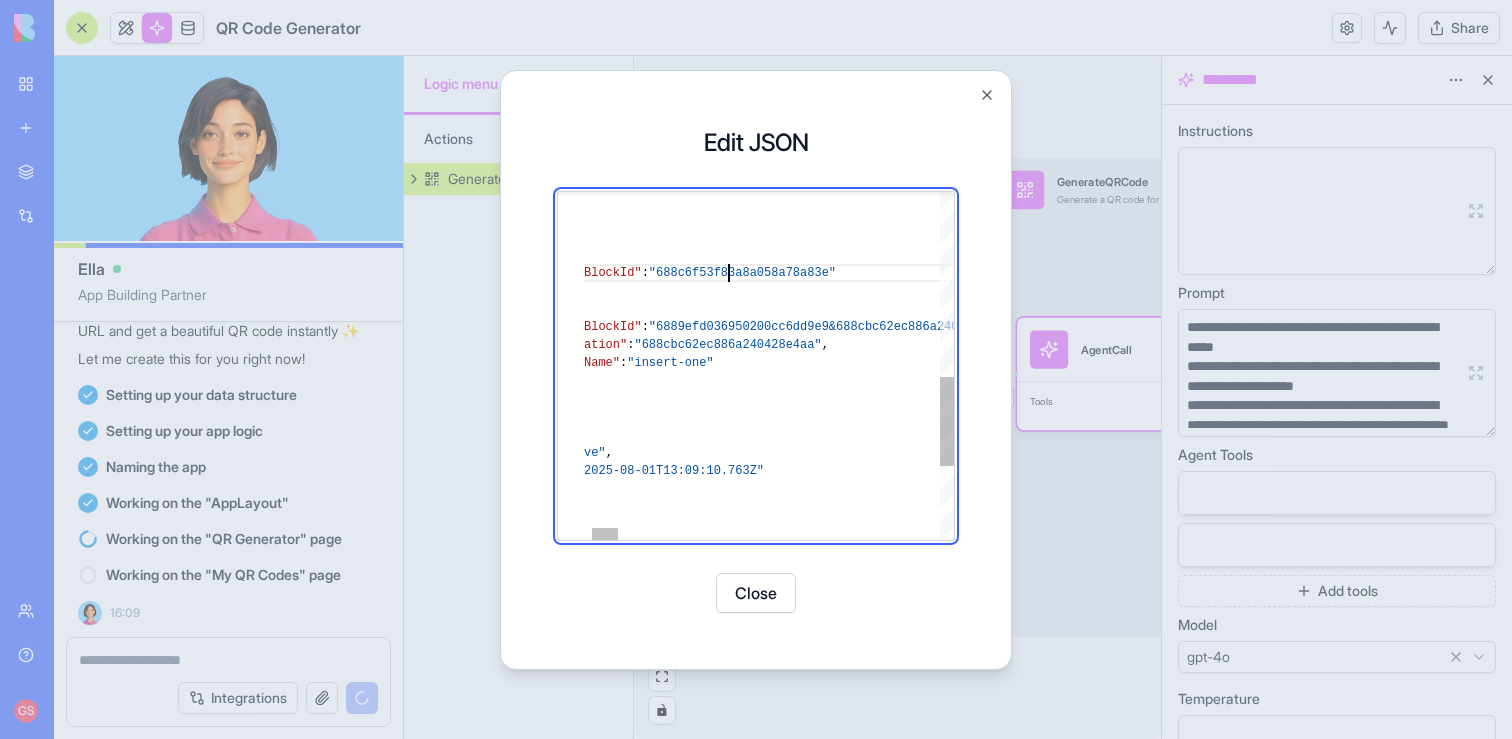click on "]      } ,      "tools" :  [        {          "actionBlockId" :  "688c6f53f83a8a058a78a83e"        } ,        {          "actionBlockId" :  "6889efd036950200cc6dd9e9&688cbc62ec886a240428e4aa &insert-one" ,          "integration" :  "688cbc62ec886a240428e4aa" ,          "actionName" :  "insert-one"        }      ] ,      "files" :  [ ]    } ,    "state" :  "active" ,    "updatedAt" :  "2025-08-01T13:09:10.763Z" }" at bounding box center (2993, 150) 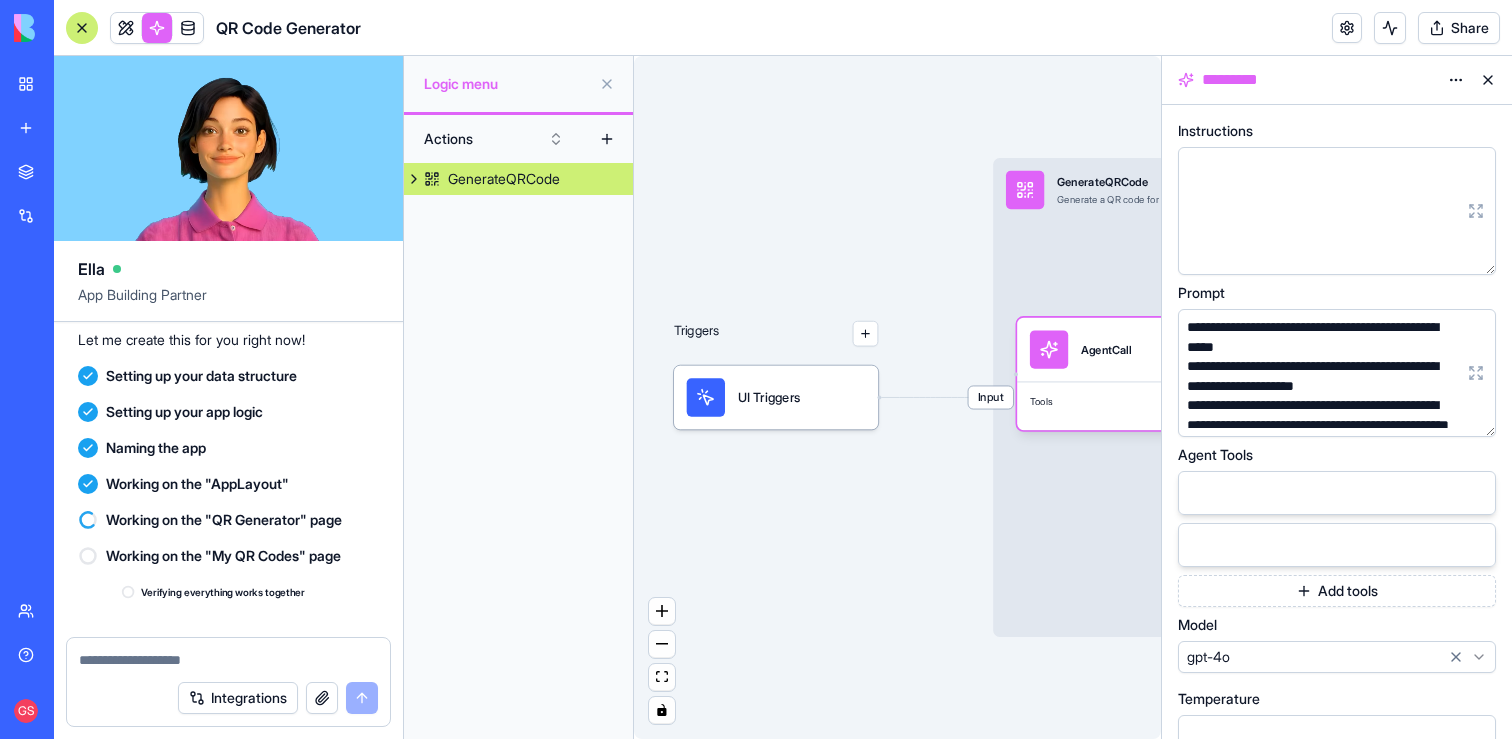 scroll, scrollTop: 520, scrollLeft: 0, axis: vertical 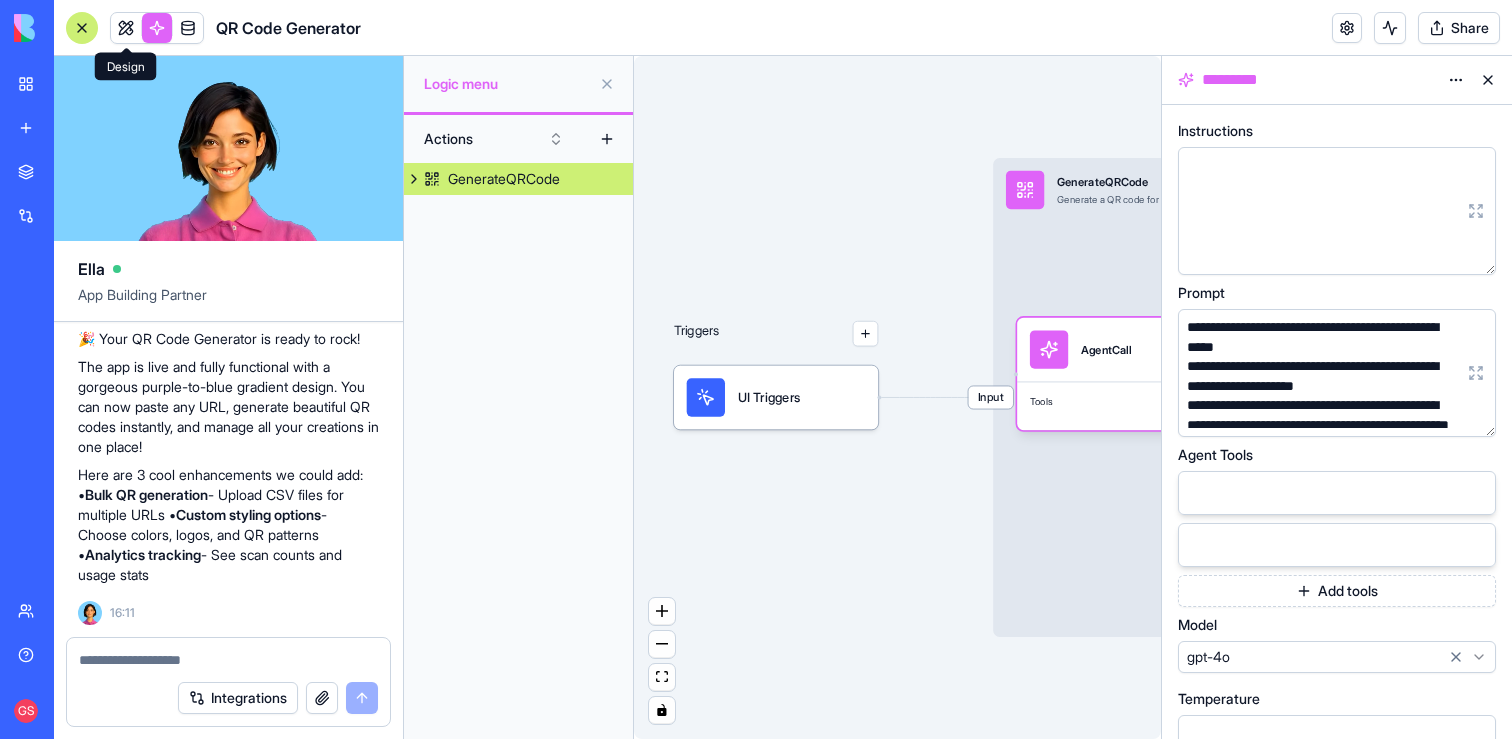 click at bounding box center (126, 28) 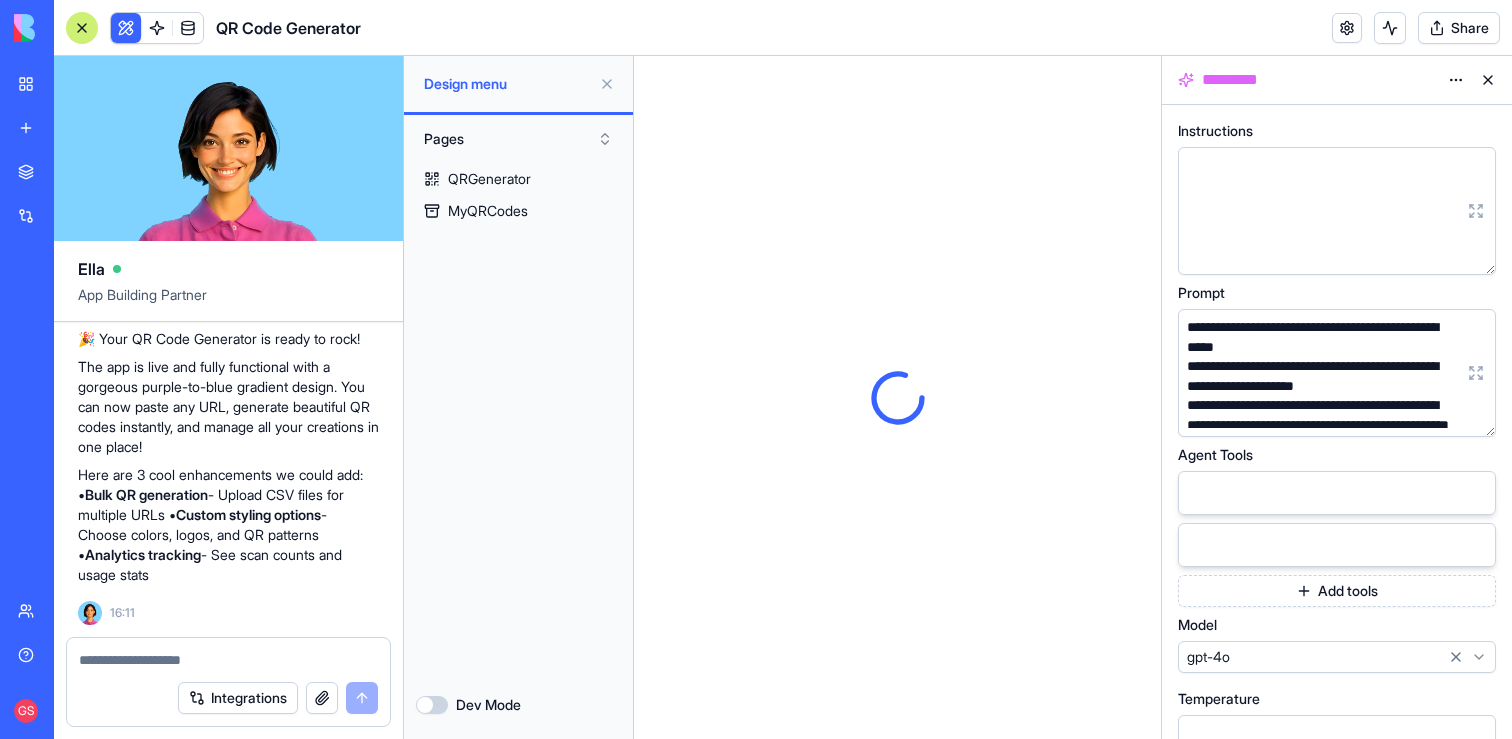 scroll, scrollTop: 0, scrollLeft: 0, axis: both 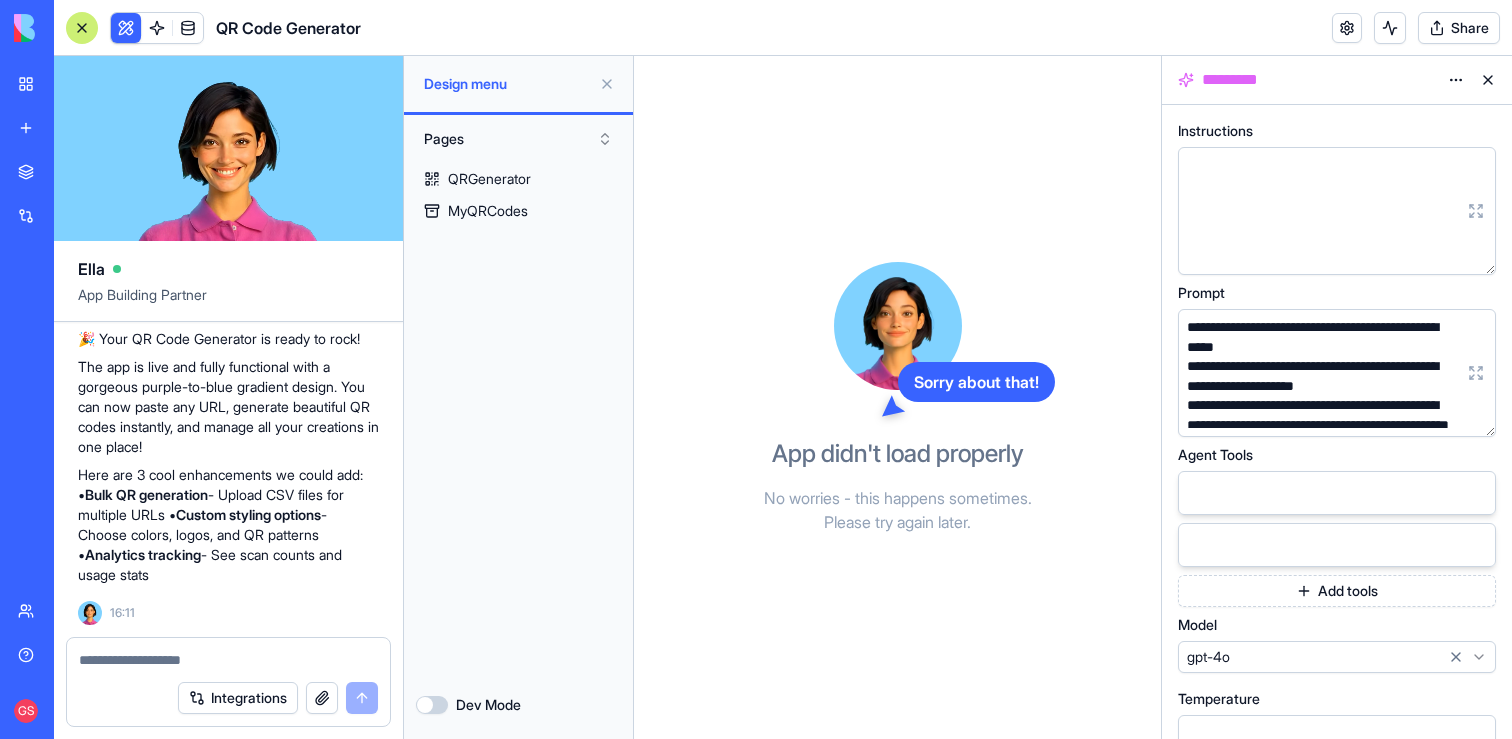 click on "QRGenerator" at bounding box center (489, 179) 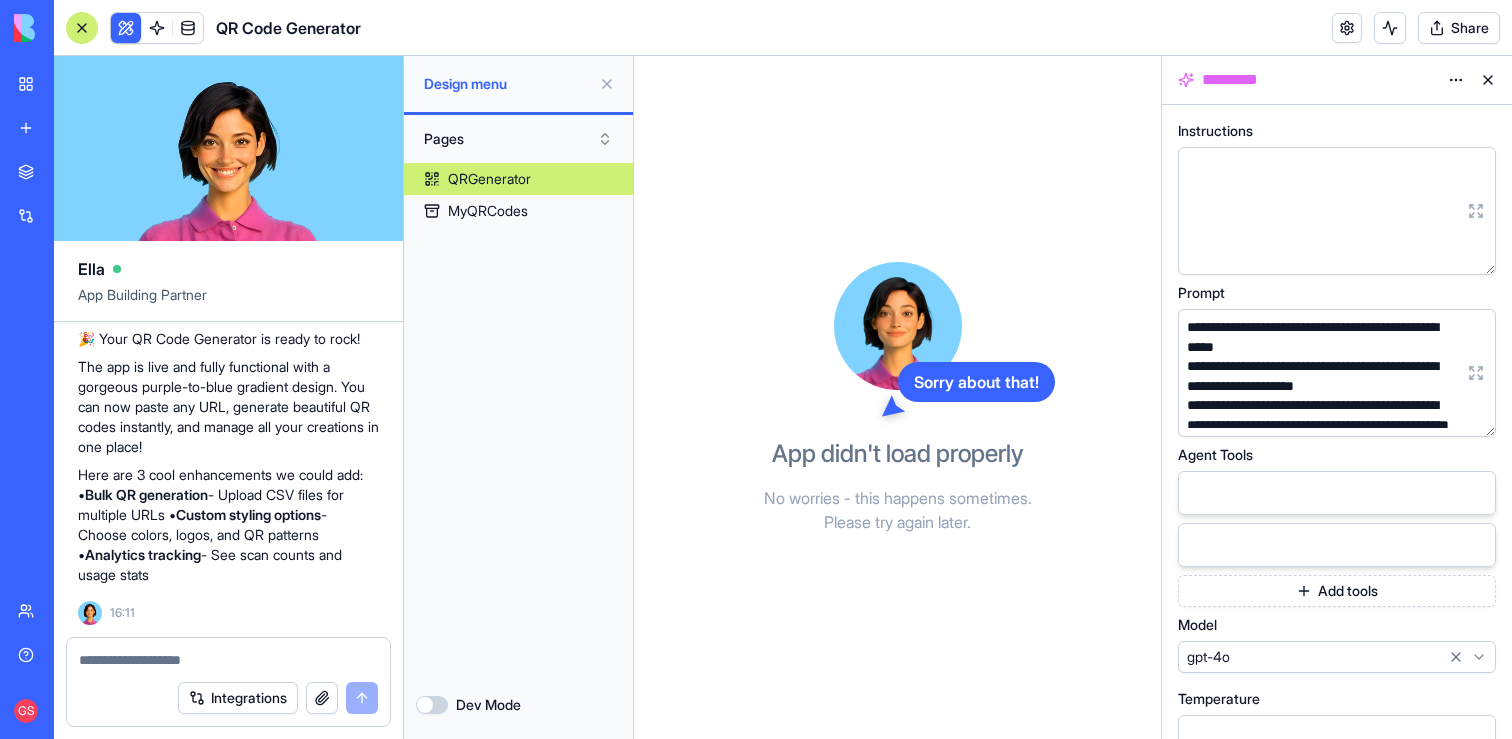 click on "Dev Mode" at bounding box center [432, 705] 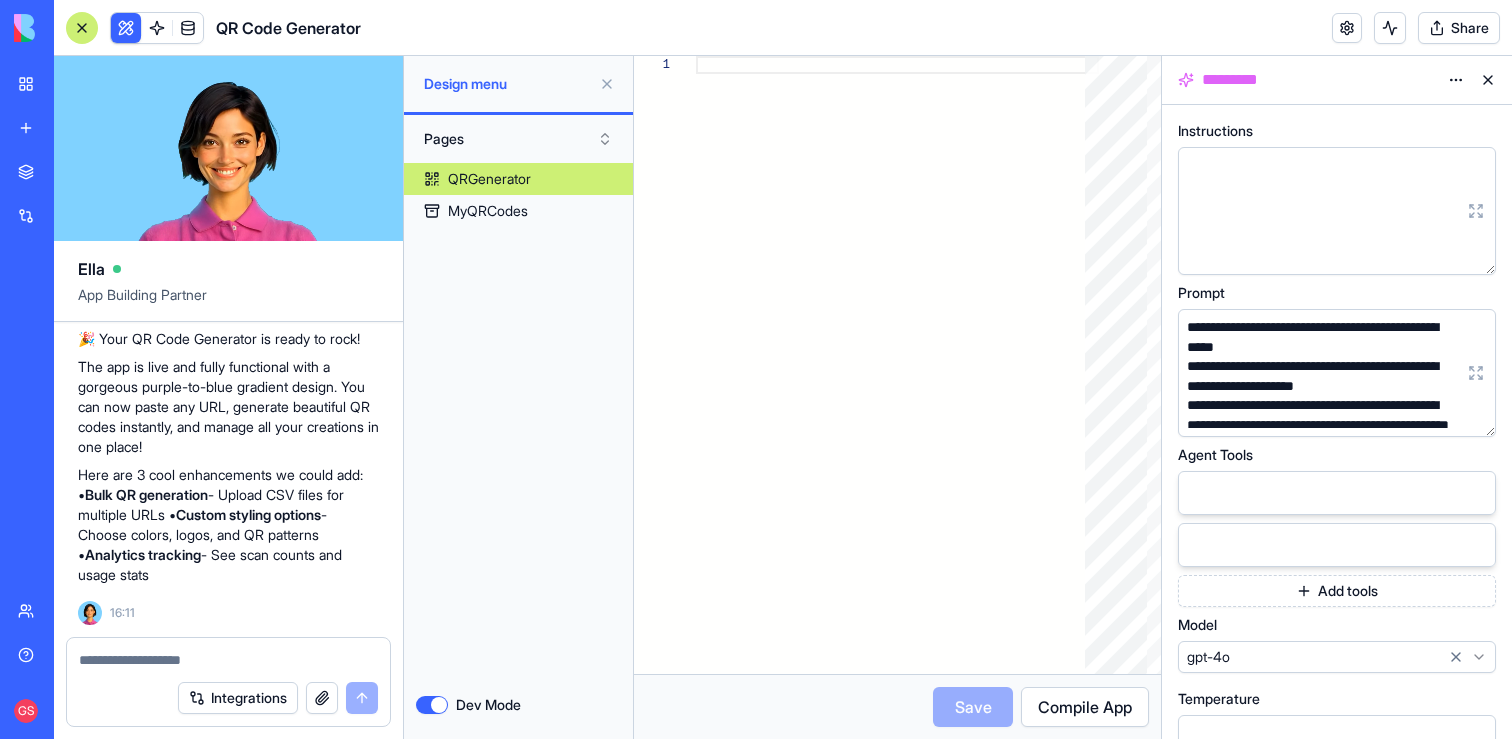 click on "Dev Mode" at bounding box center (432, 705) 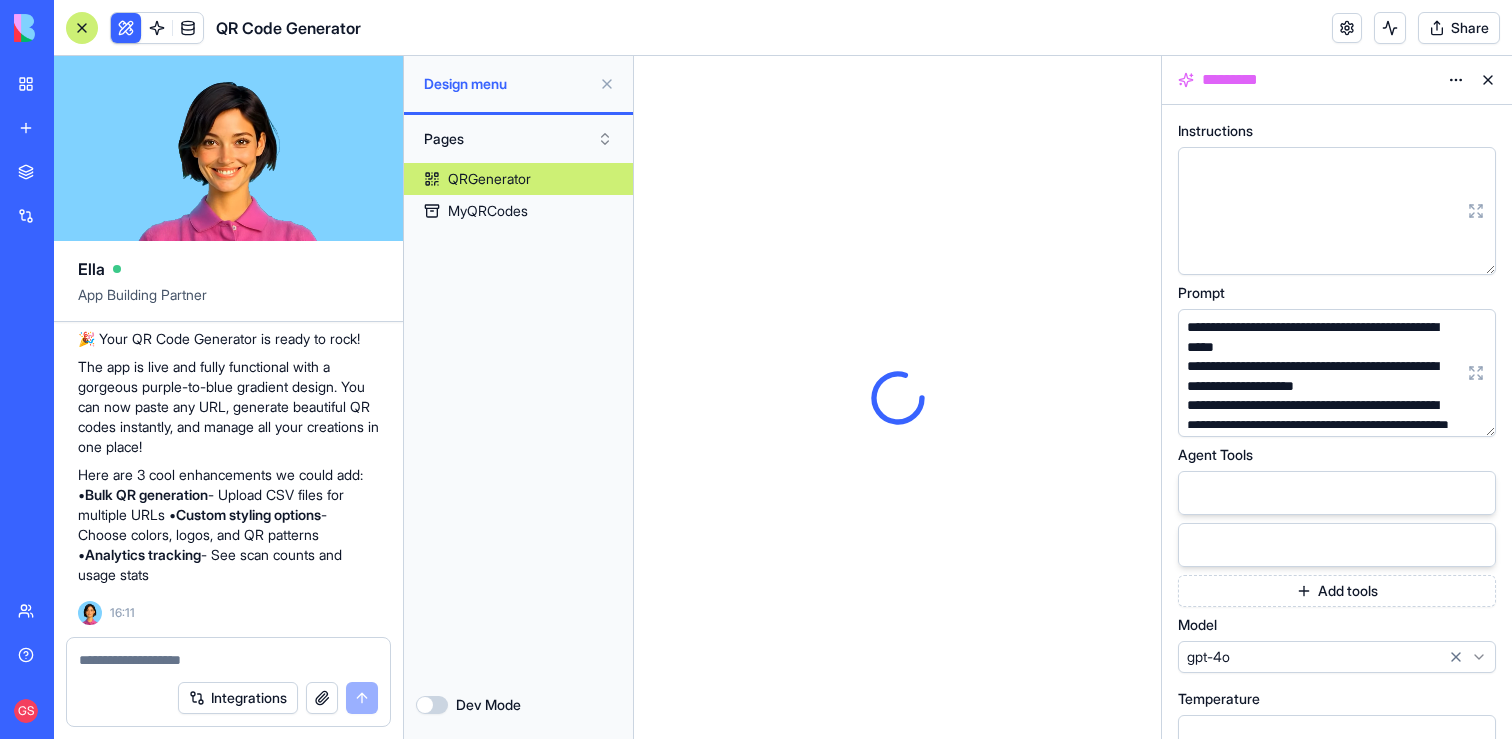 scroll, scrollTop: 0, scrollLeft: 0, axis: both 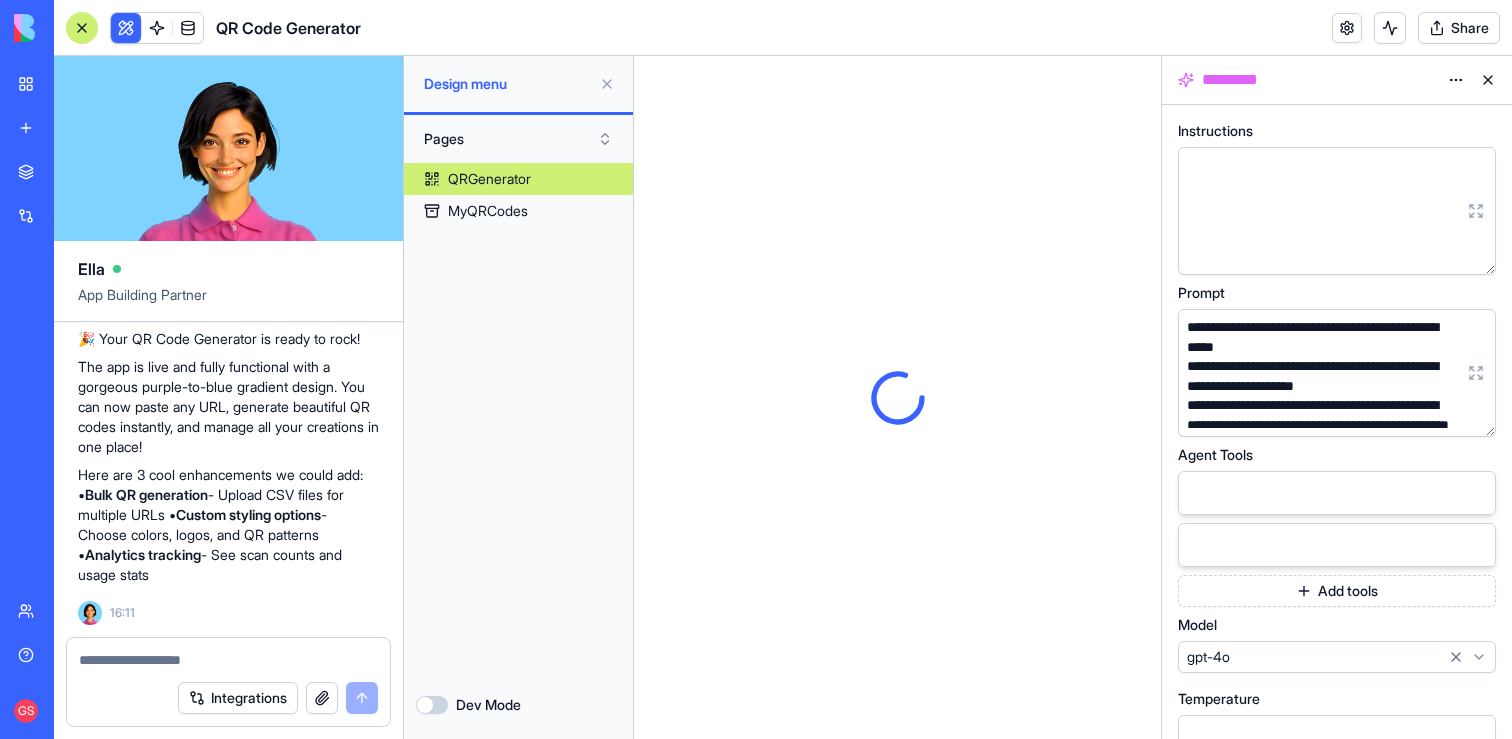 click at bounding box center [1488, 80] 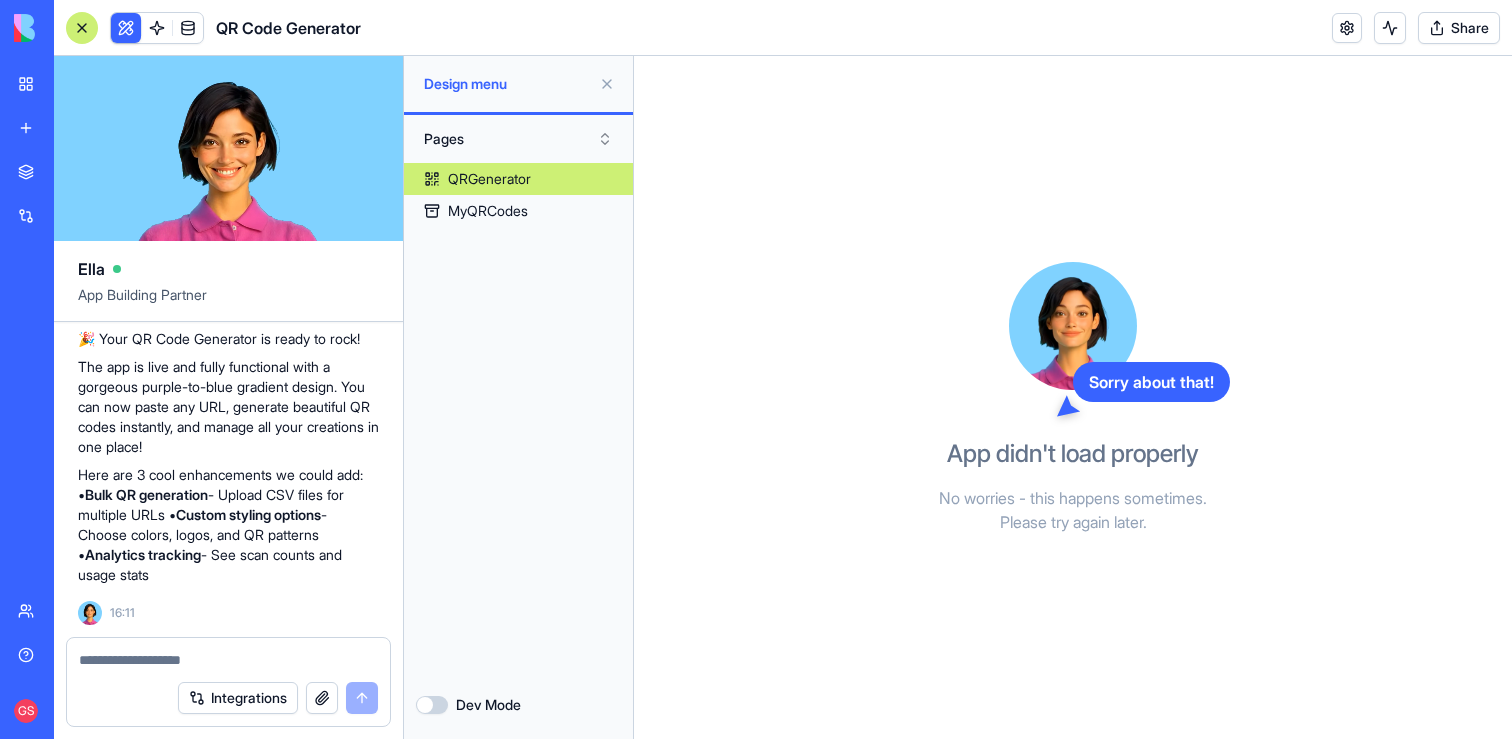 click on "Dev Mode" at bounding box center [432, 705] 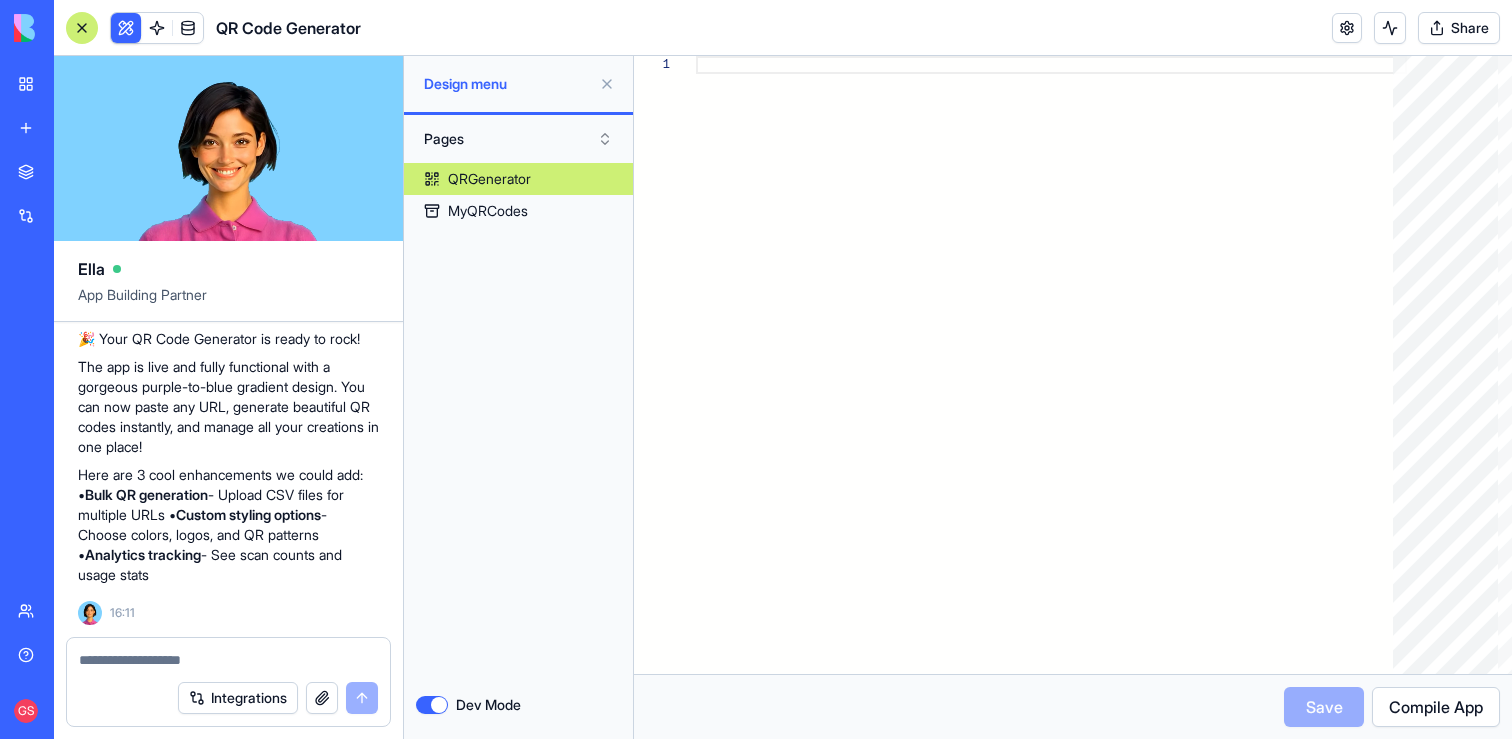 type on "on" 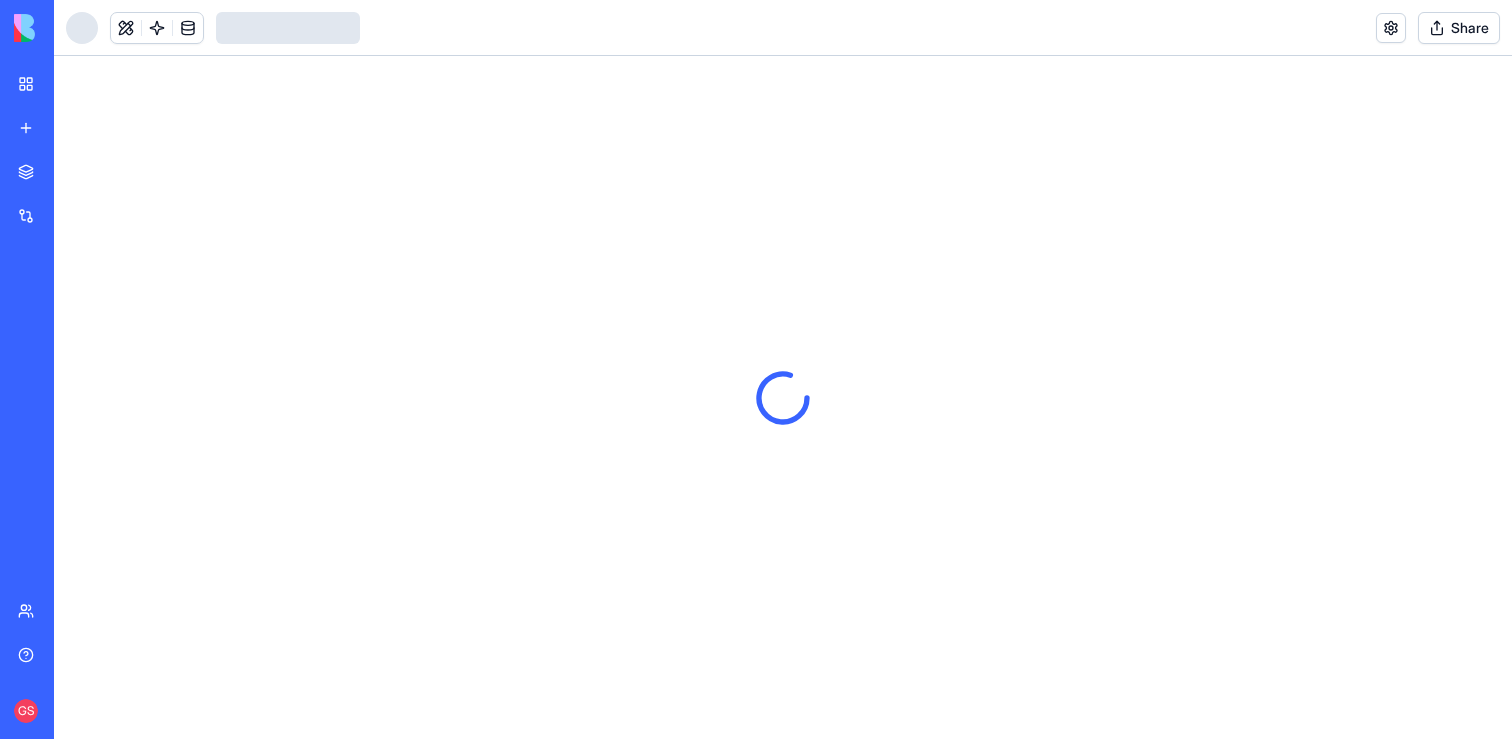 scroll, scrollTop: 0, scrollLeft: 0, axis: both 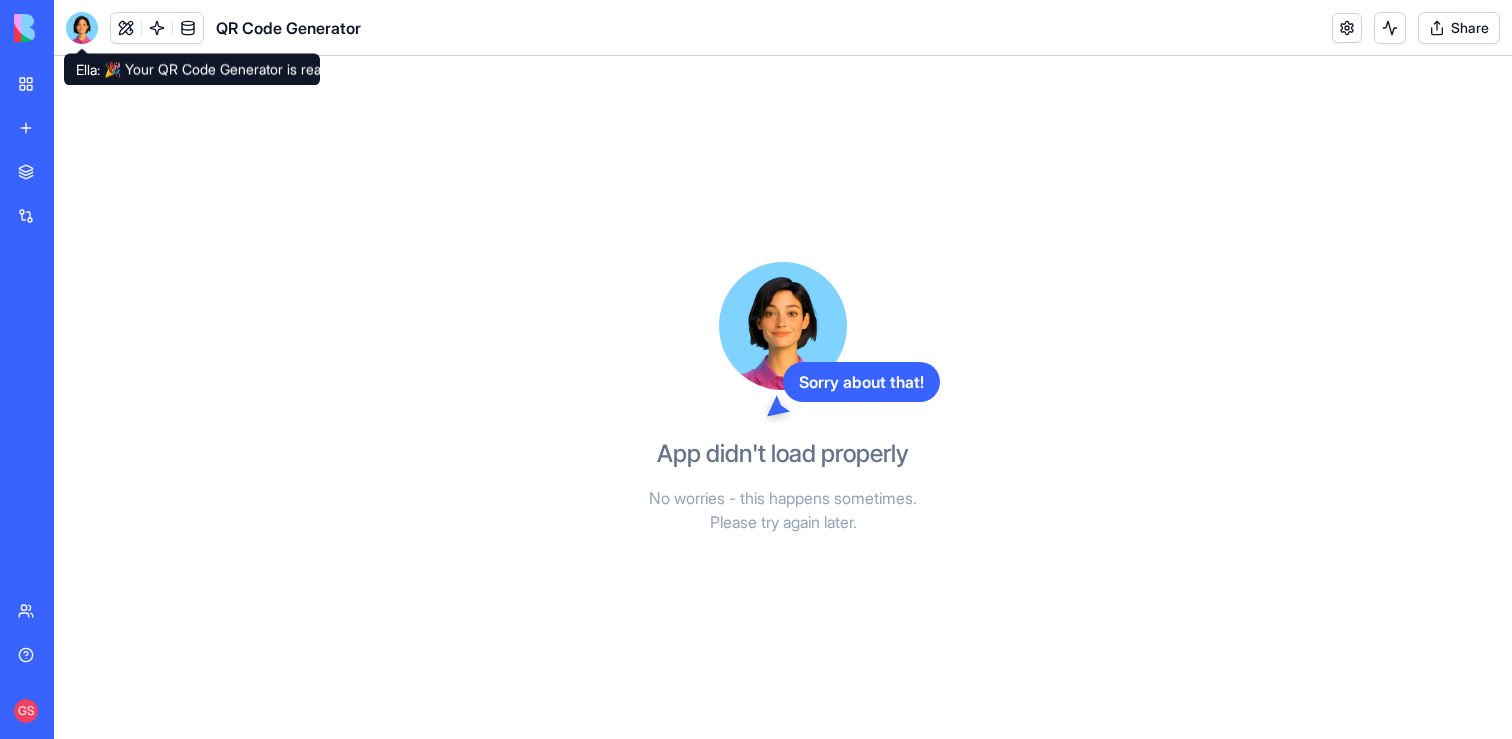 click at bounding box center [82, 28] 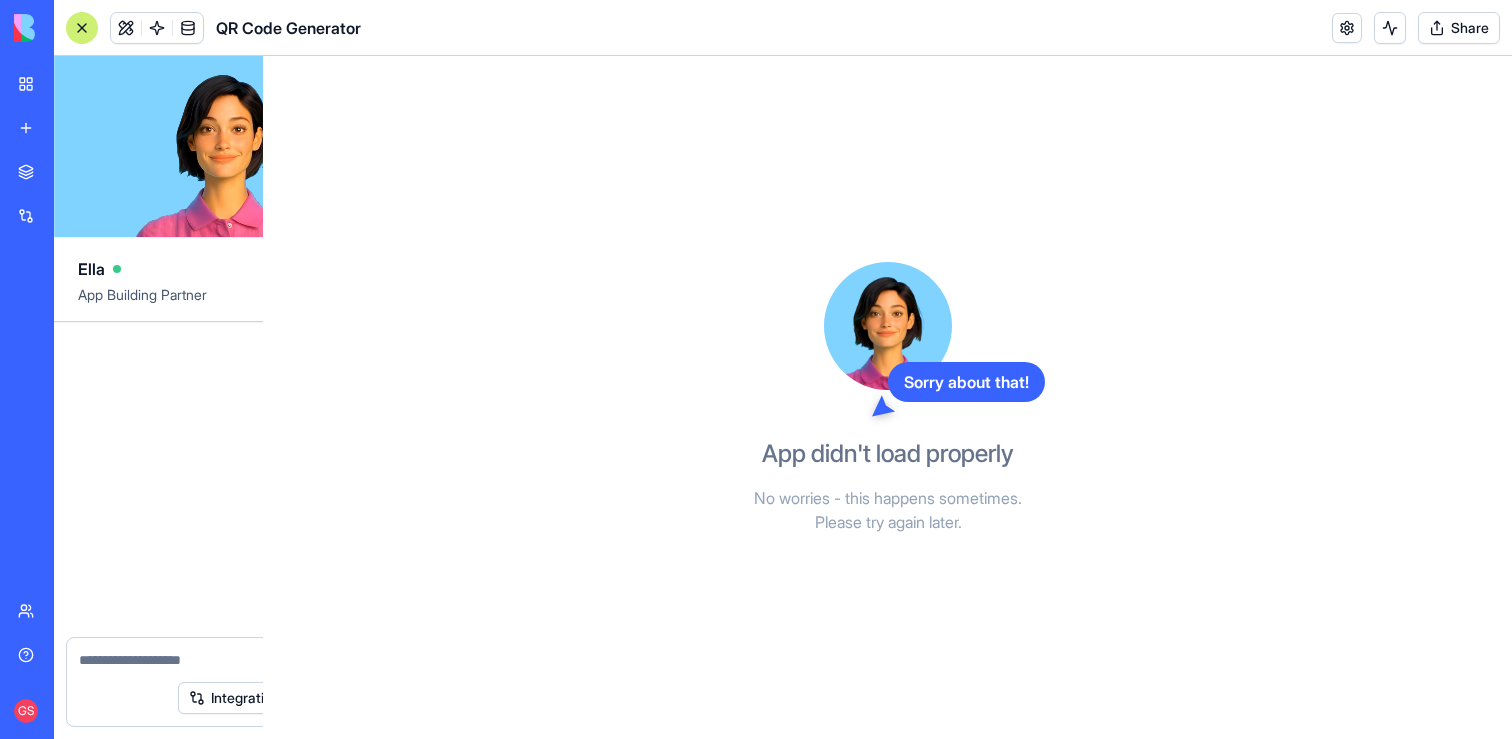 scroll, scrollTop: 520, scrollLeft: 0, axis: vertical 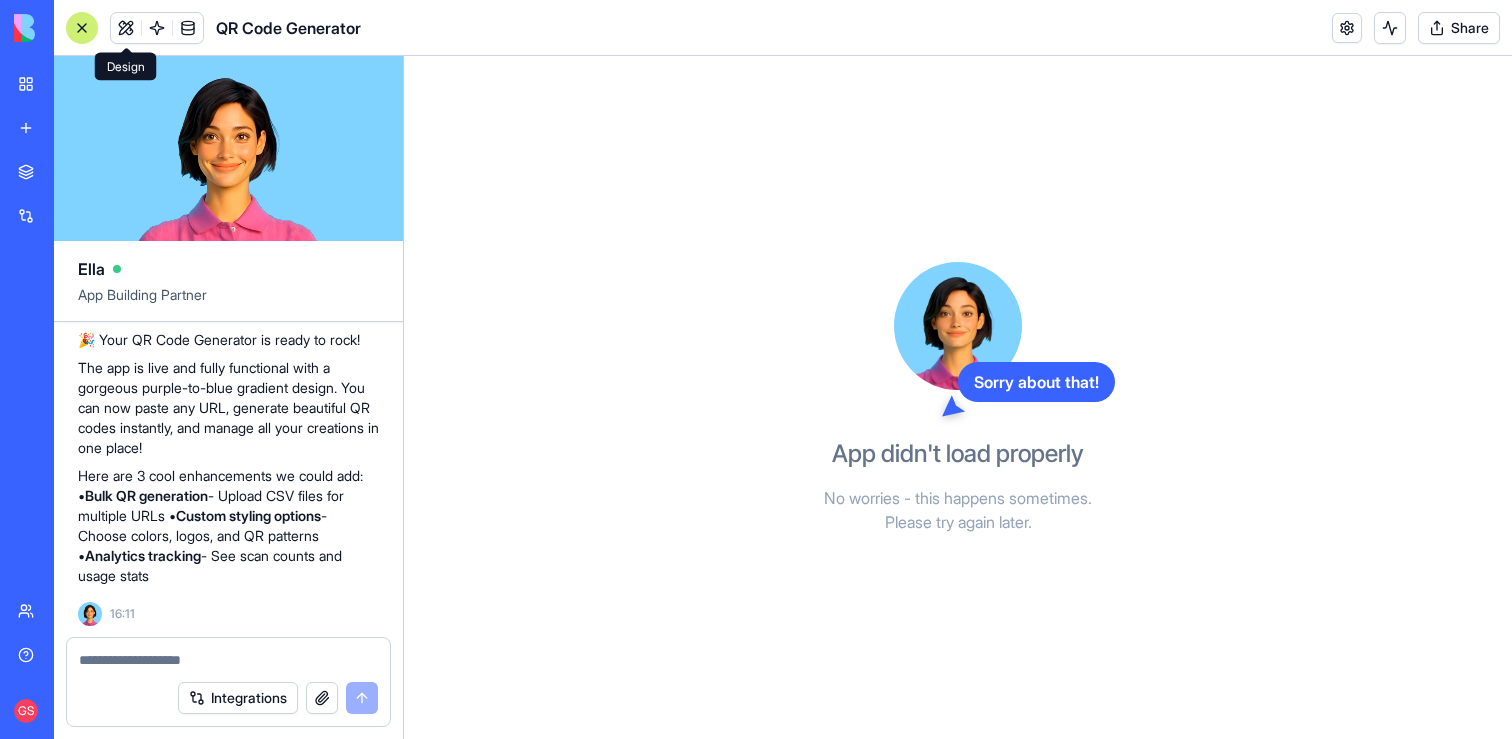 click at bounding box center (126, 28) 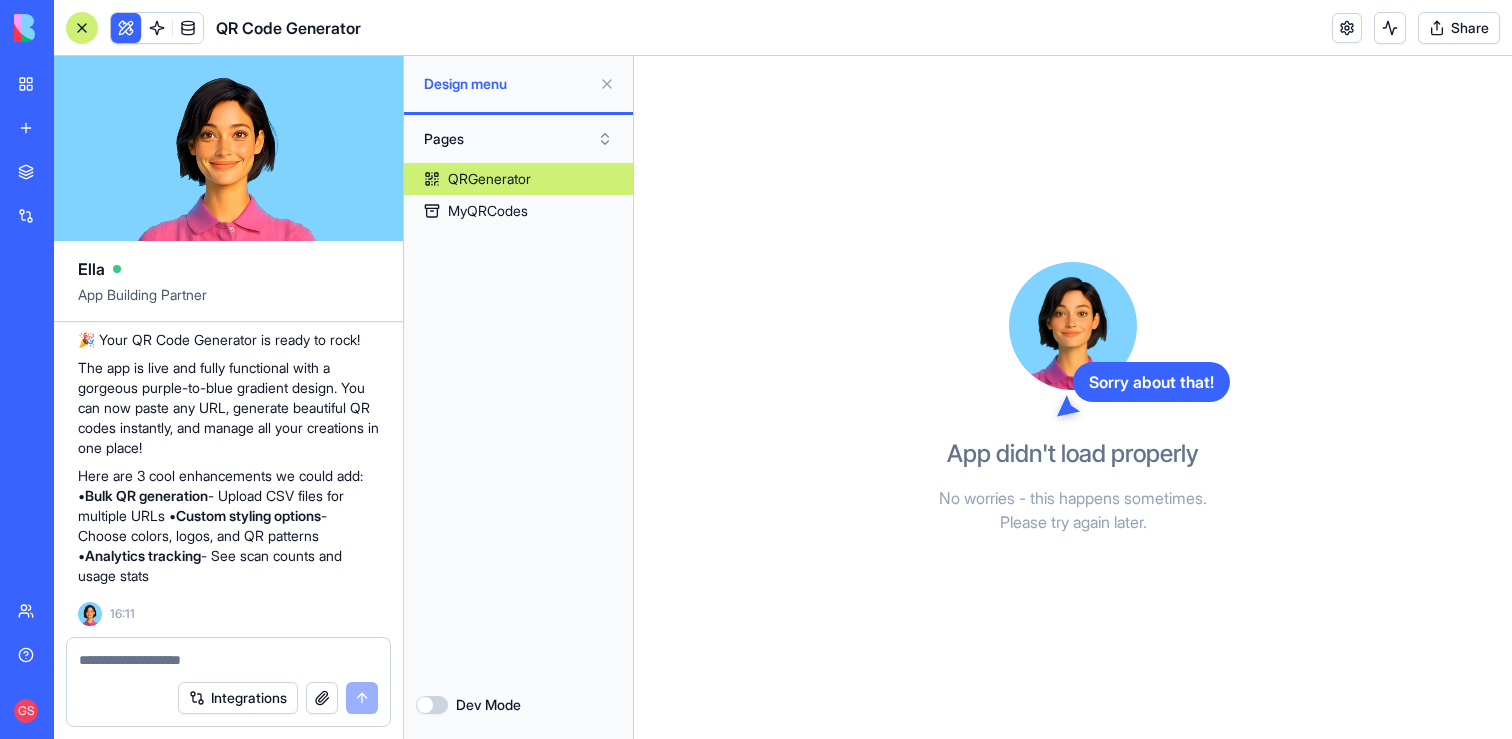 click on "Dev Mode" at bounding box center (432, 705) 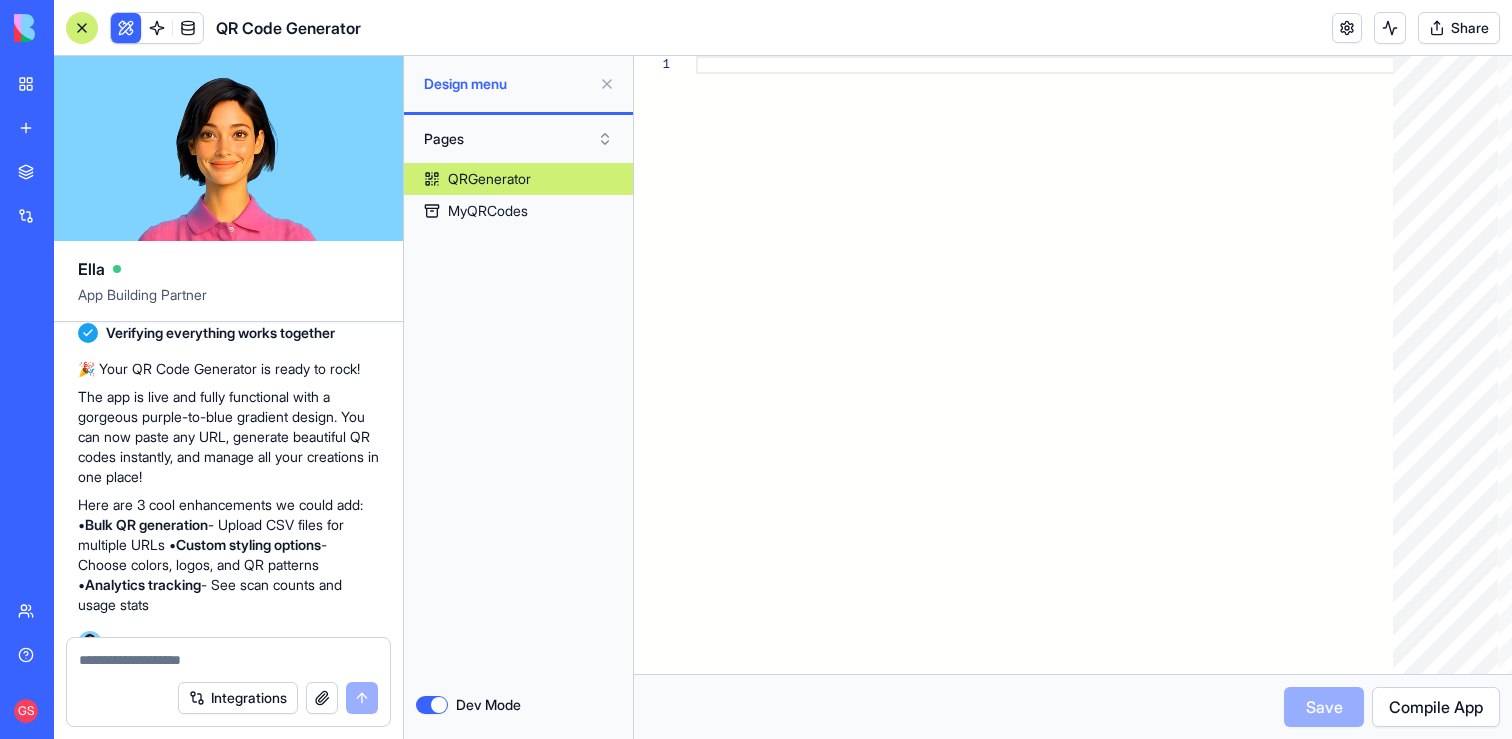 scroll, scrollTop: 520, scrollLeft: 0, axis: vertical 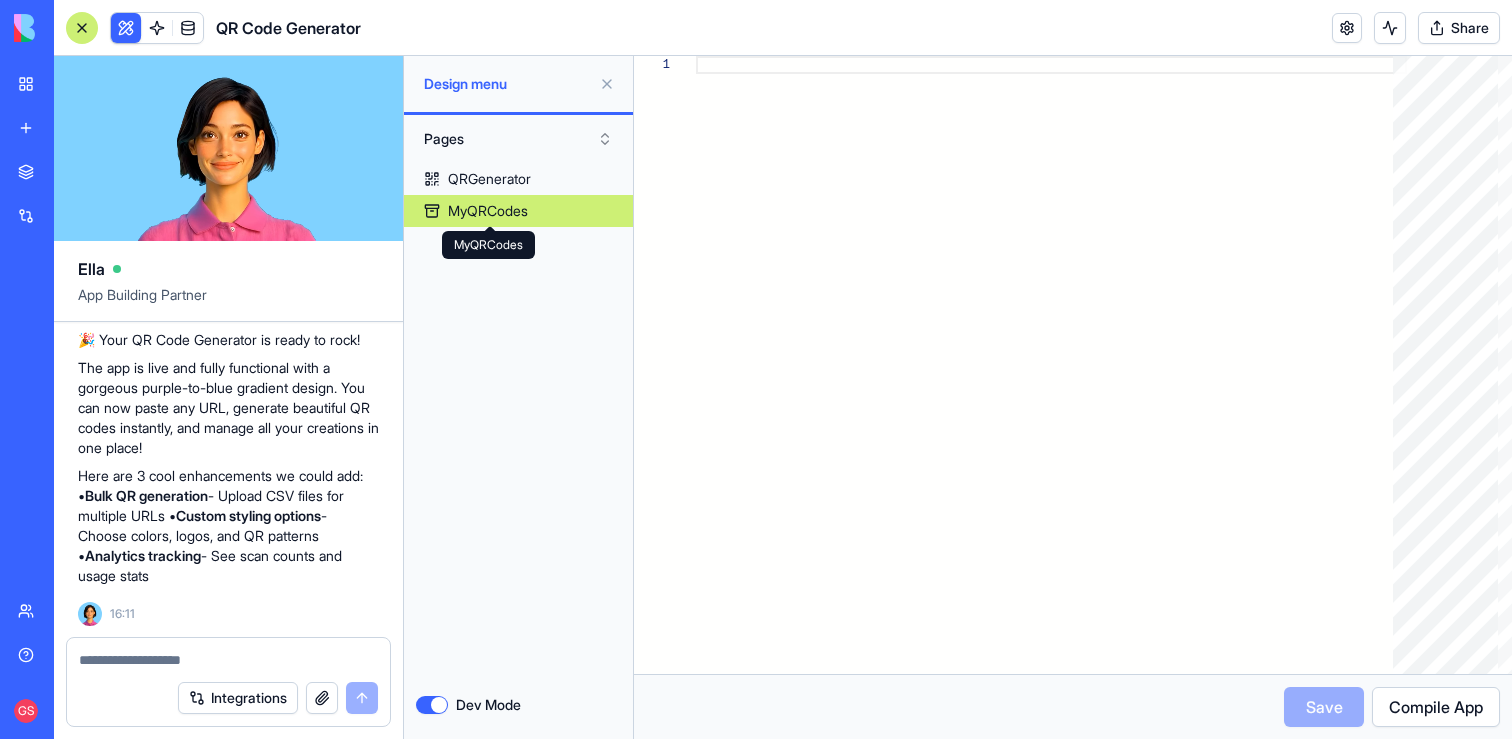 click on "MyQRCodes" at bounding box center (488, 211) 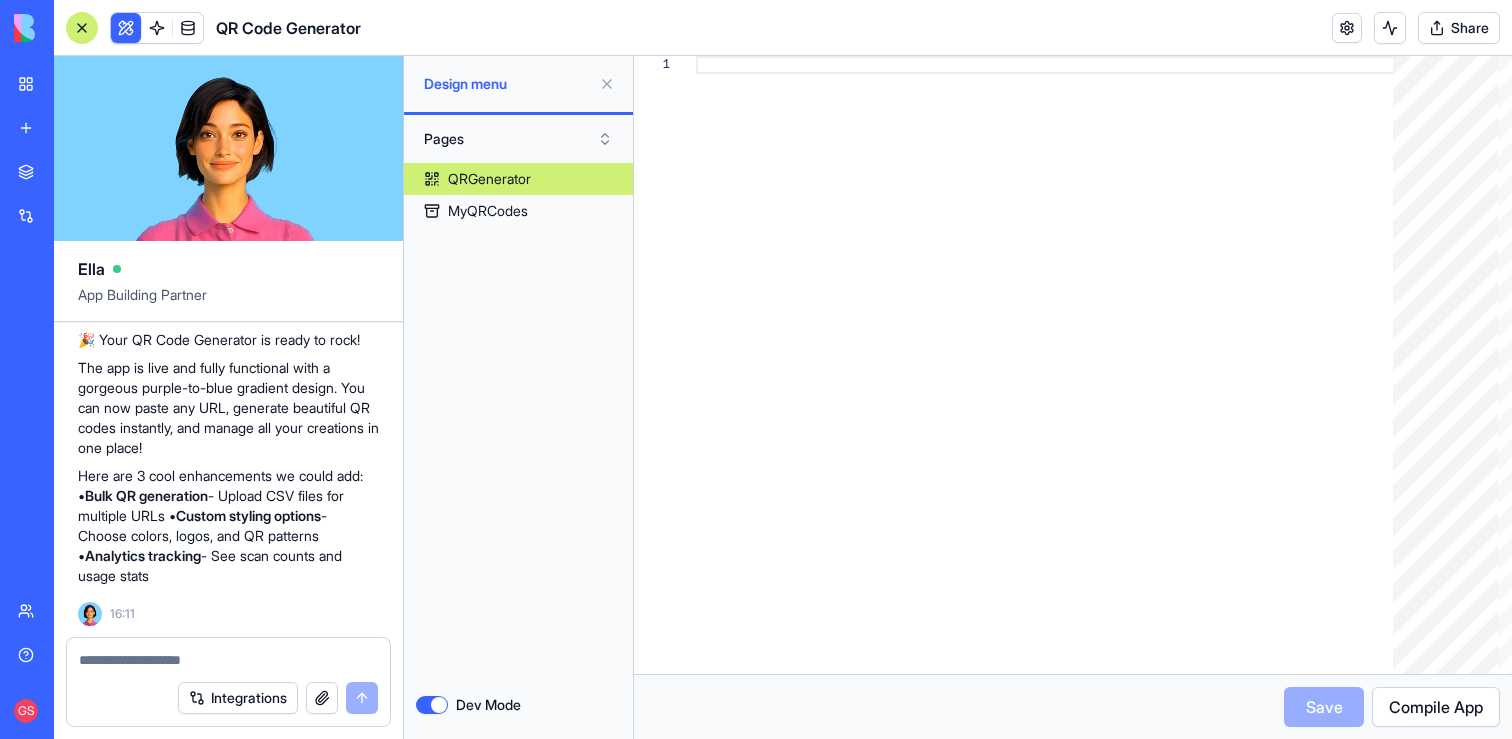 click on "QRGenerator" at bounding box center [518, 179] 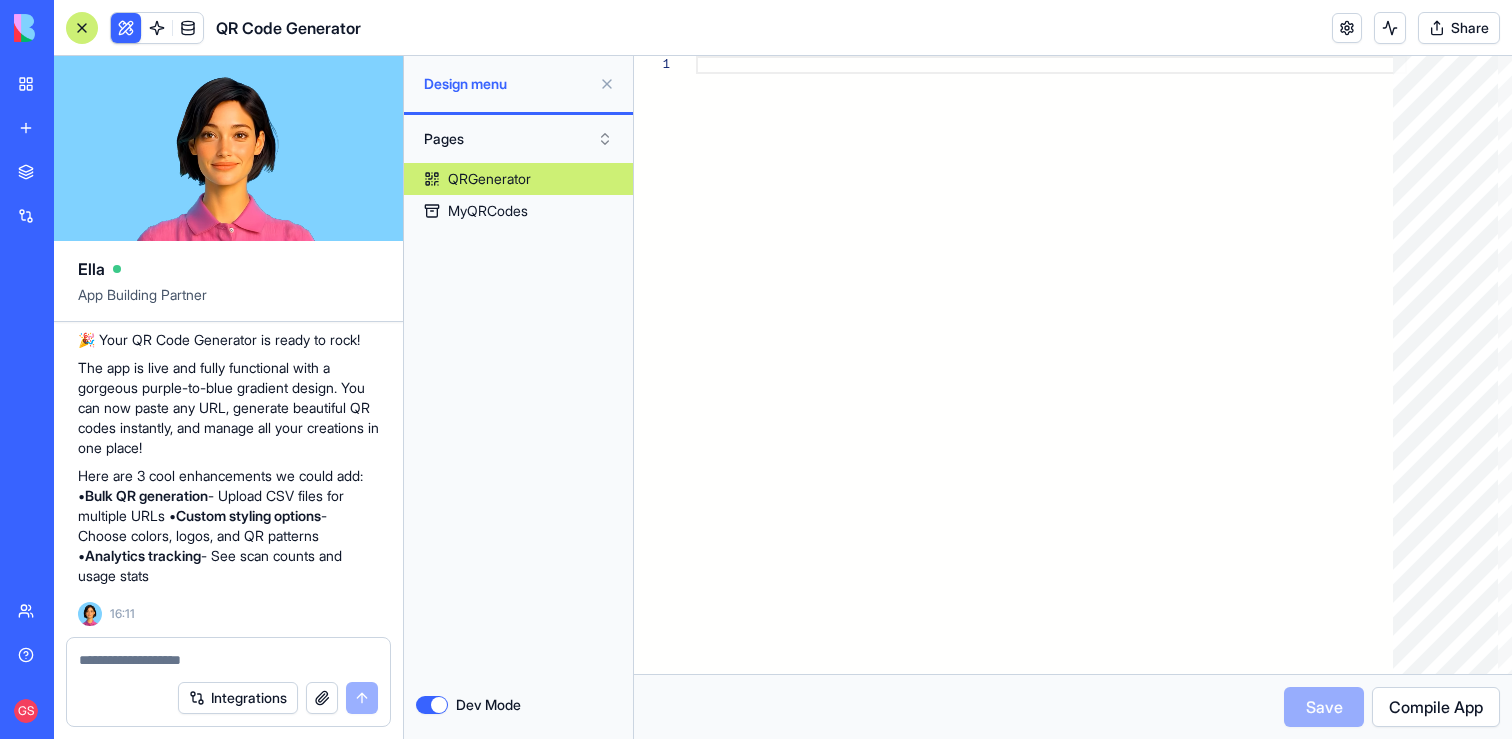 click on "Pages" at bounding box center (518, 139) 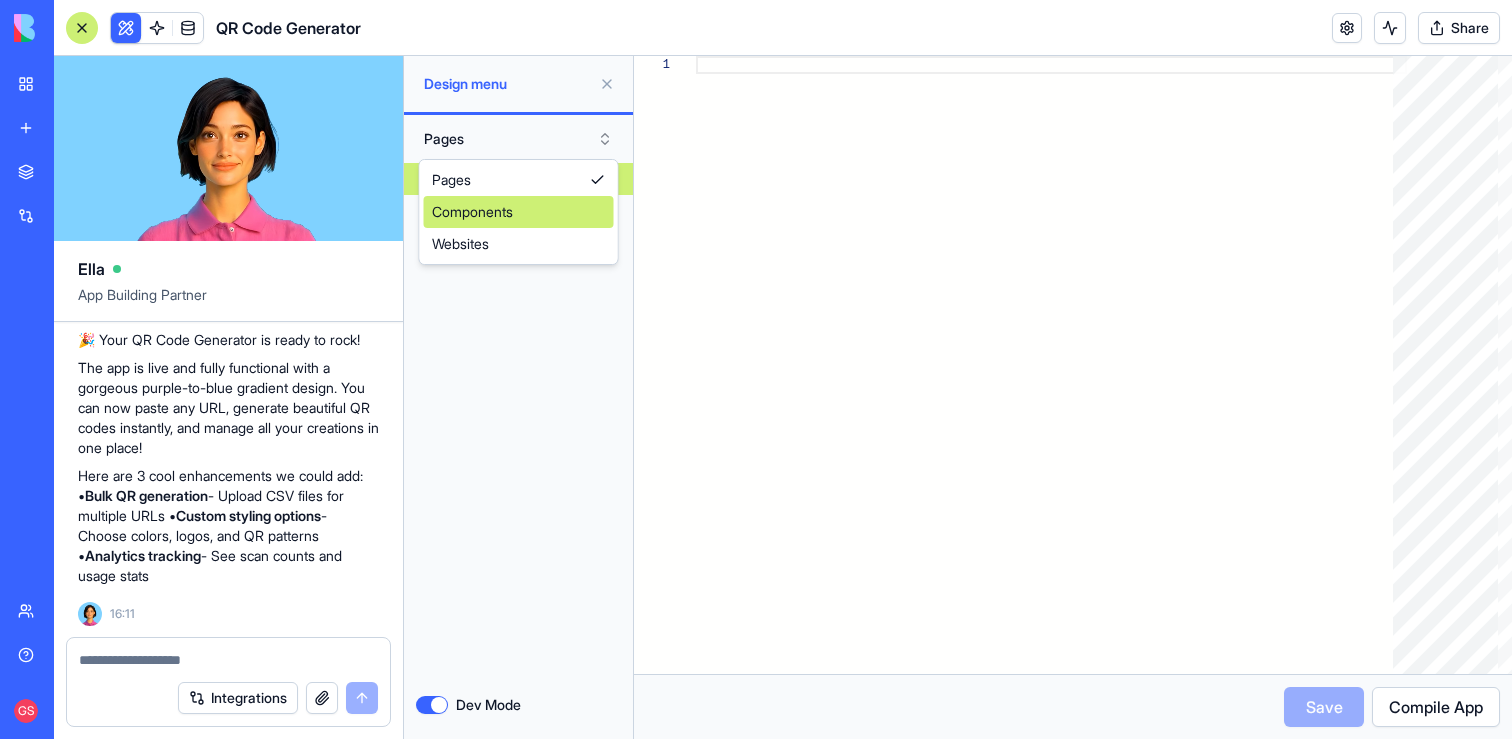 click on "Components" at bounding box center (519, 212) 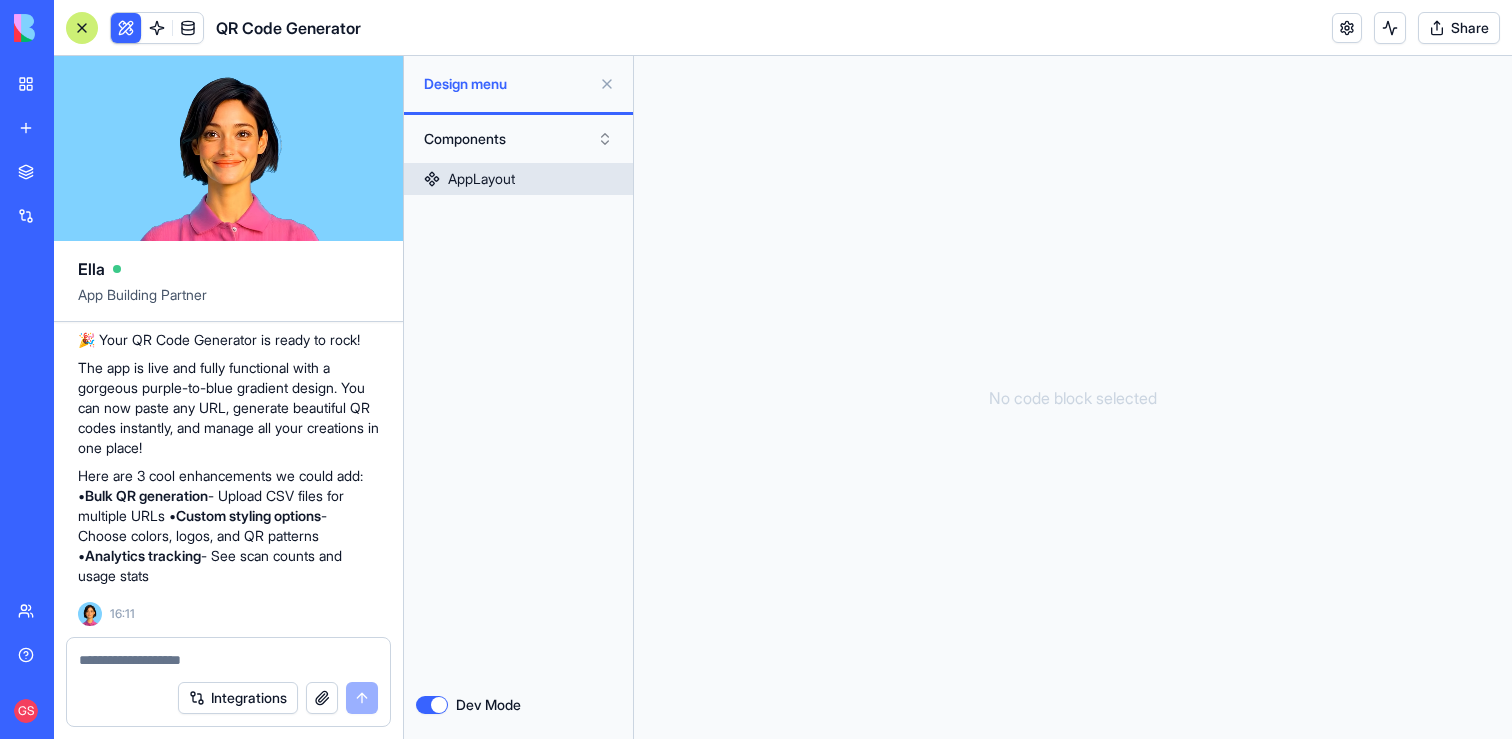 click on "AppLayout" at bounding box center (518, 179) 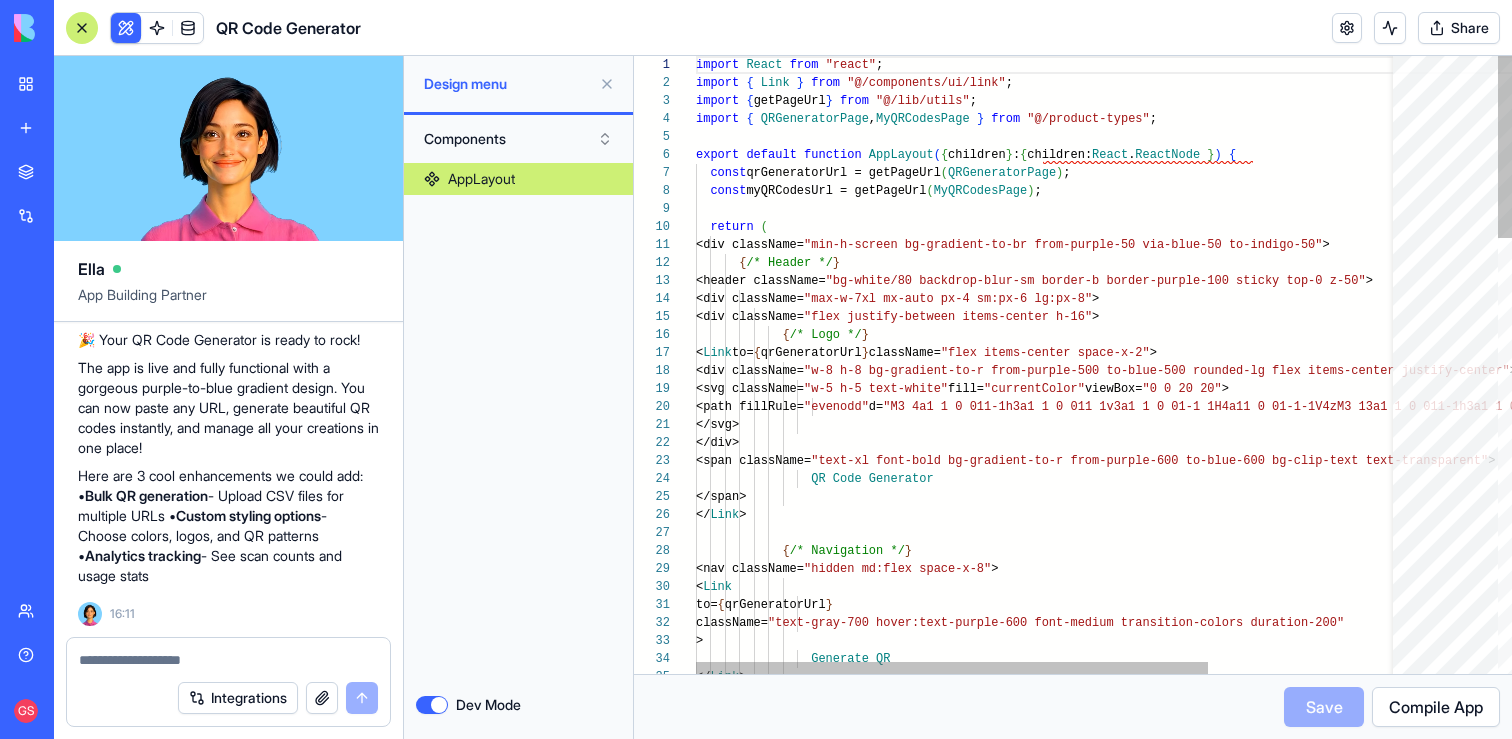 scroll, scrollTop: 180, scrollLeft: 0, axis: vertical 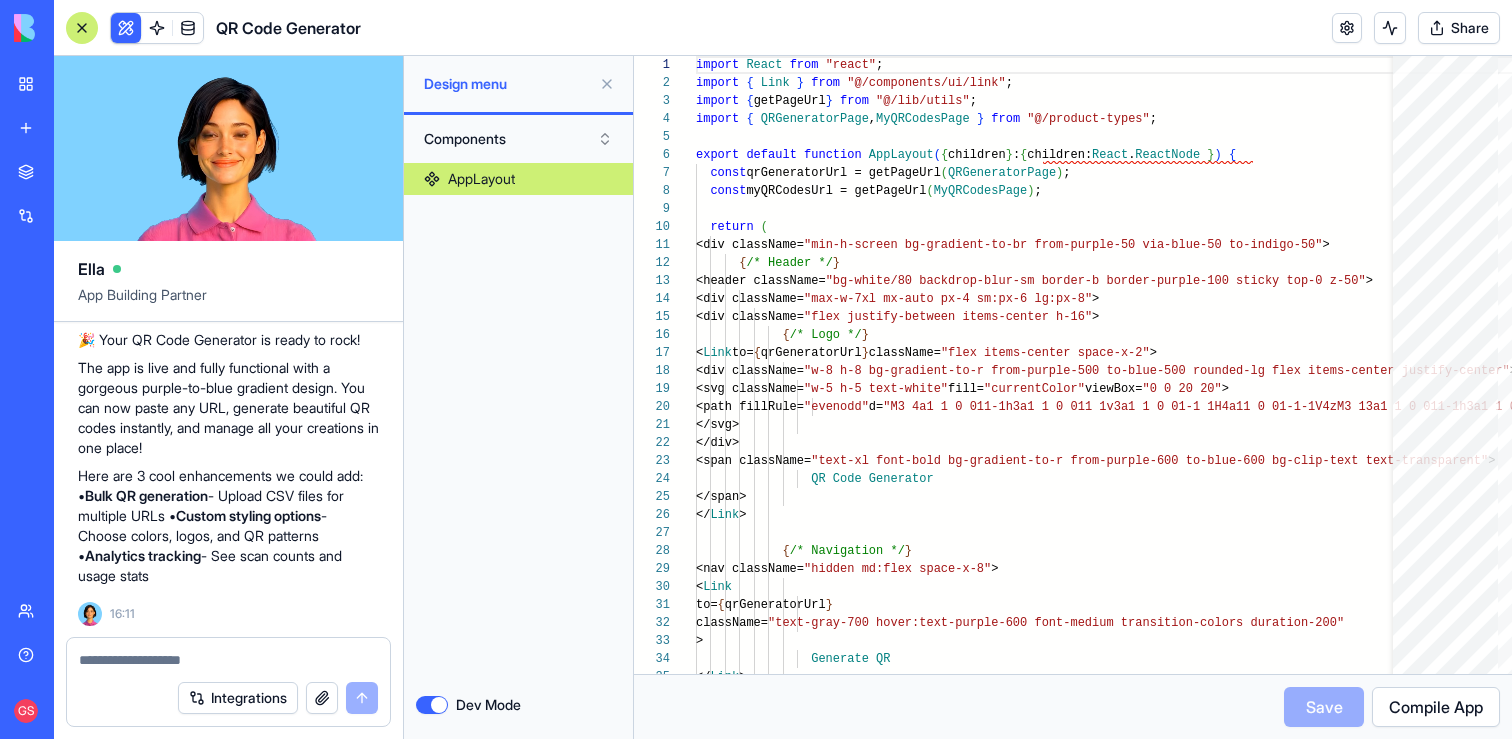 click on "Components" at bounding box center (518, 139) 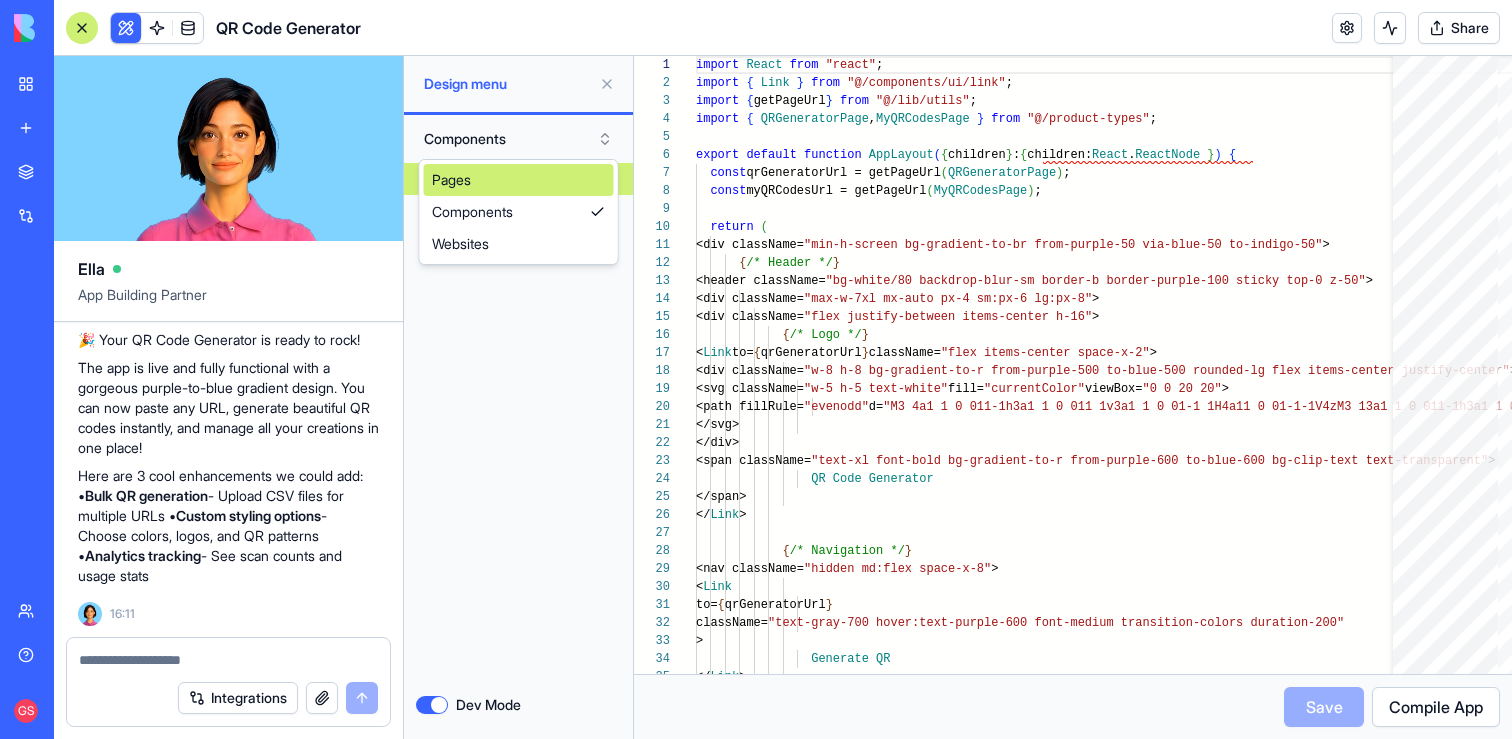 click on "Pages" at bounding box center [519, 180] 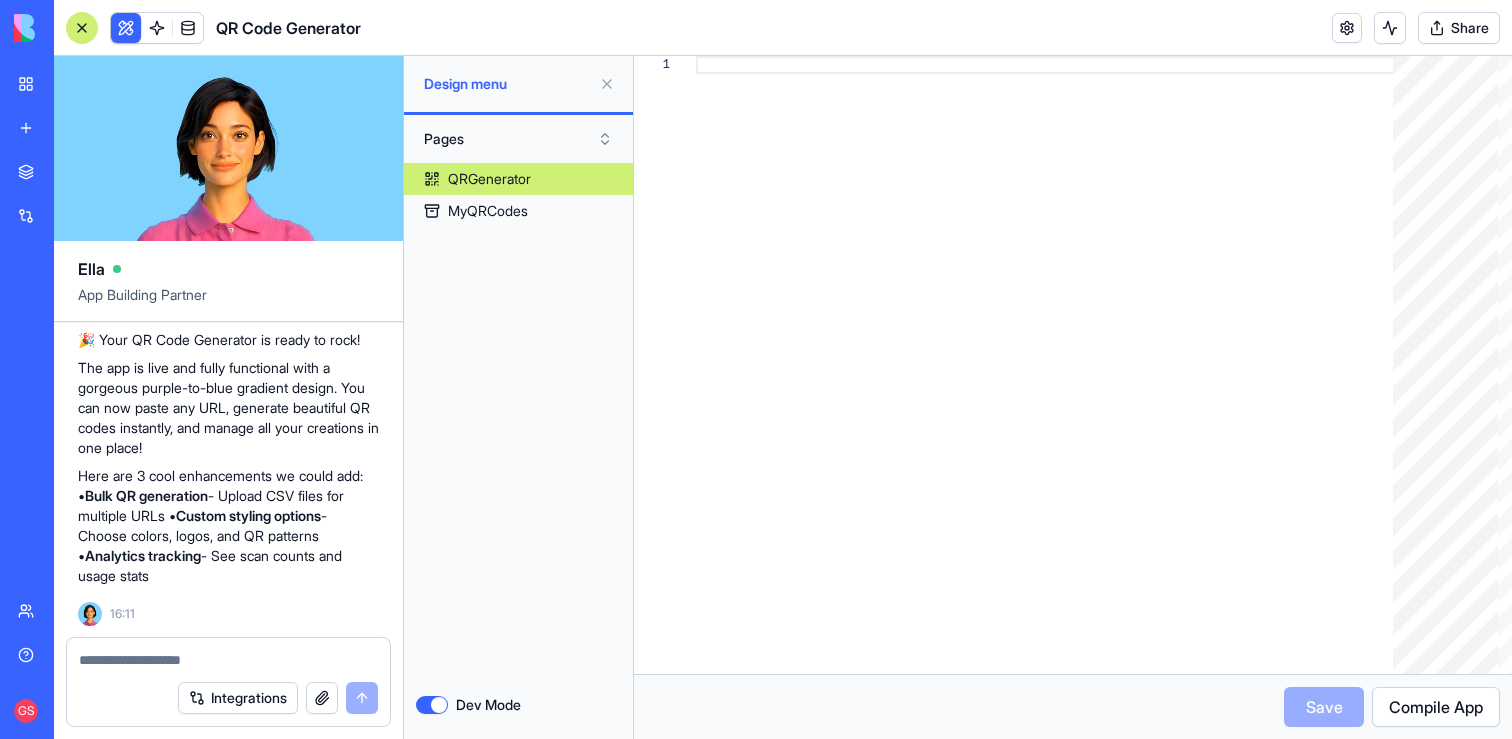 click on "QRGenerator" at bounding box center (489, 179) 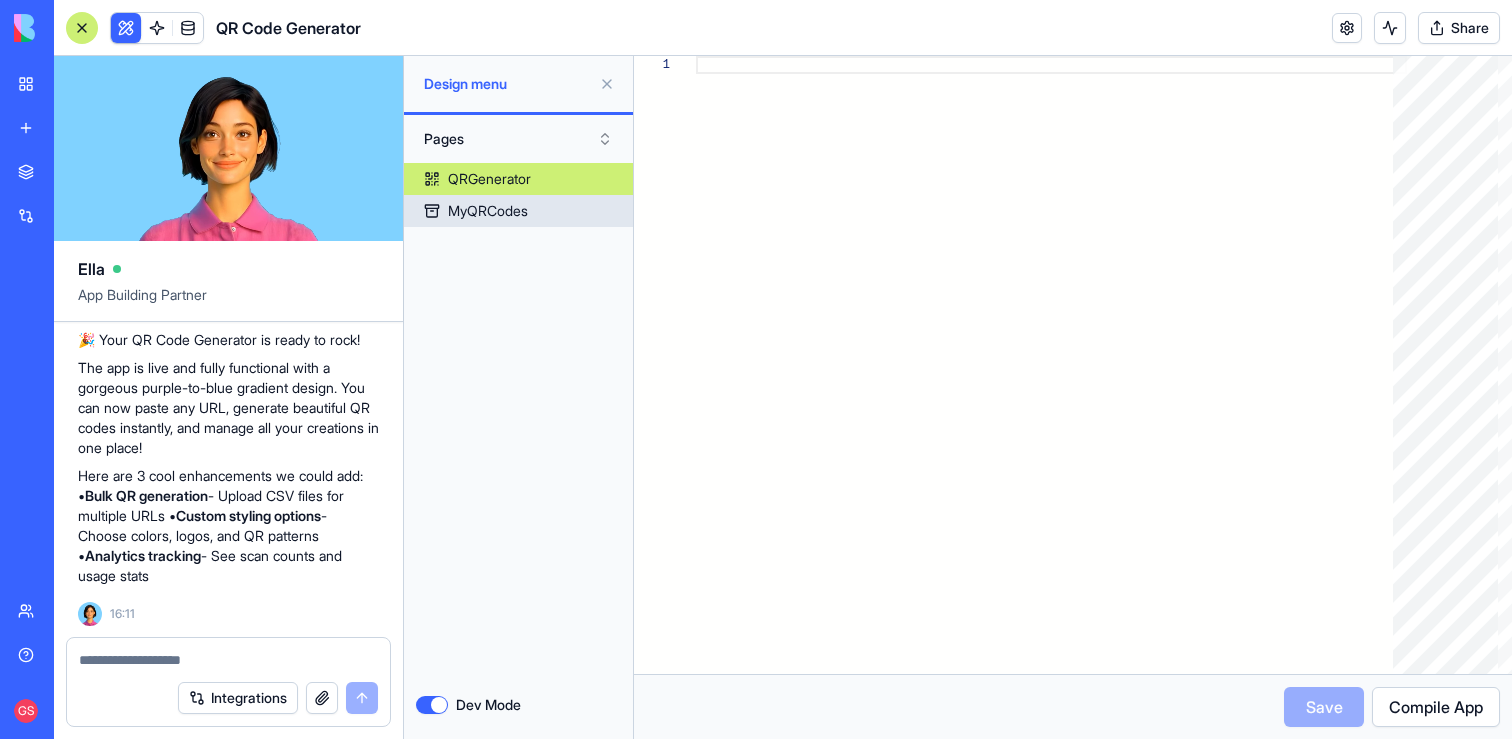 click on "MyQRCodes" at bounding box center (488, 211) 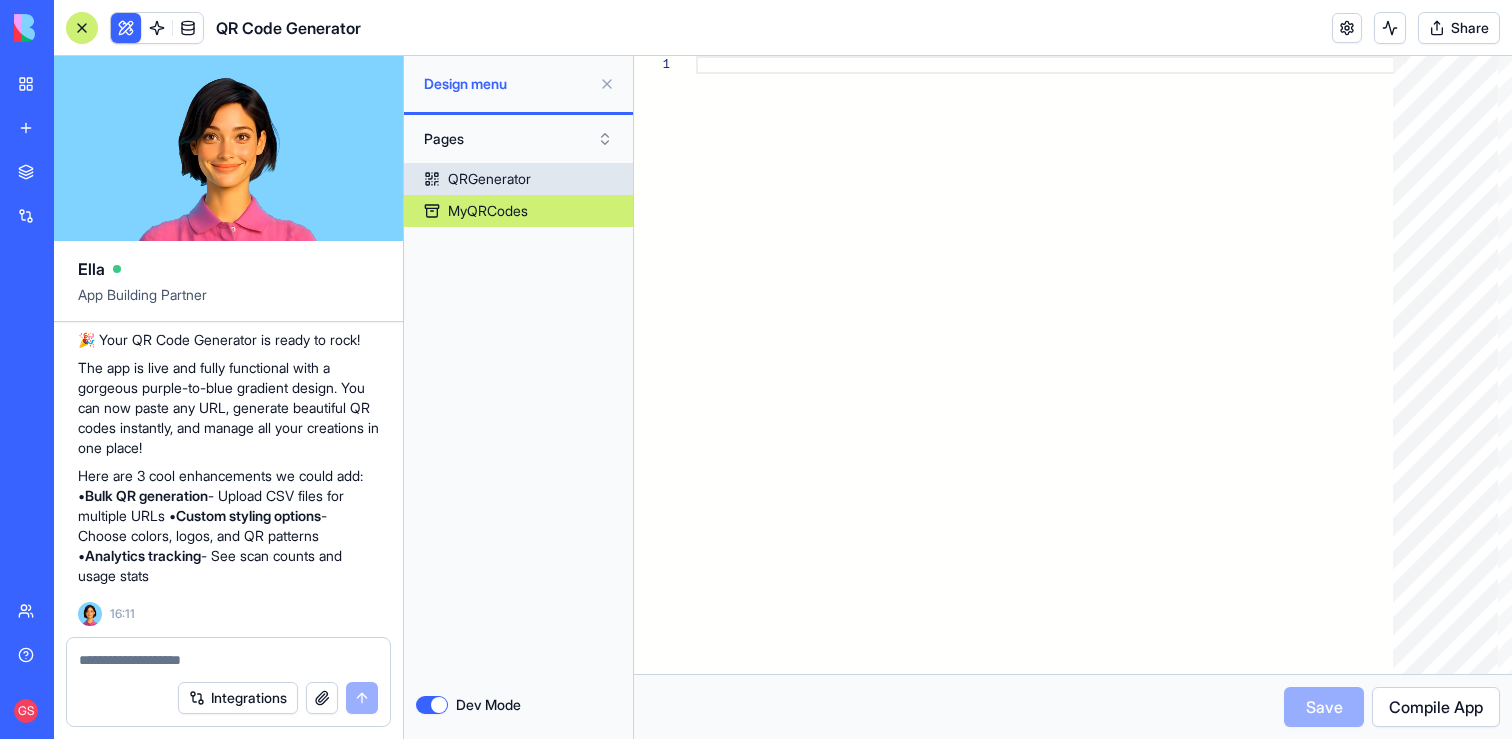 click on "QRGenerator" at bounding box center [489, 179] 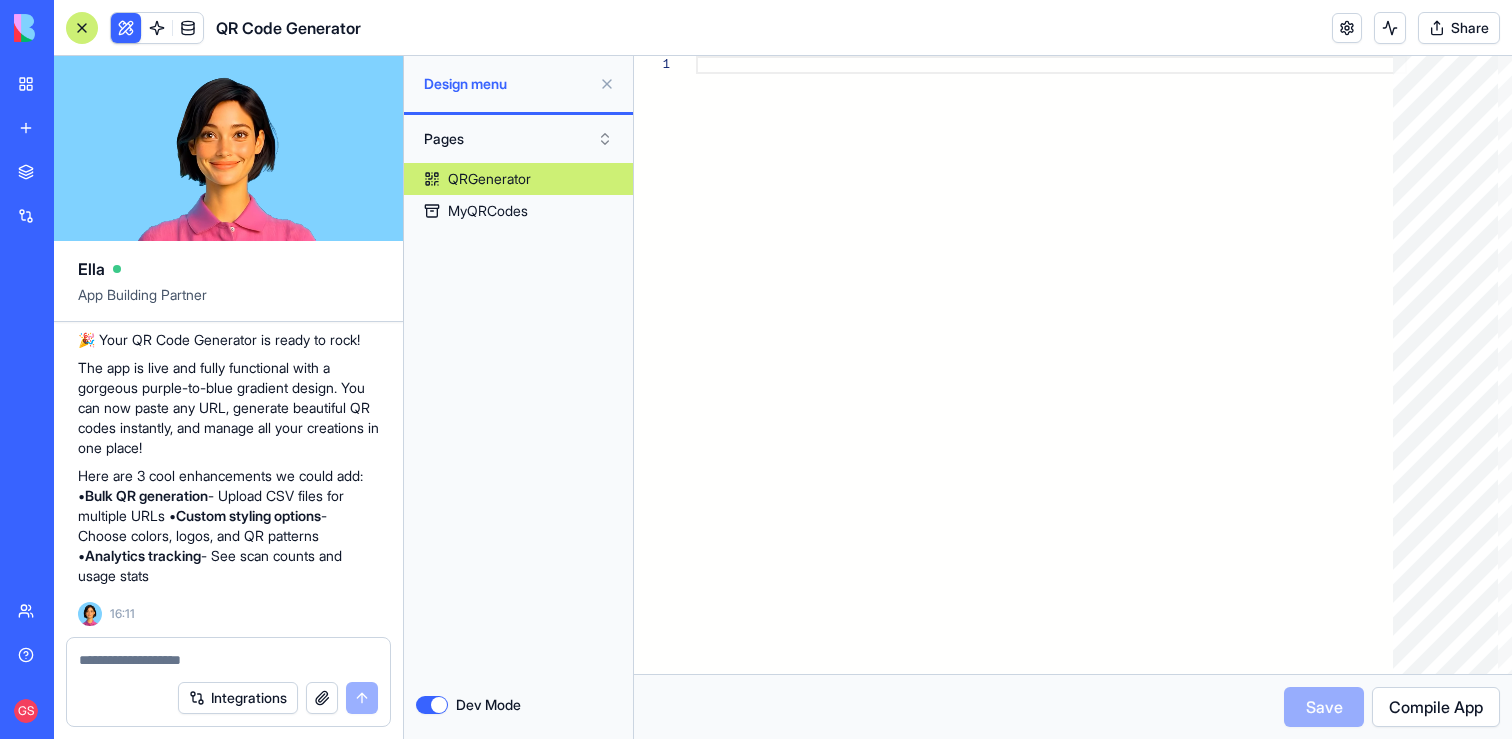 click on "MyQRCodes" at bounding box center [488, 211] 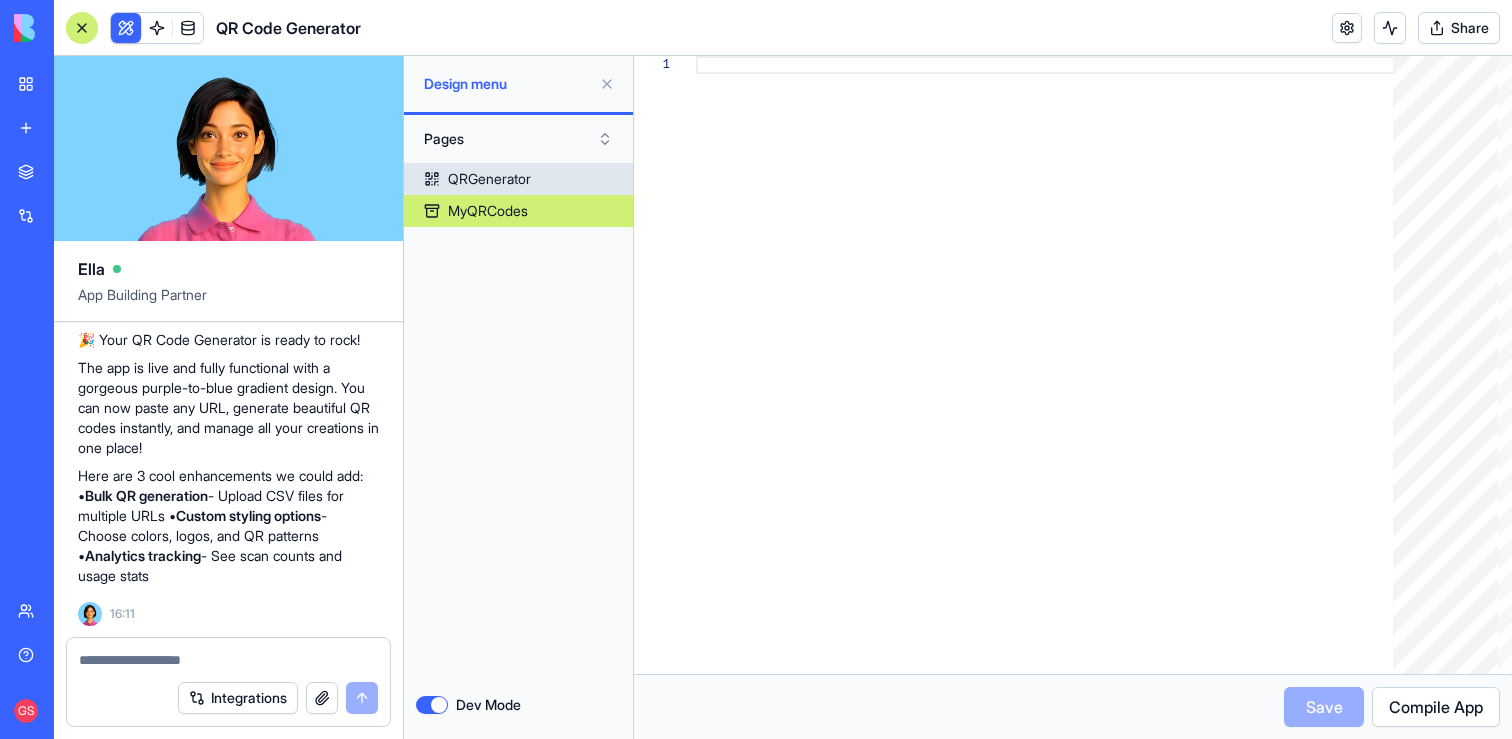 click on "QRGenerator" at bounding box center [518, 179] 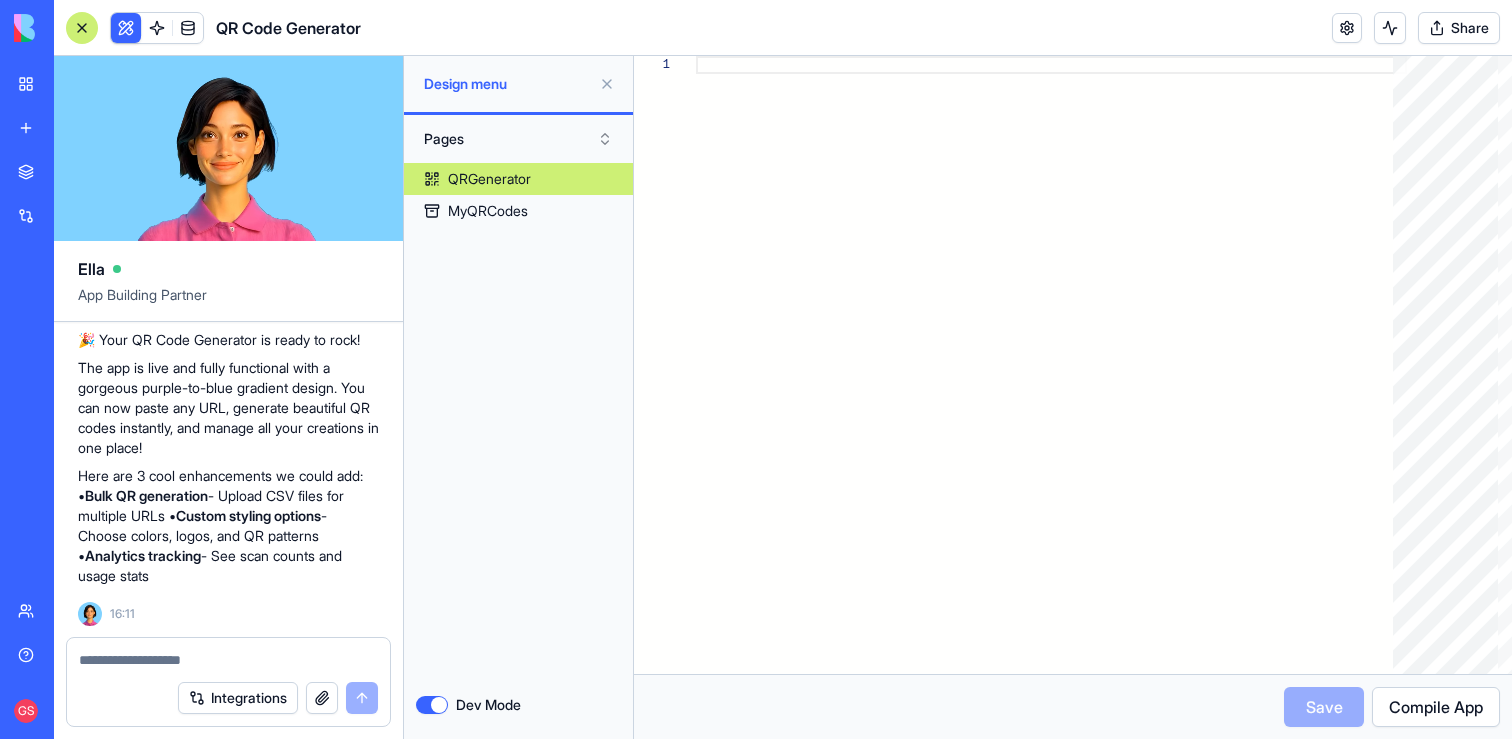 type 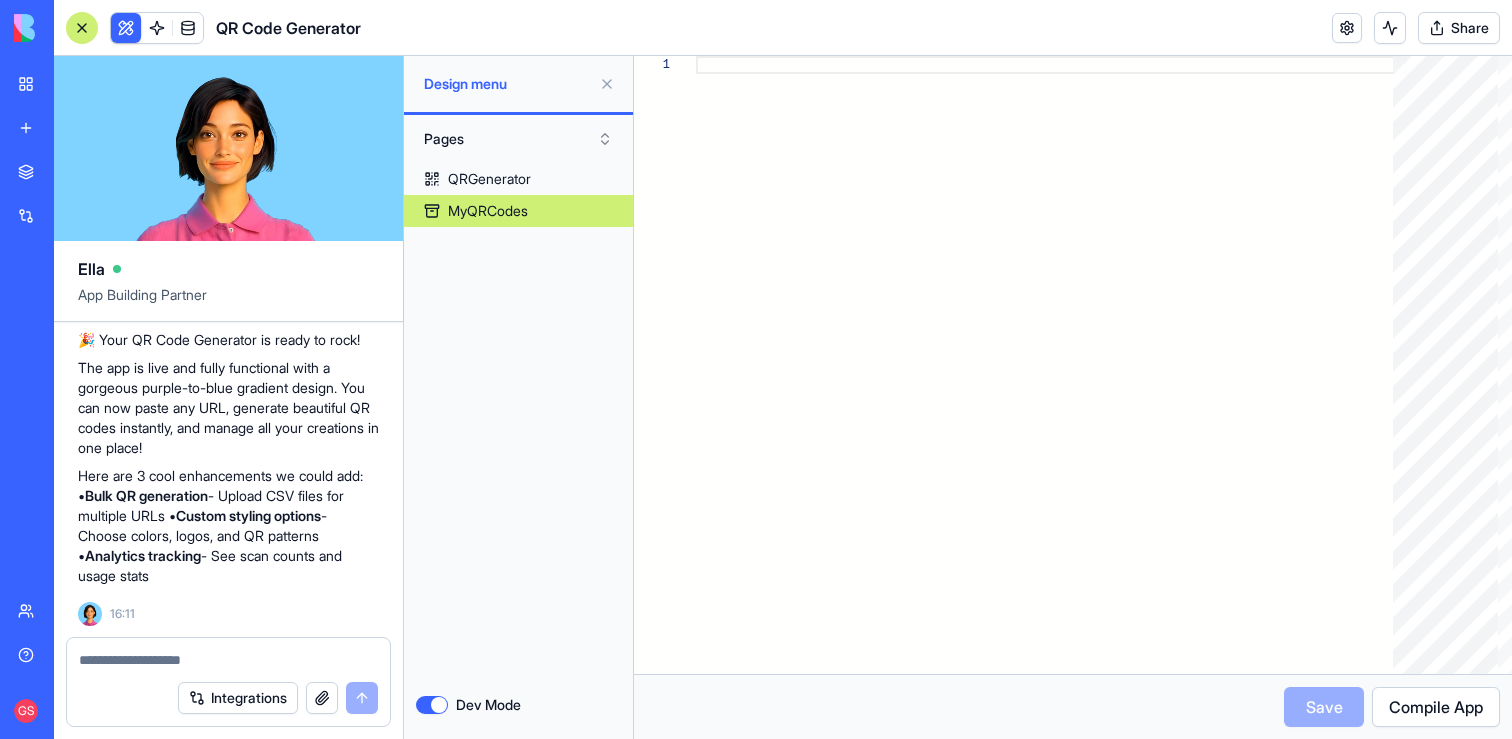 click on "MyQRCodes" at bounding box center [488, 211] 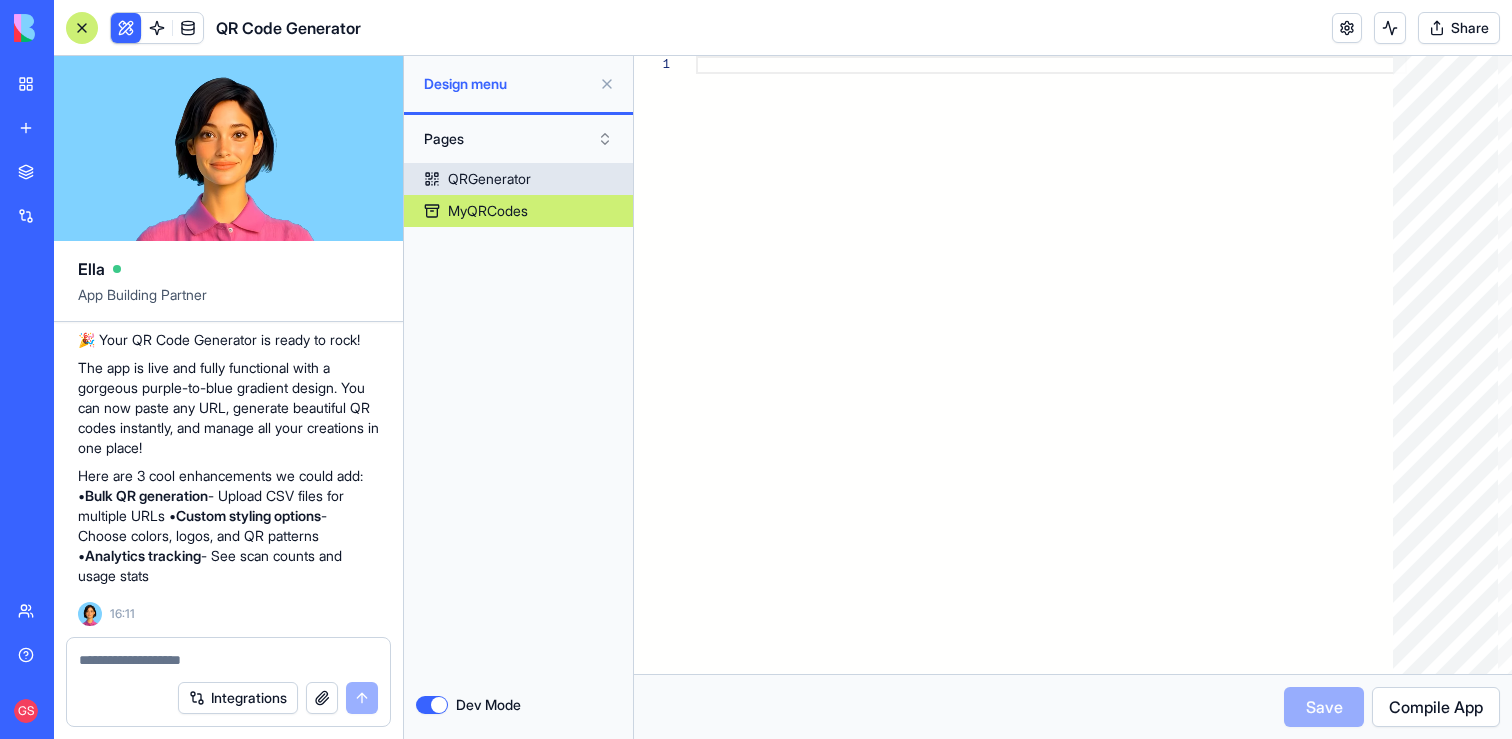 click on "QRGenerator" at bounding box center [489, 179] 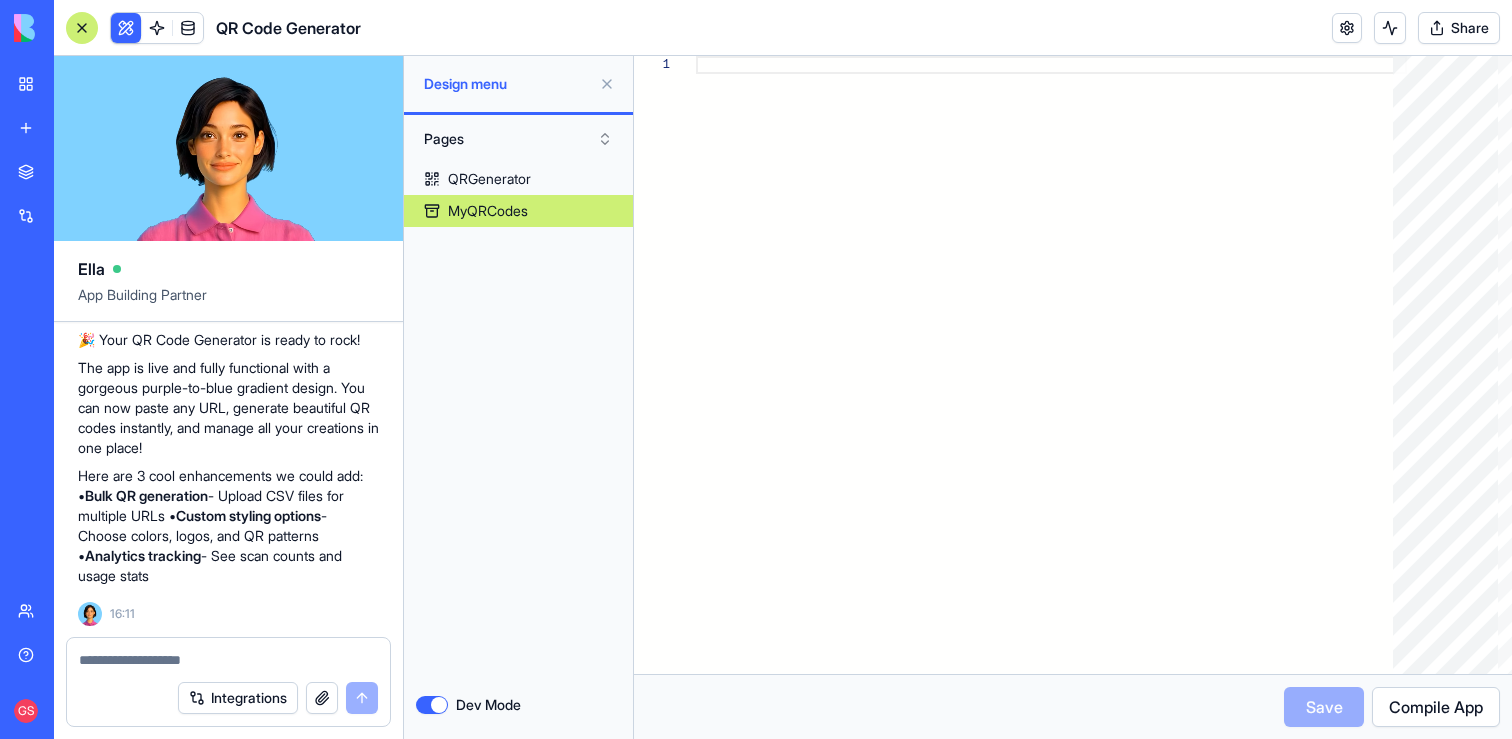 click on "MyQRCodes" at bounding box center (518, 211) 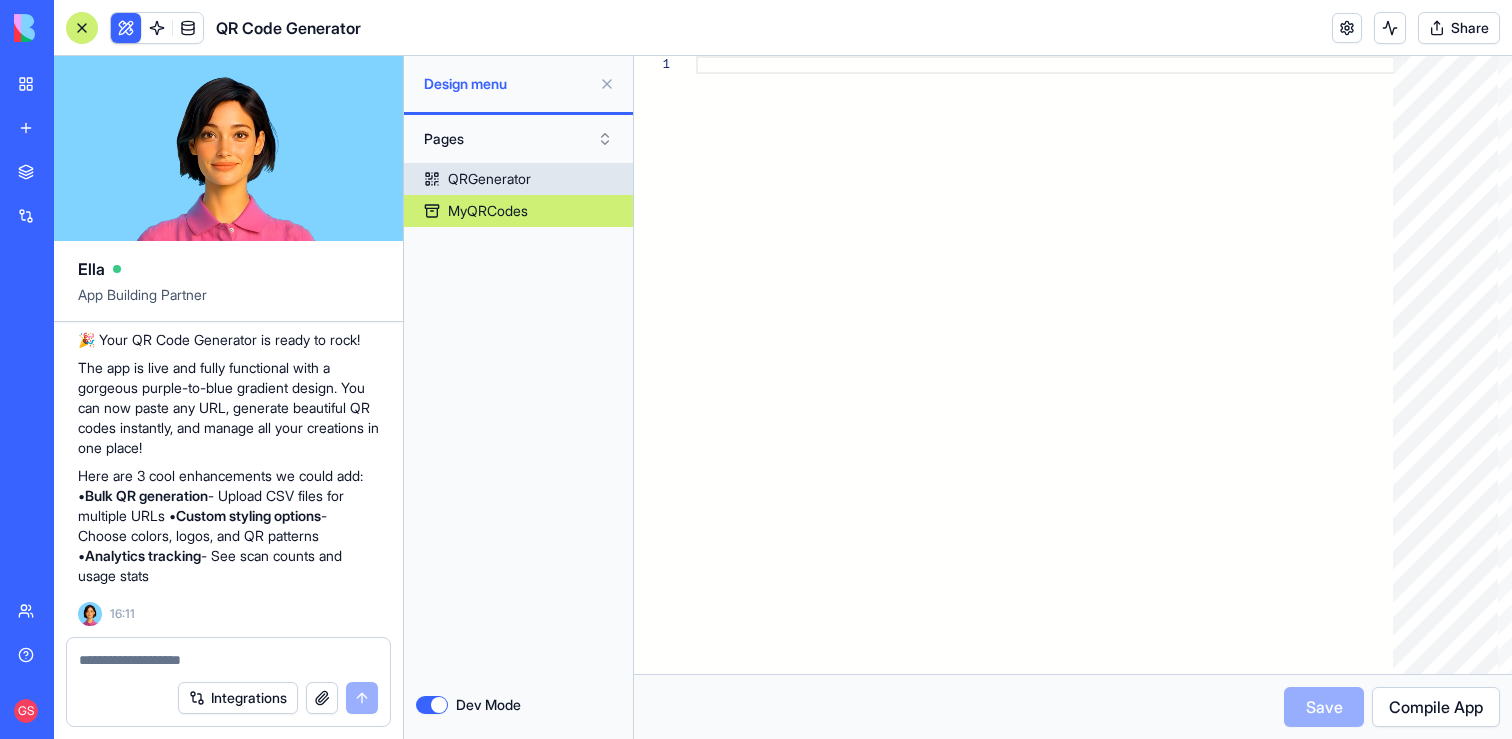 click on "QRGenerator" at bounding box center (489, 179) 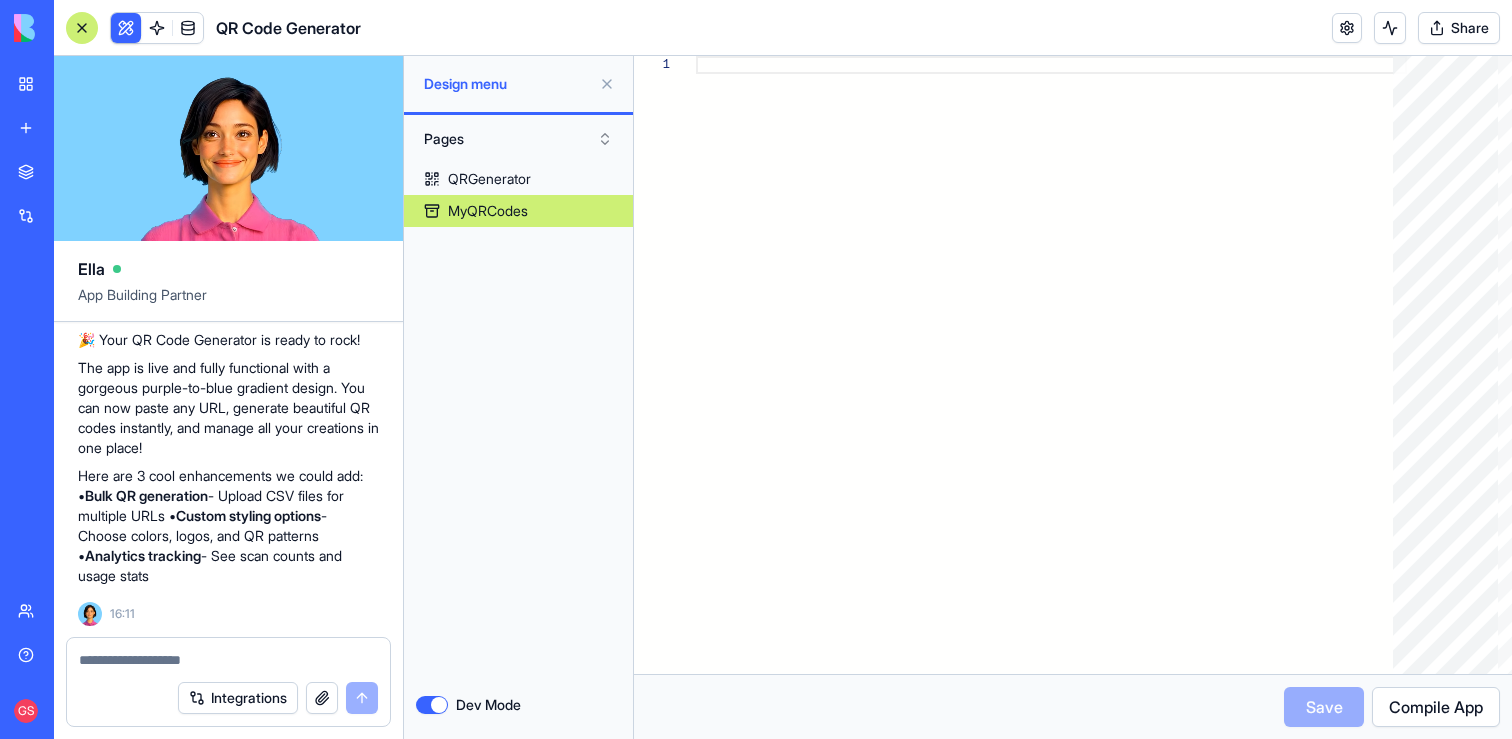click on "MyQRCodes" at bounding box center [488, 211] 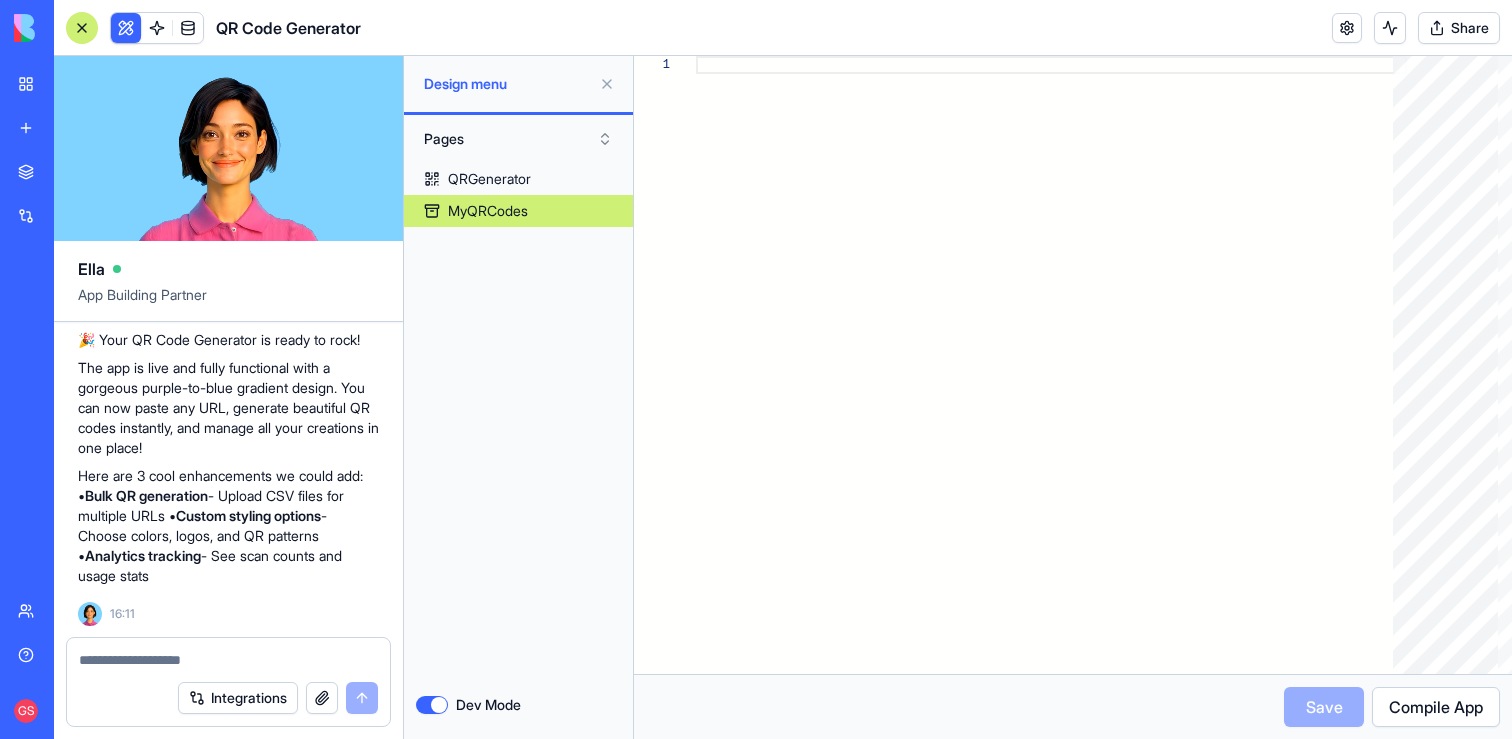 click on "QRGenerator" at bounding box center [518, 179] 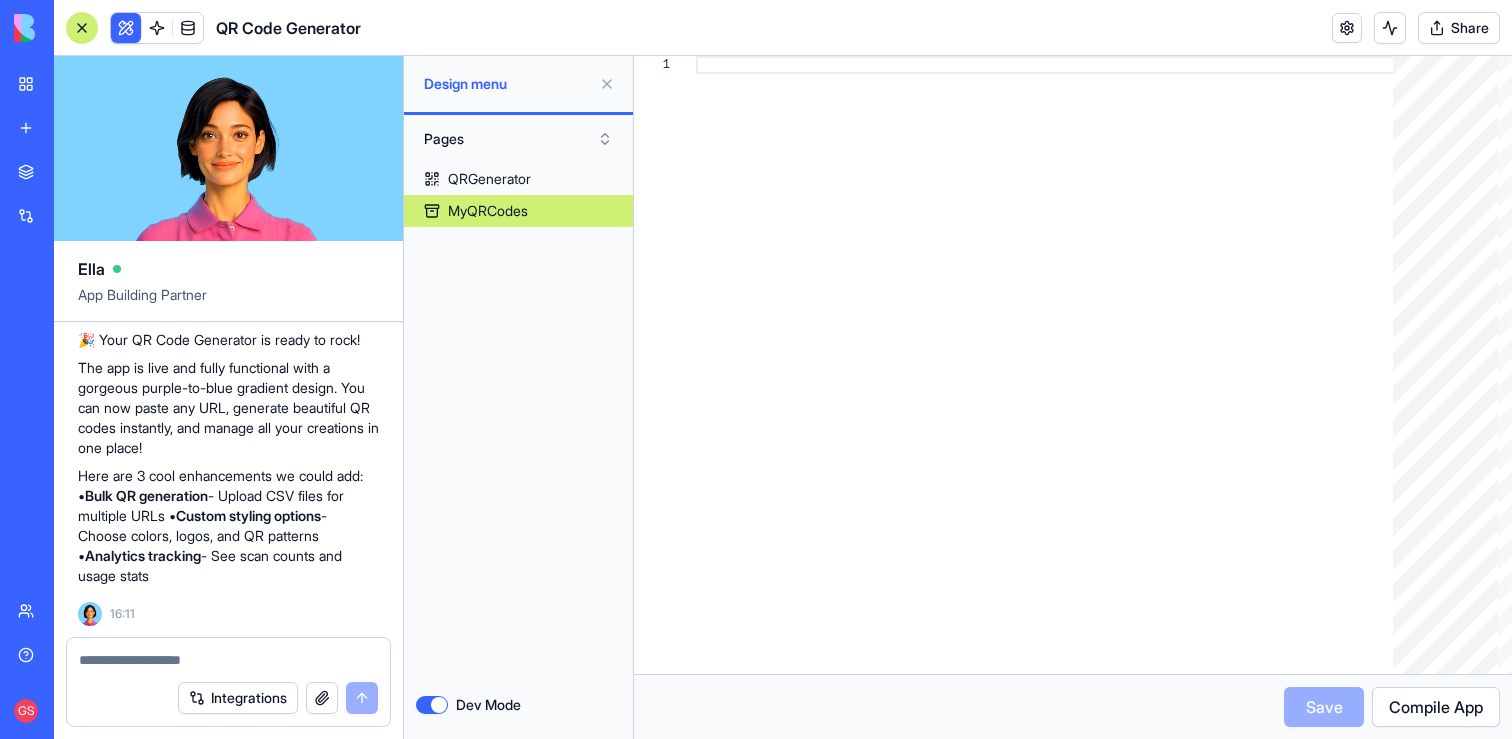 click on "MyQRCodes" at bounding box center [488, 211] 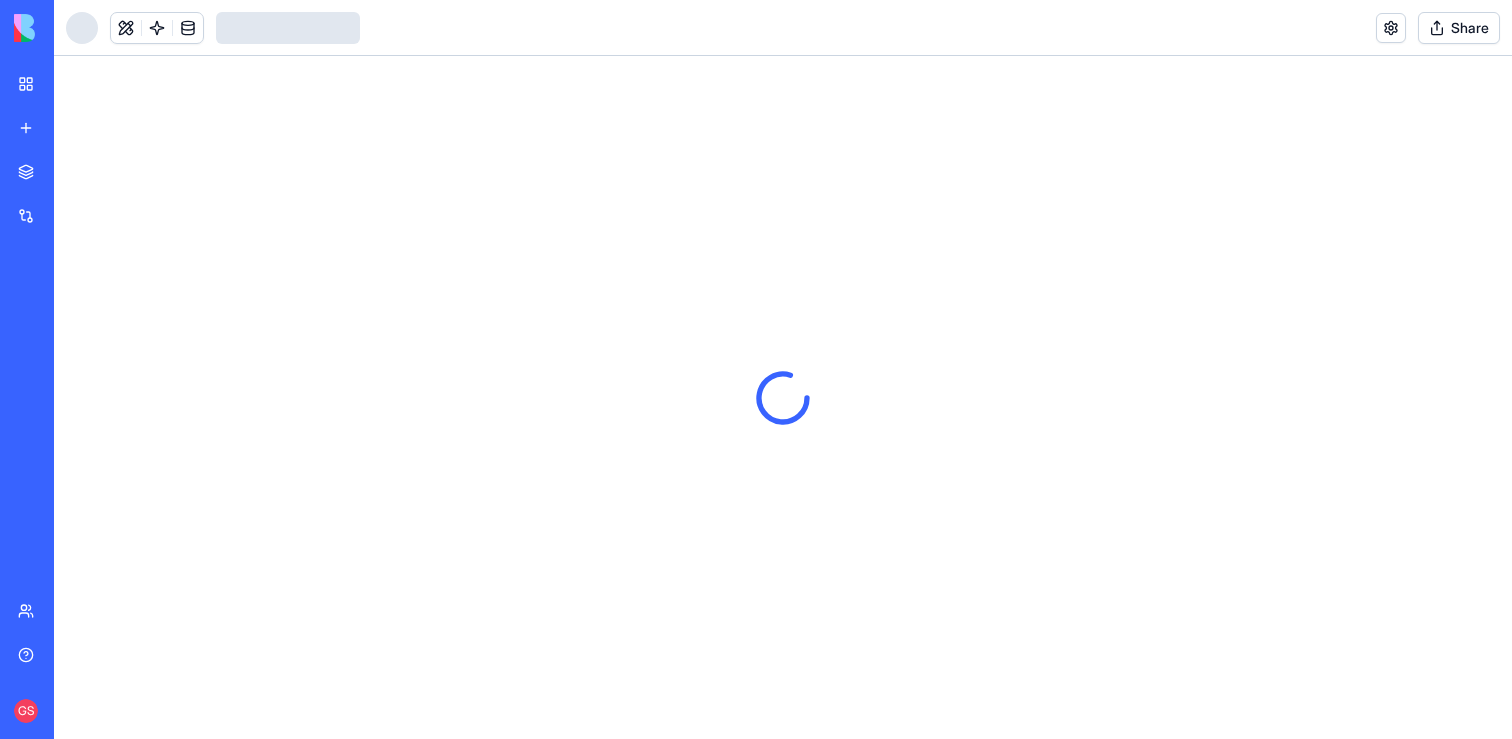 scroll, scrollTop: 0, scrollLeft: 0, axis: both 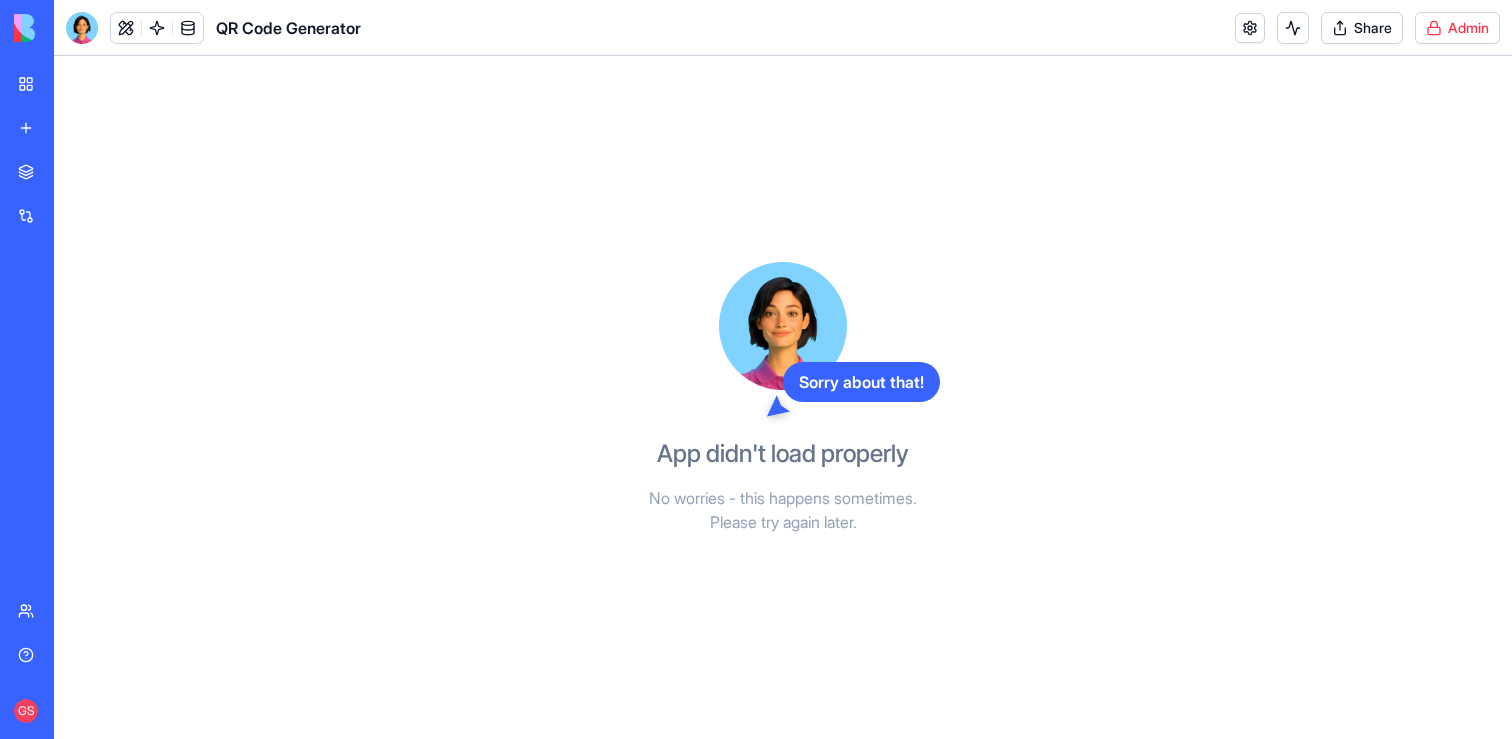 click on "BETA My workspace New app Marketplace Integrations Recent Smart Image Analyzer Utils QR Code Generator Team Help GS QR Code Generator Share Admin Sorry about that! App didn't load properly No worries - this happens sometimes. Please try again later. Command Palette Search for a command to run..." at bounding box center [756, 369] 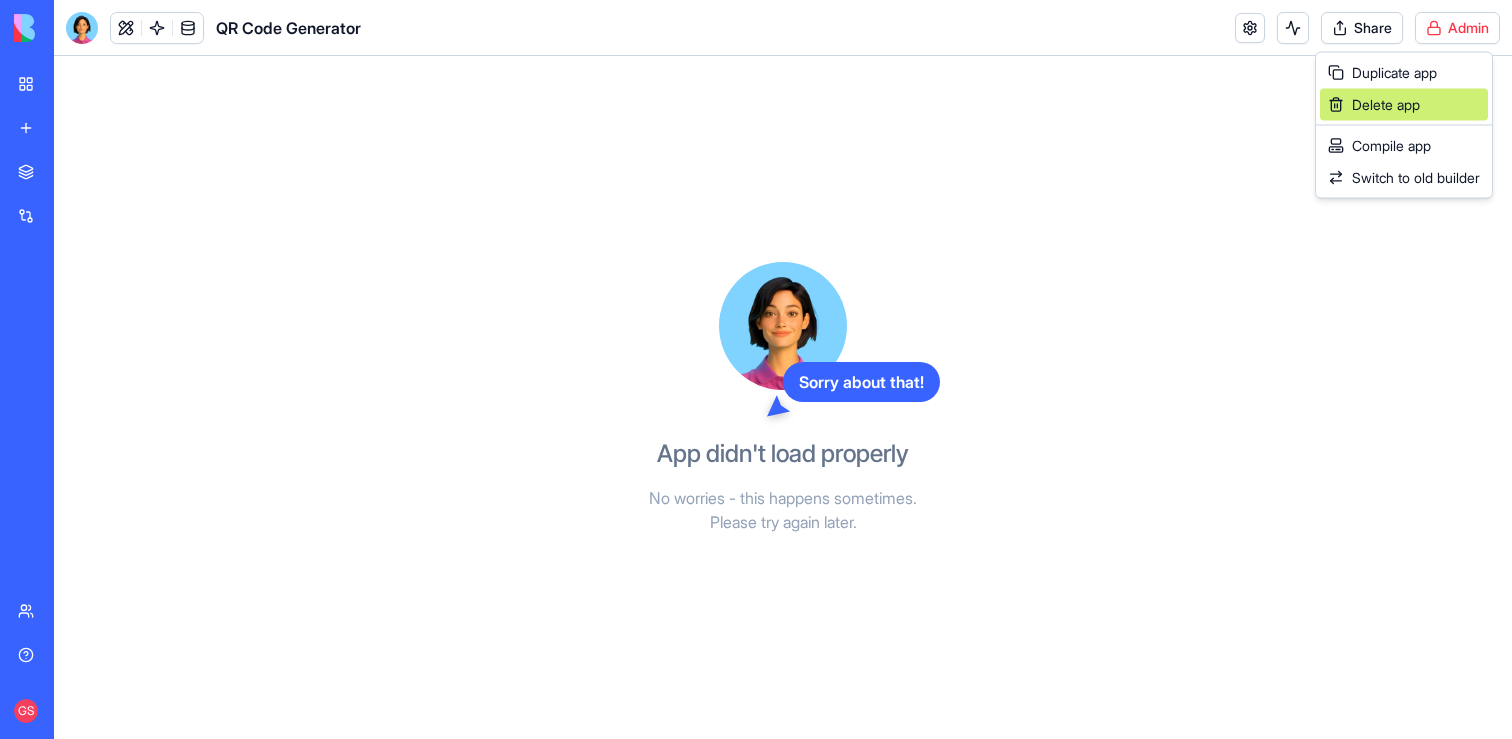 click on "Delete app" at bounding box center [1386, 105] 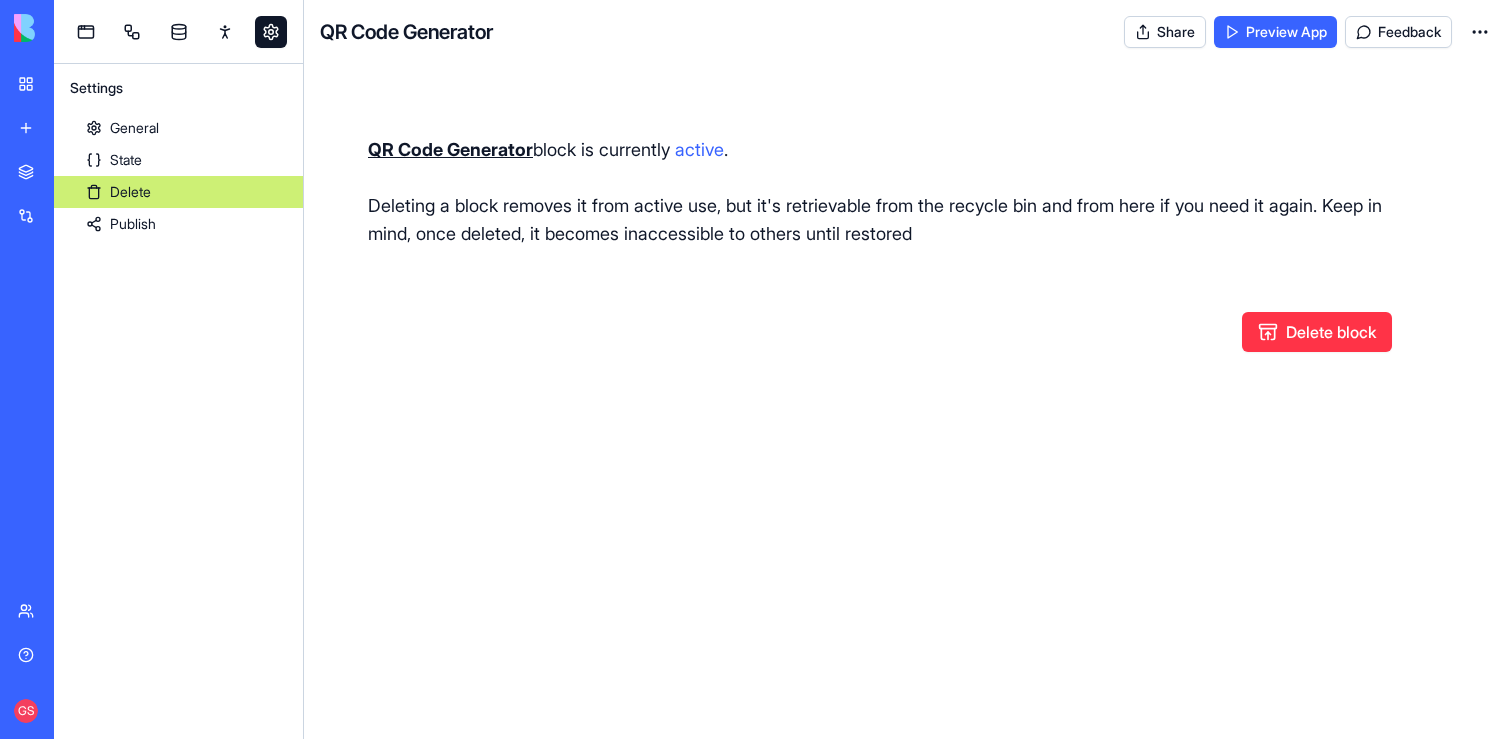 click on "Delete block" at bounding box center (1317, 332) 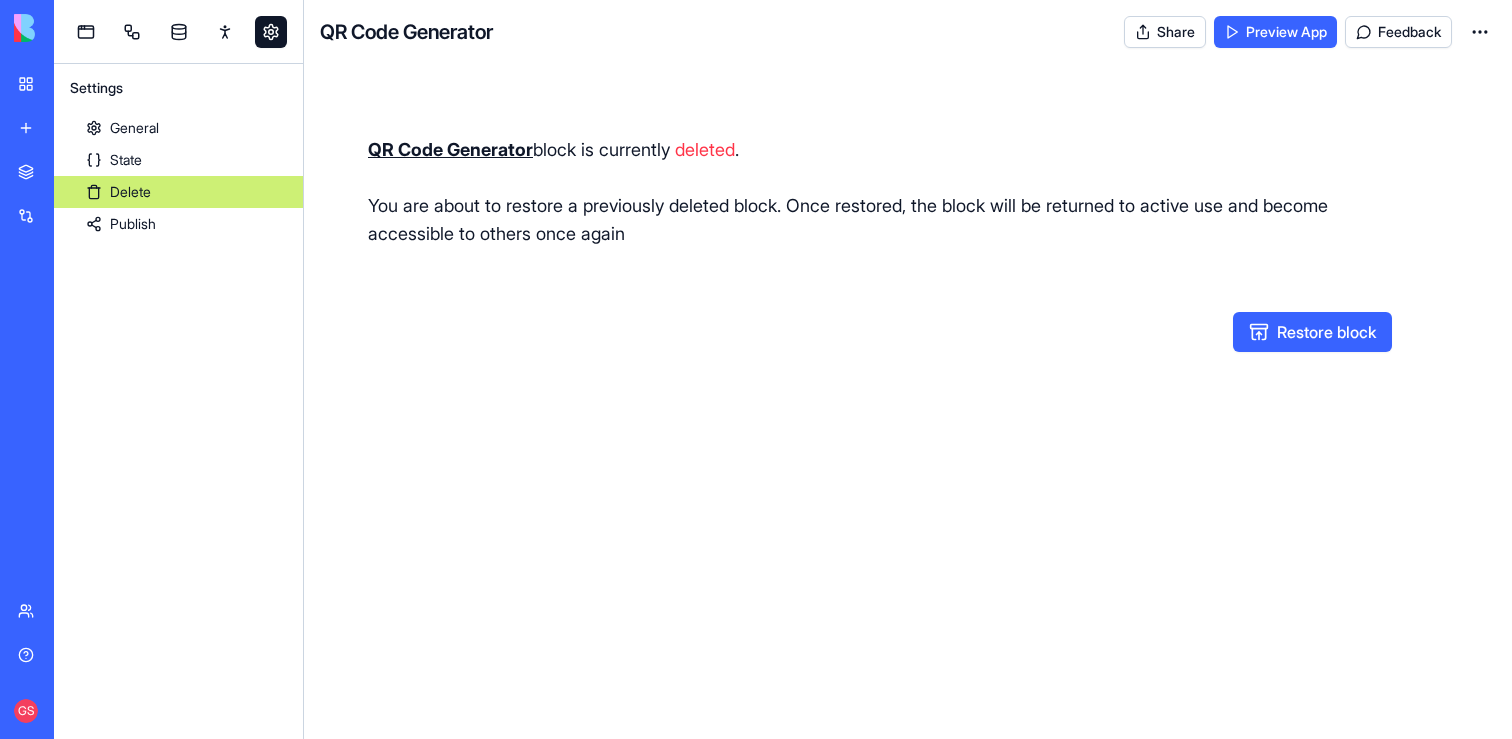 click on "New app" at bounding box center (46, 128) 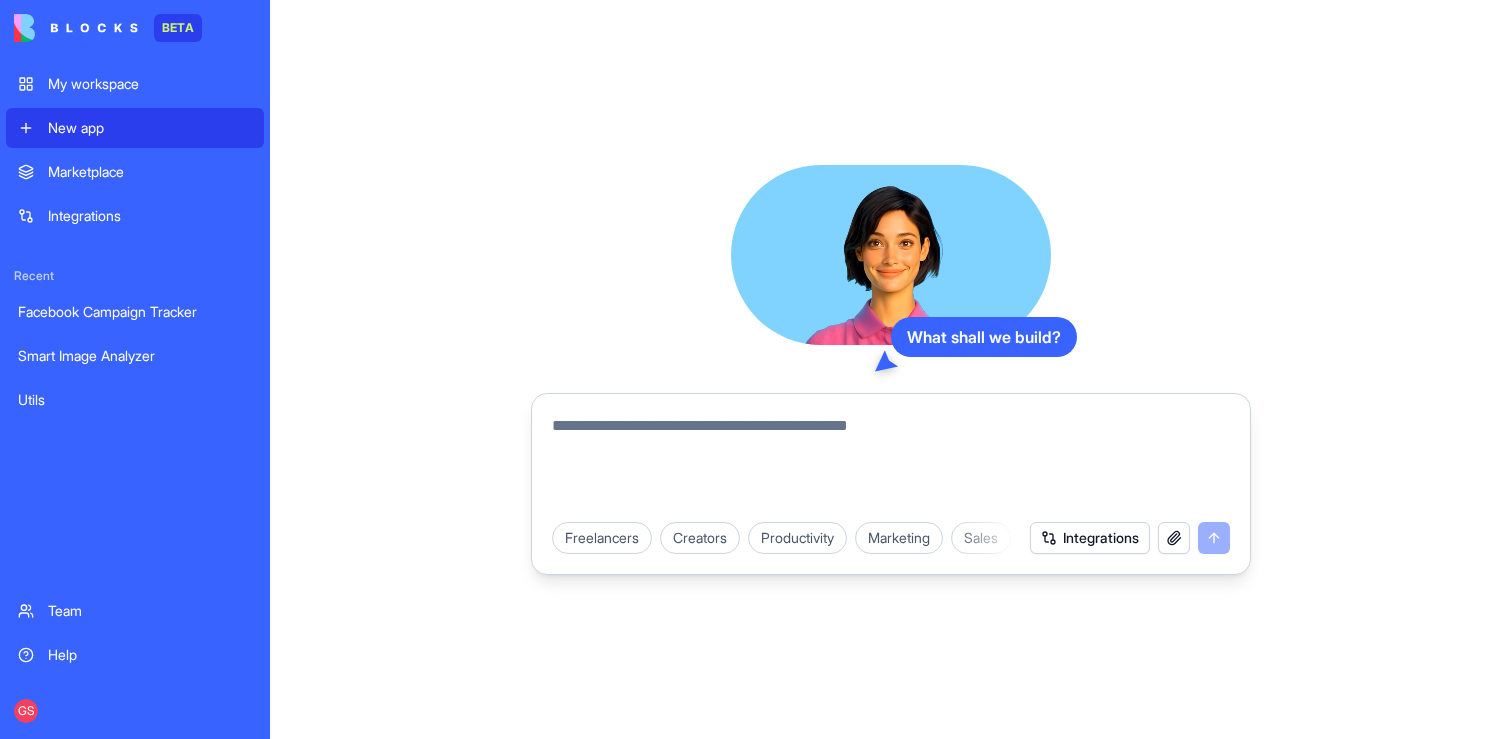 click at bounding box center [891, 462] 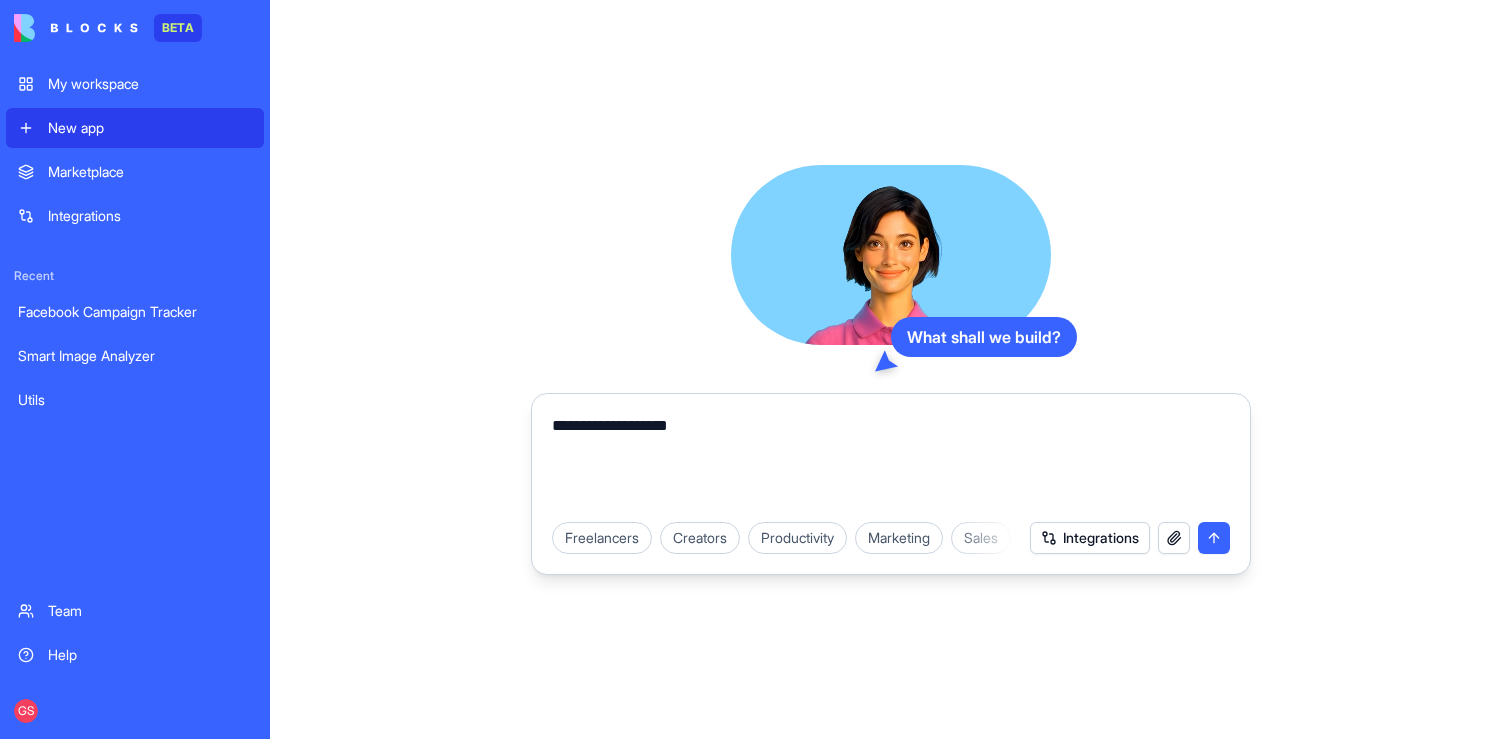 type on "**********" 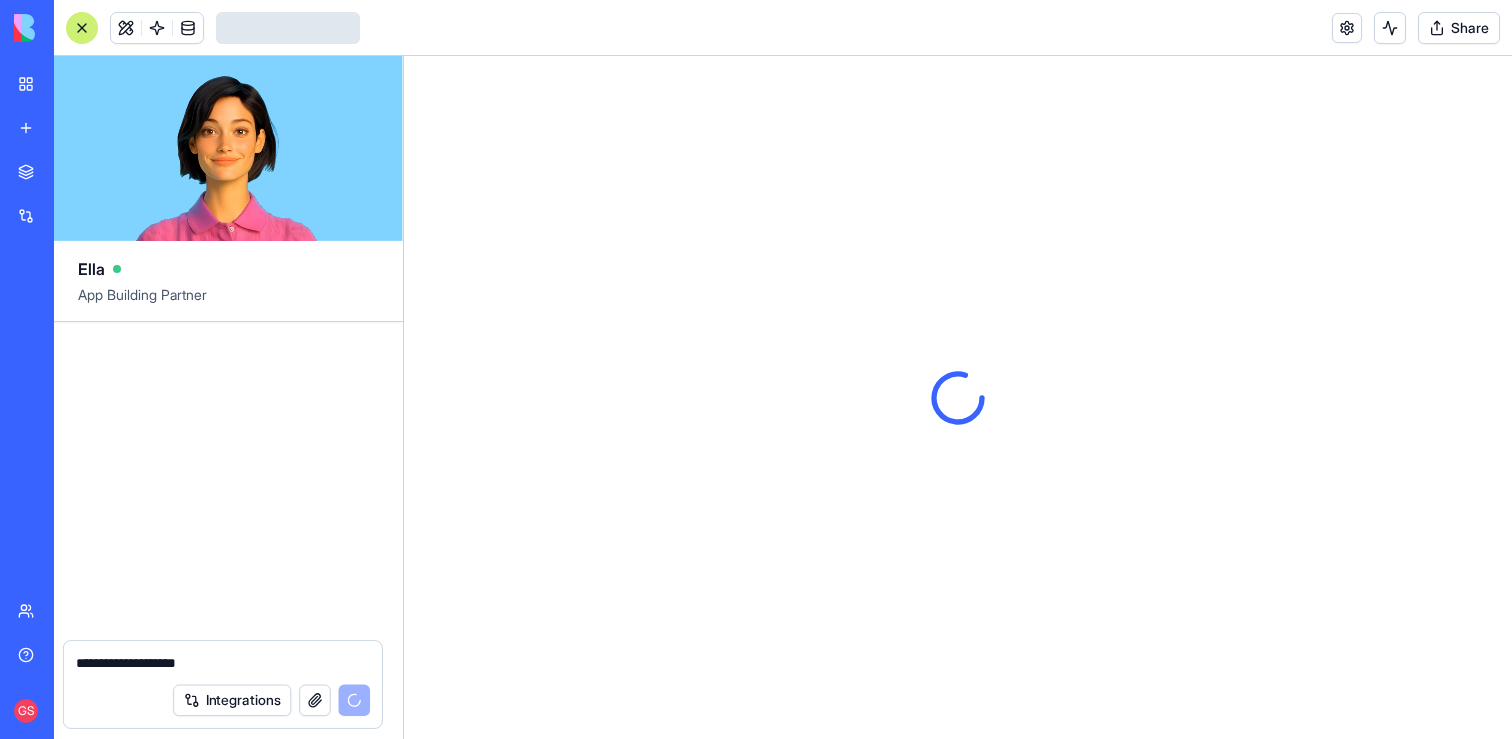 type 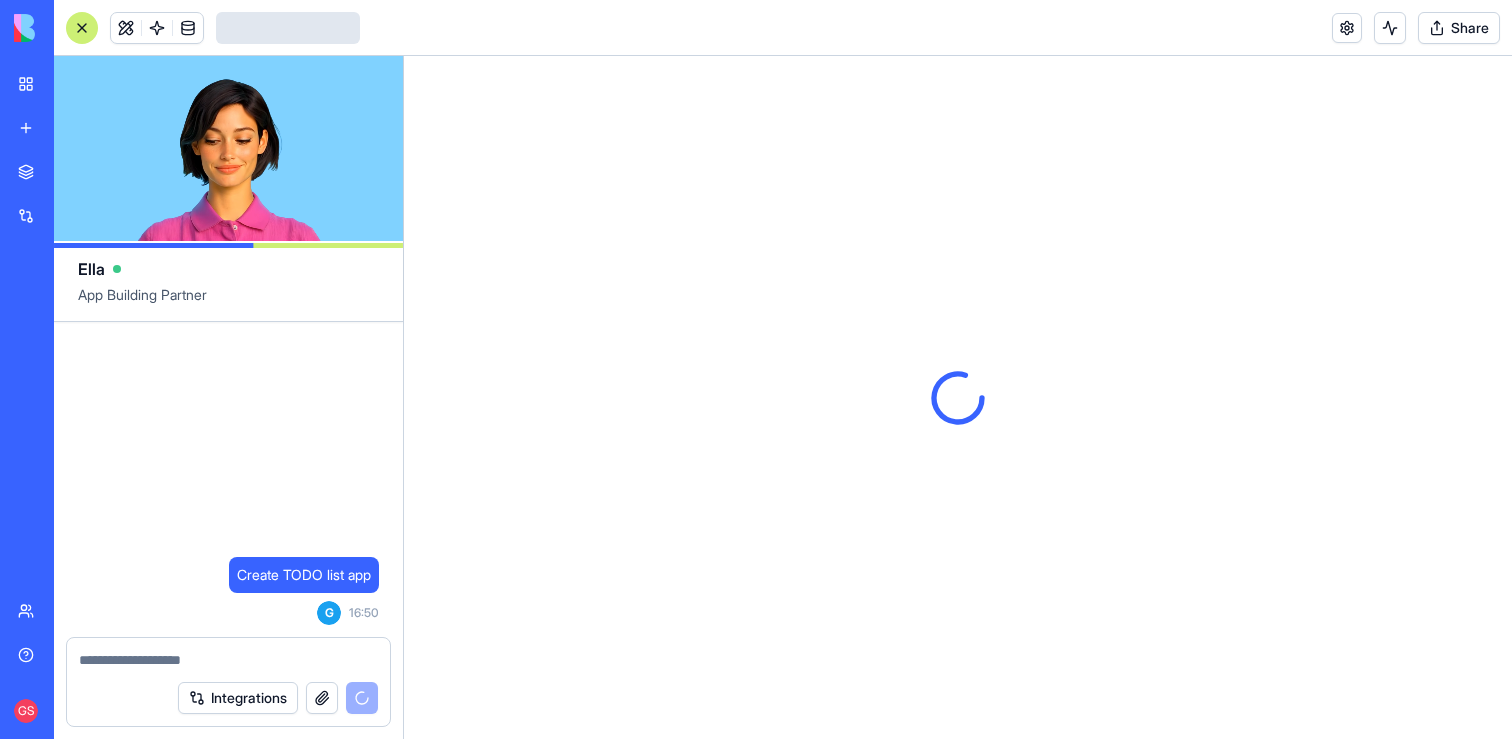 click on "New app" at bounding box center [61, 128] 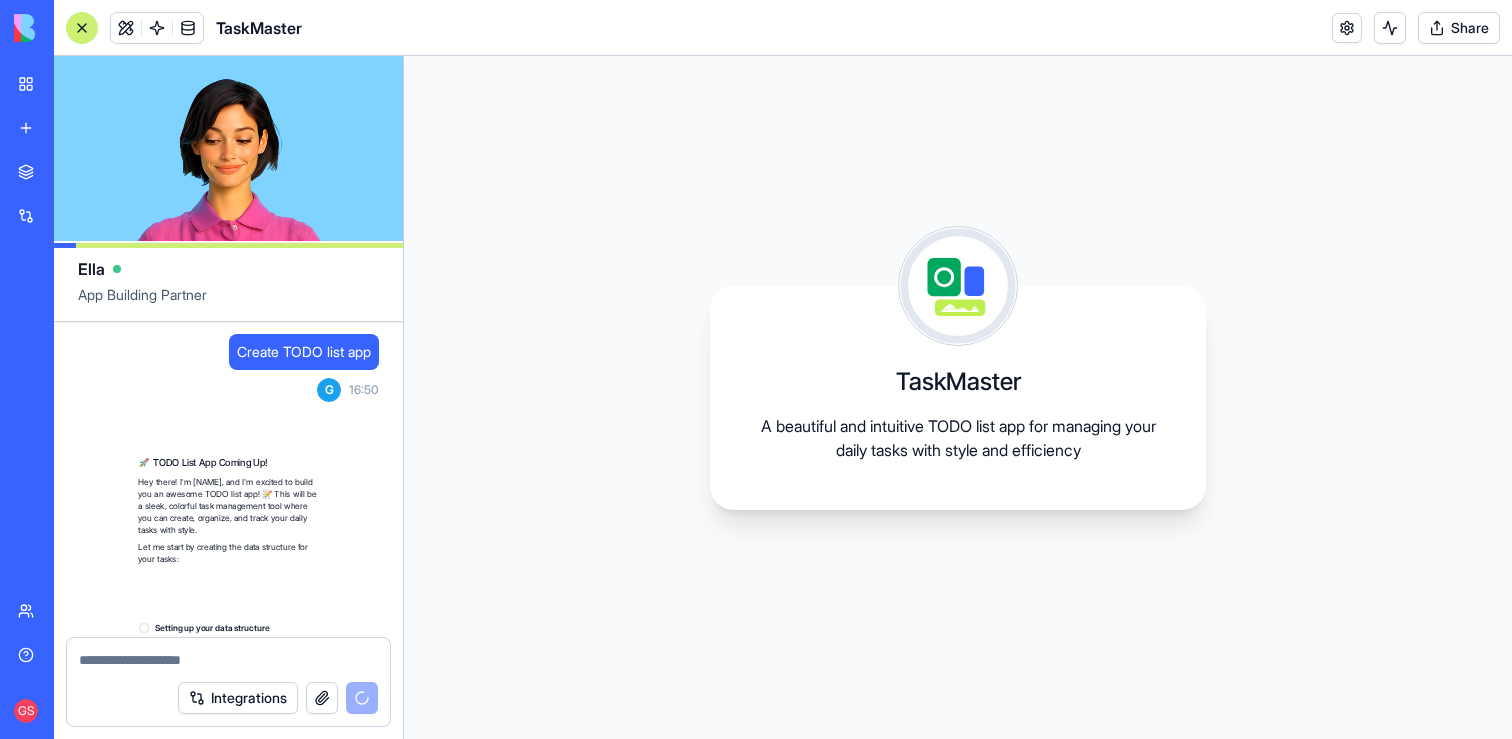 scroll, scrollTop: 344, scrollLeft: 0, axis: vertical 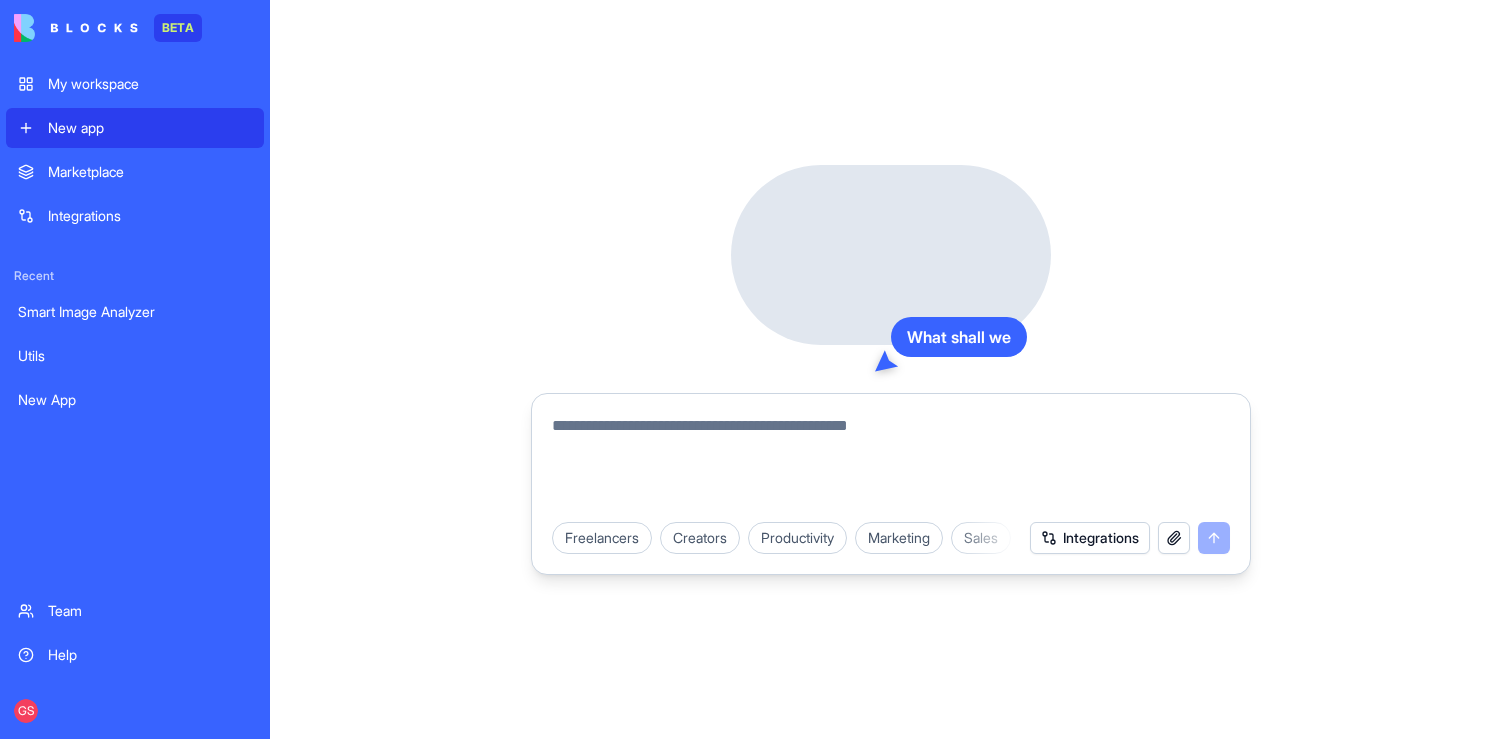 click at bounding box center (891, 462) 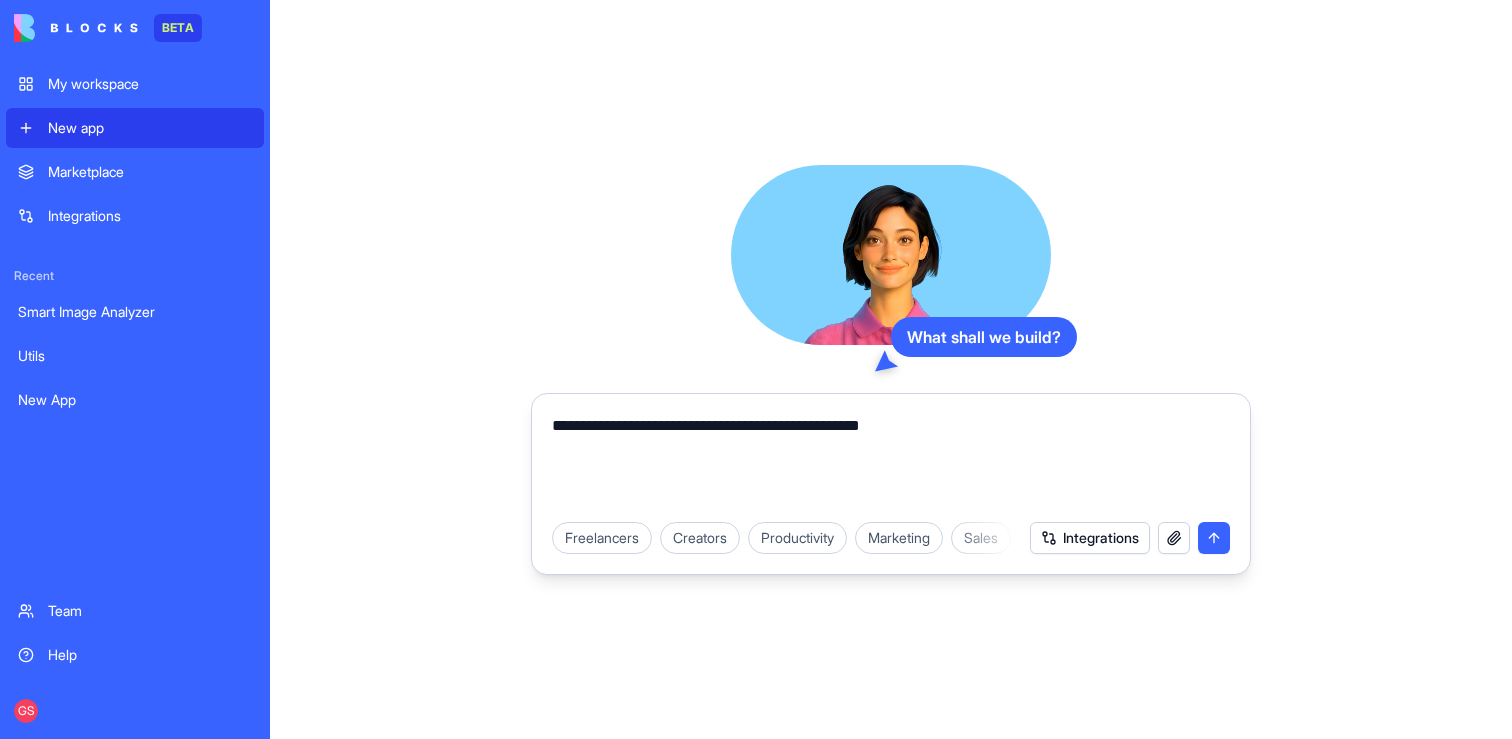 type on "**********" 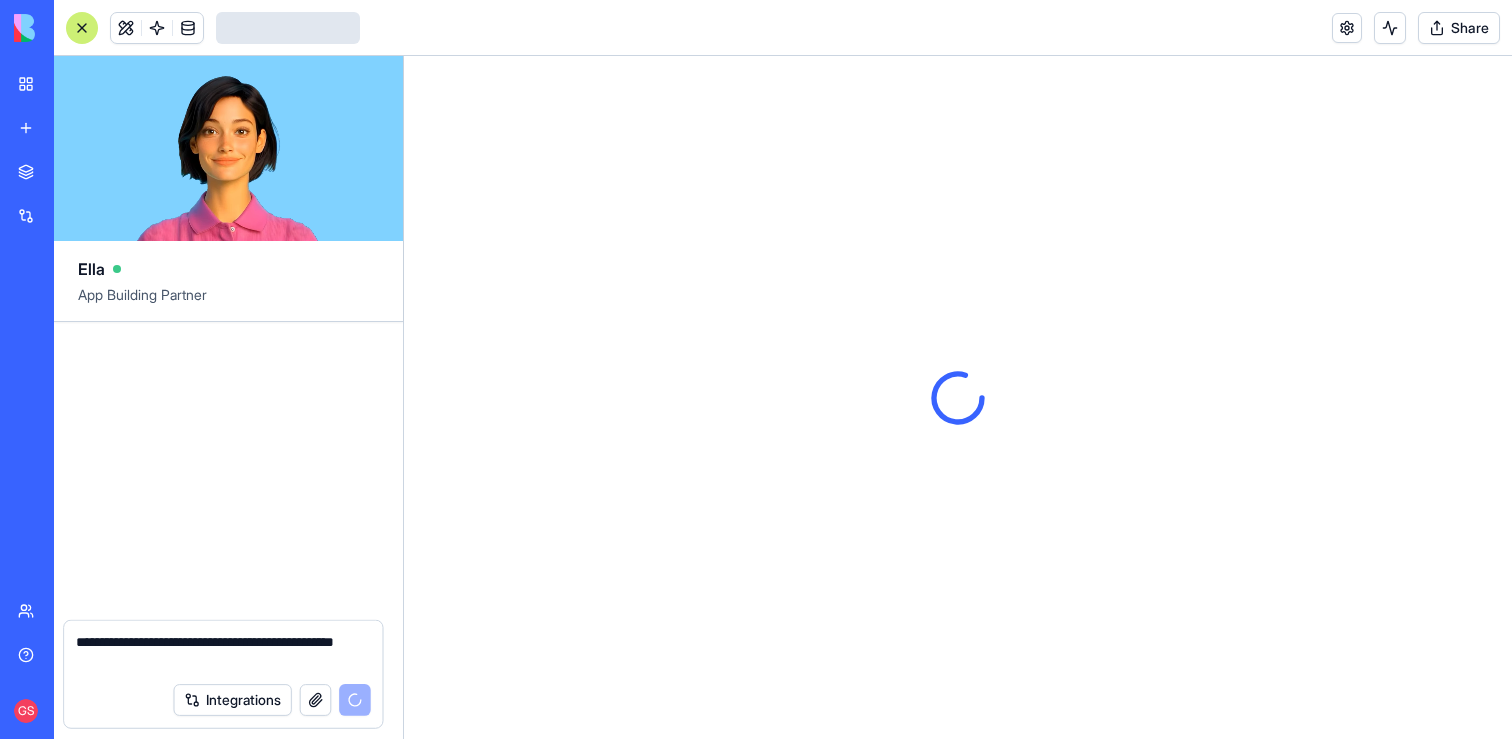type 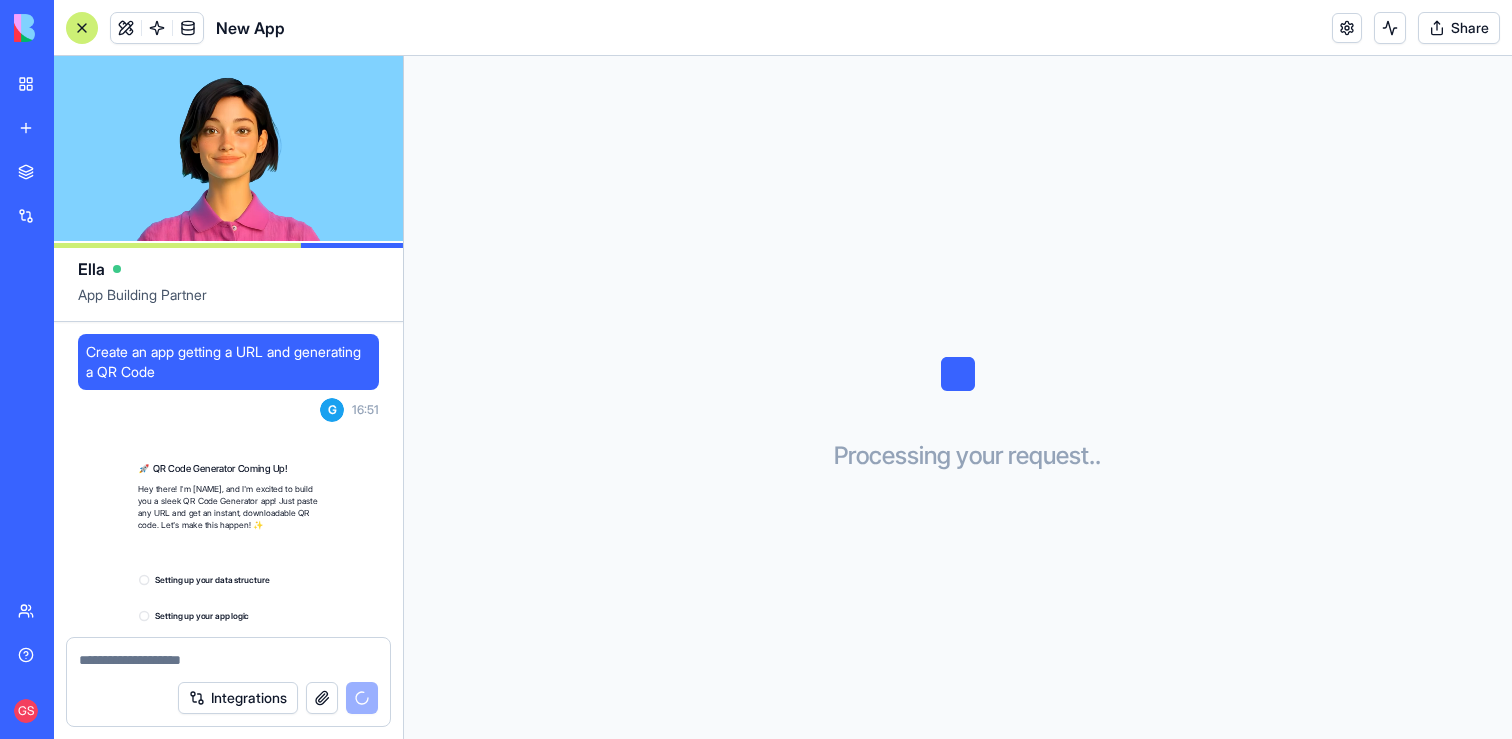 scroll, scrollTop: 60, scrollLeft: 0, axis: vertical 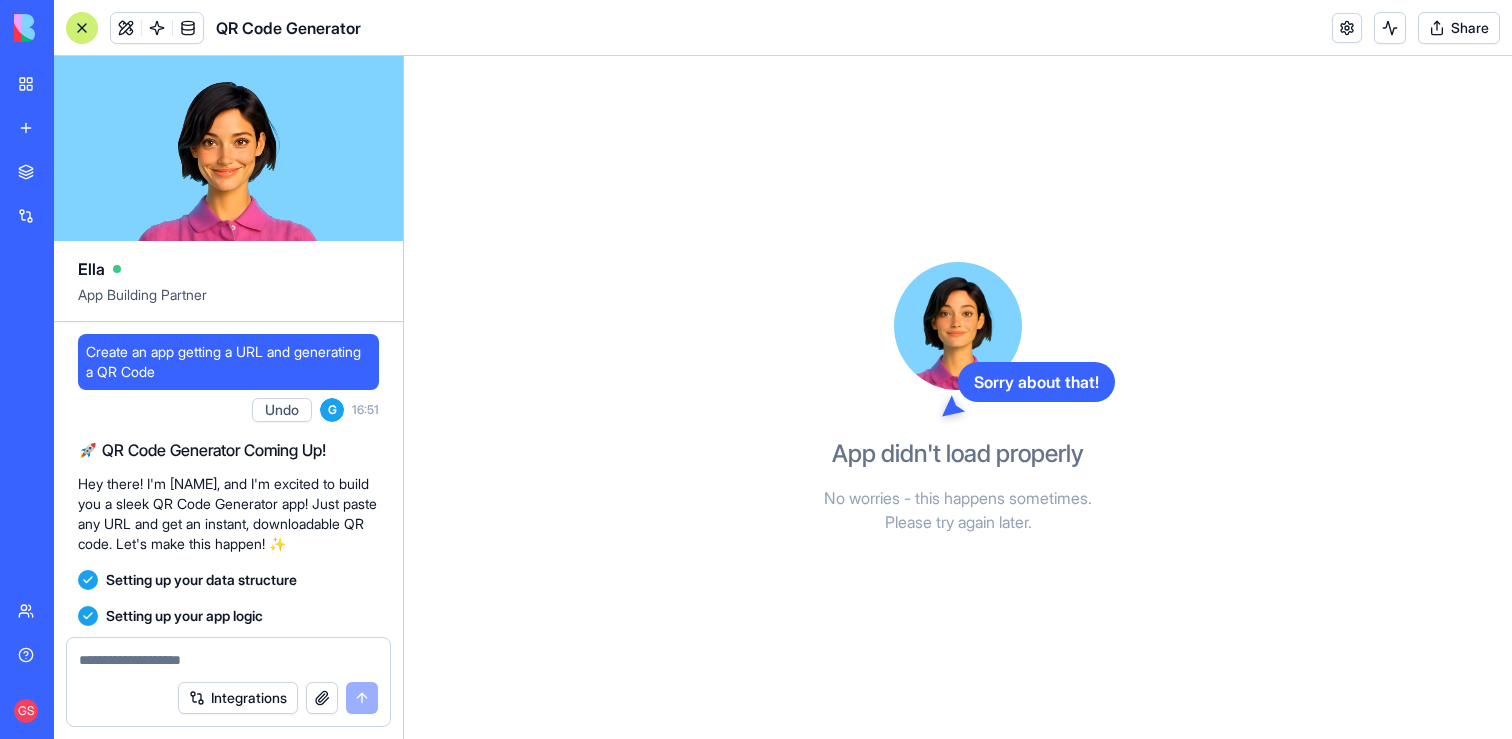 click at bounding box center [157, 28] 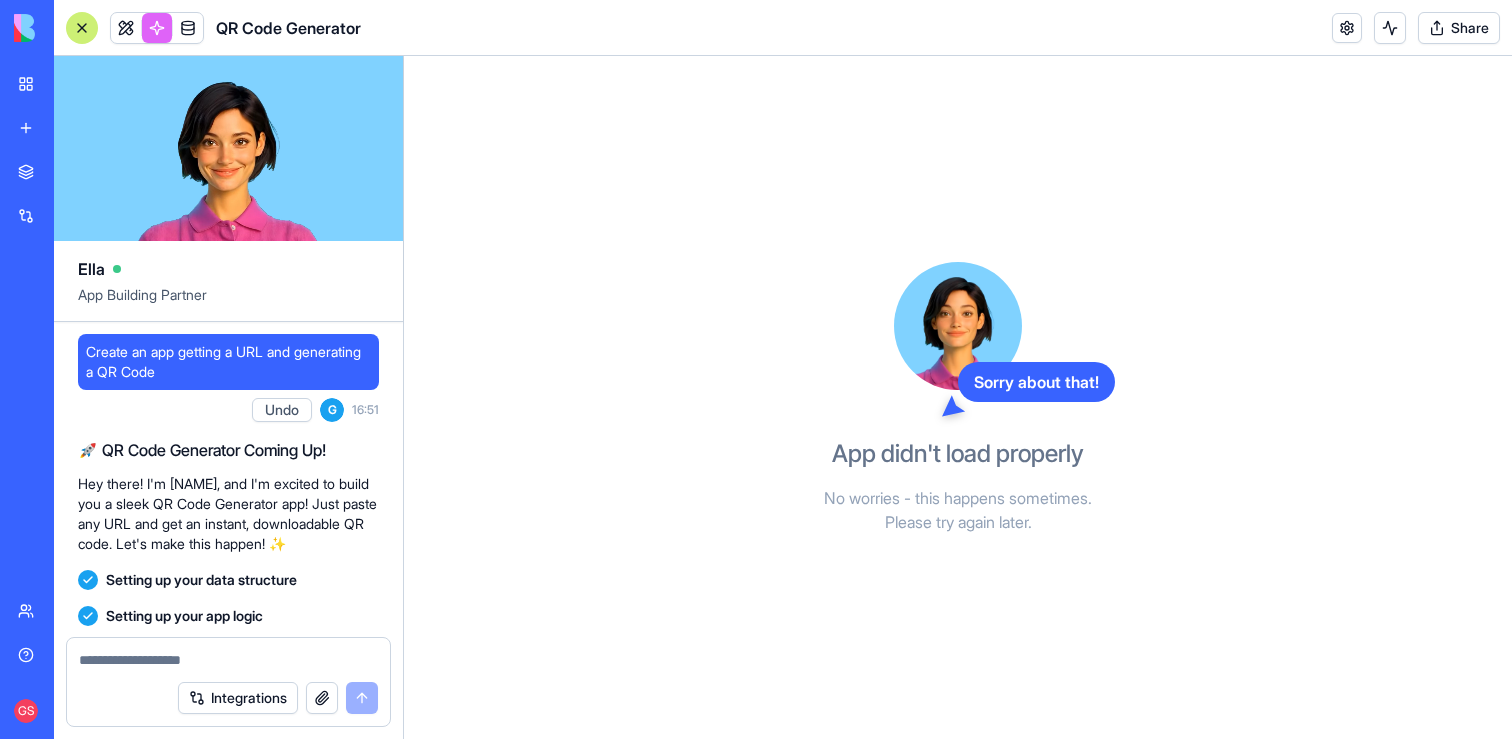 click at bounding box center (157, 28) 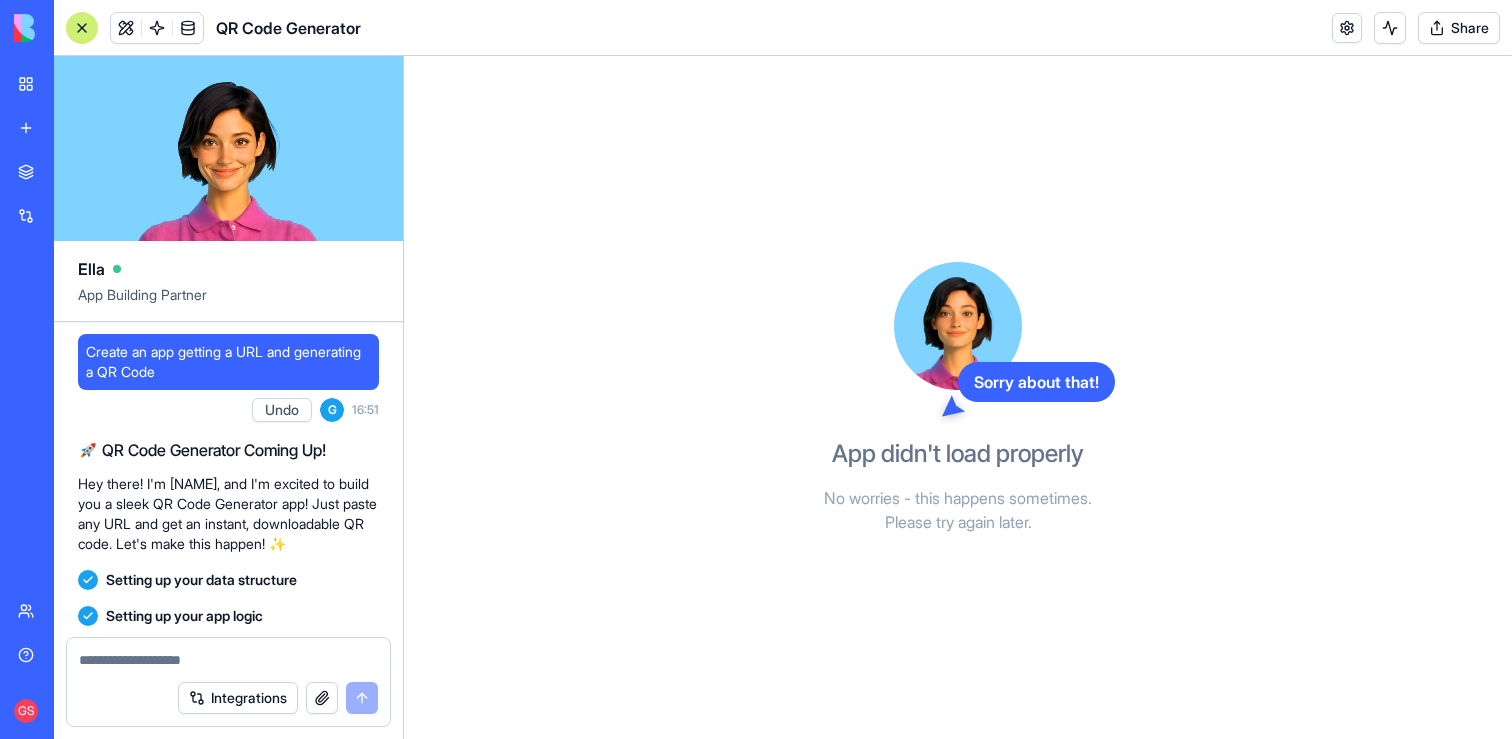 click at bounding box center [157, 28] 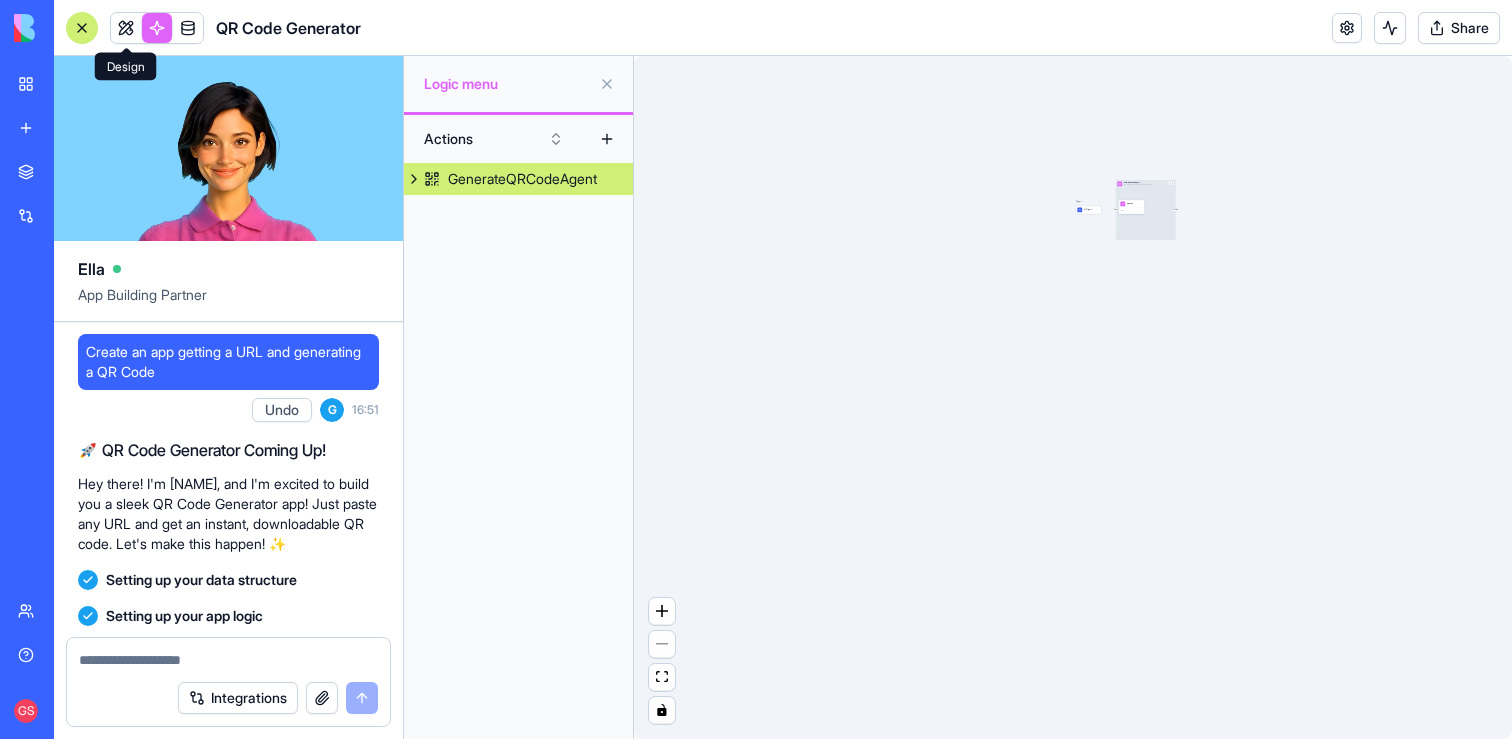 click at bounding box center [126, 28] 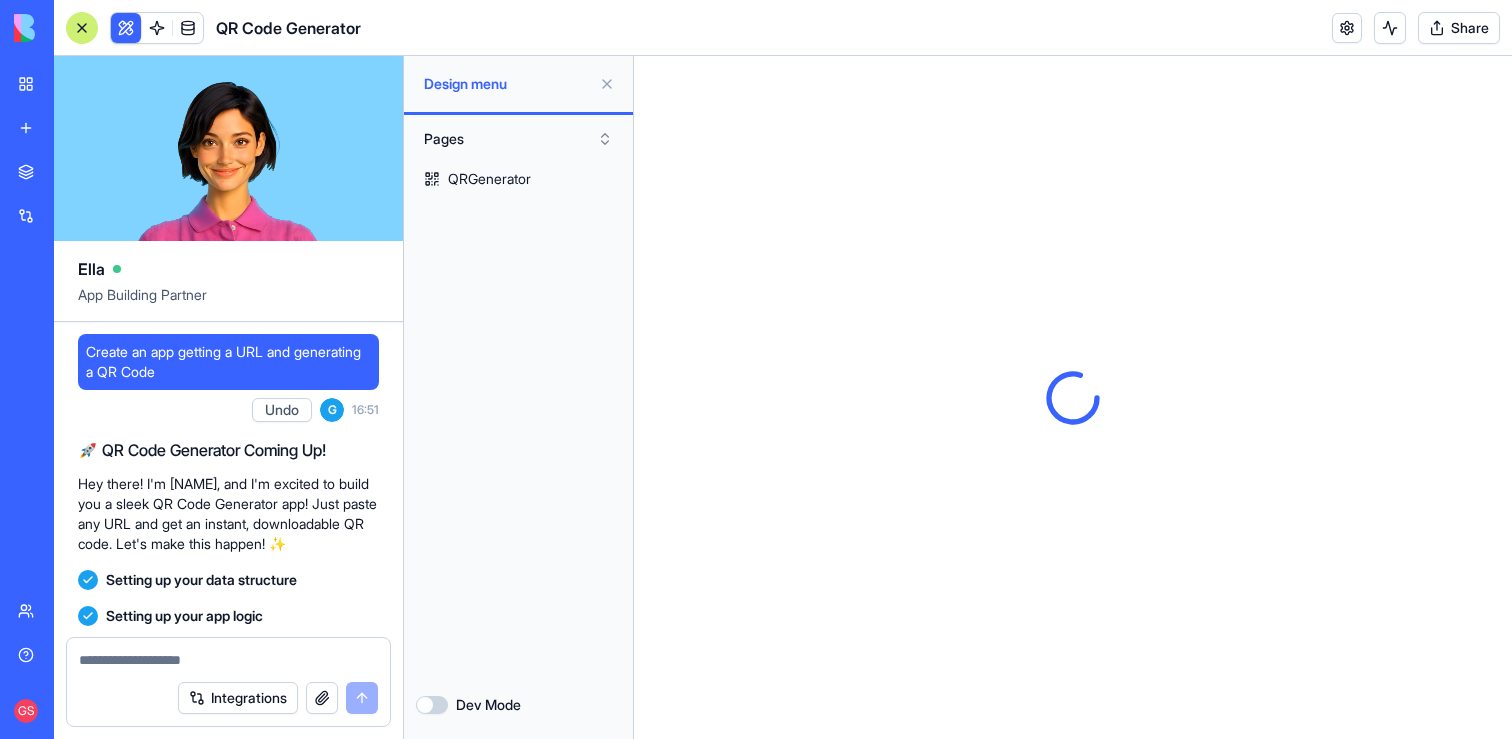 scroll, scrollTop: 0, scrollLeft: 0, axis: both 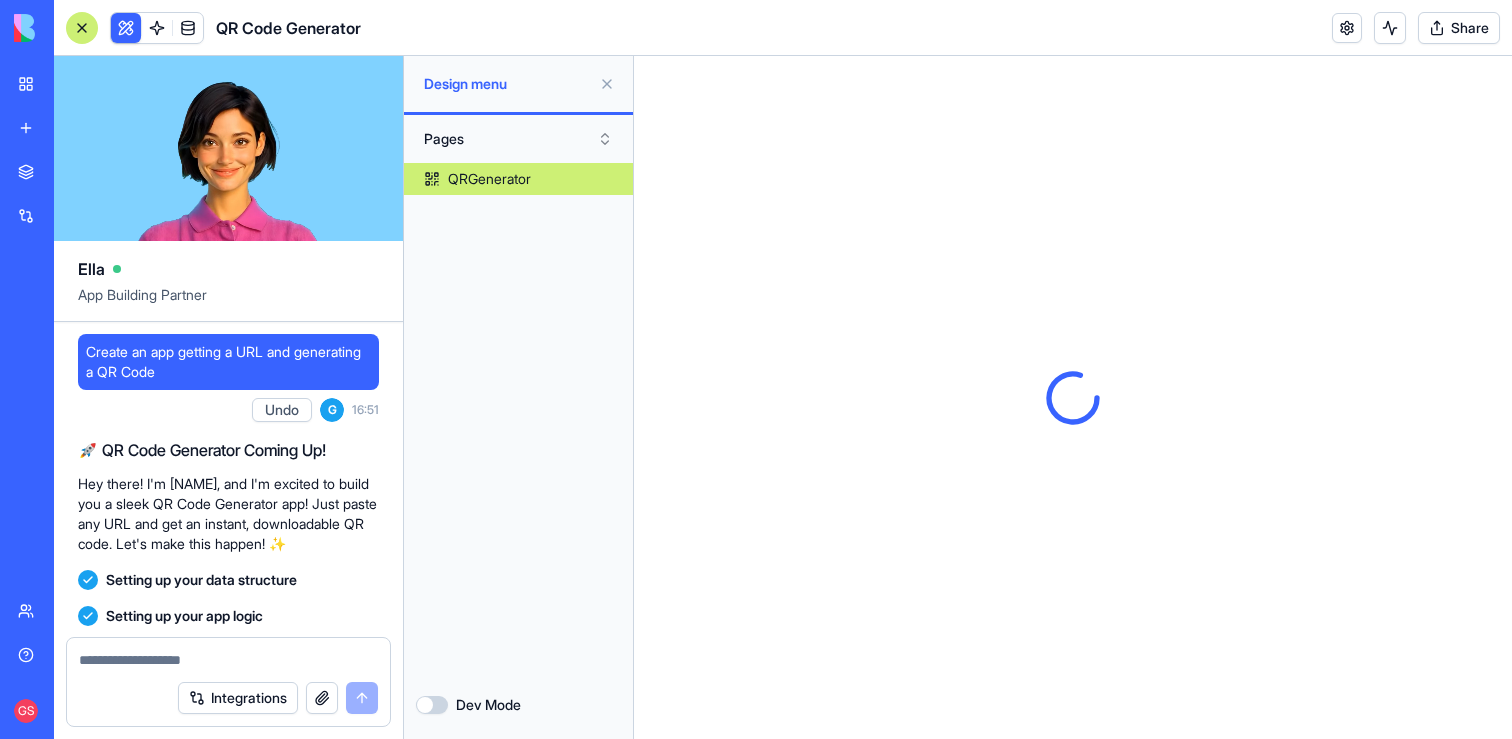 click on "QRGenerator" at bounding box center [489, 179] 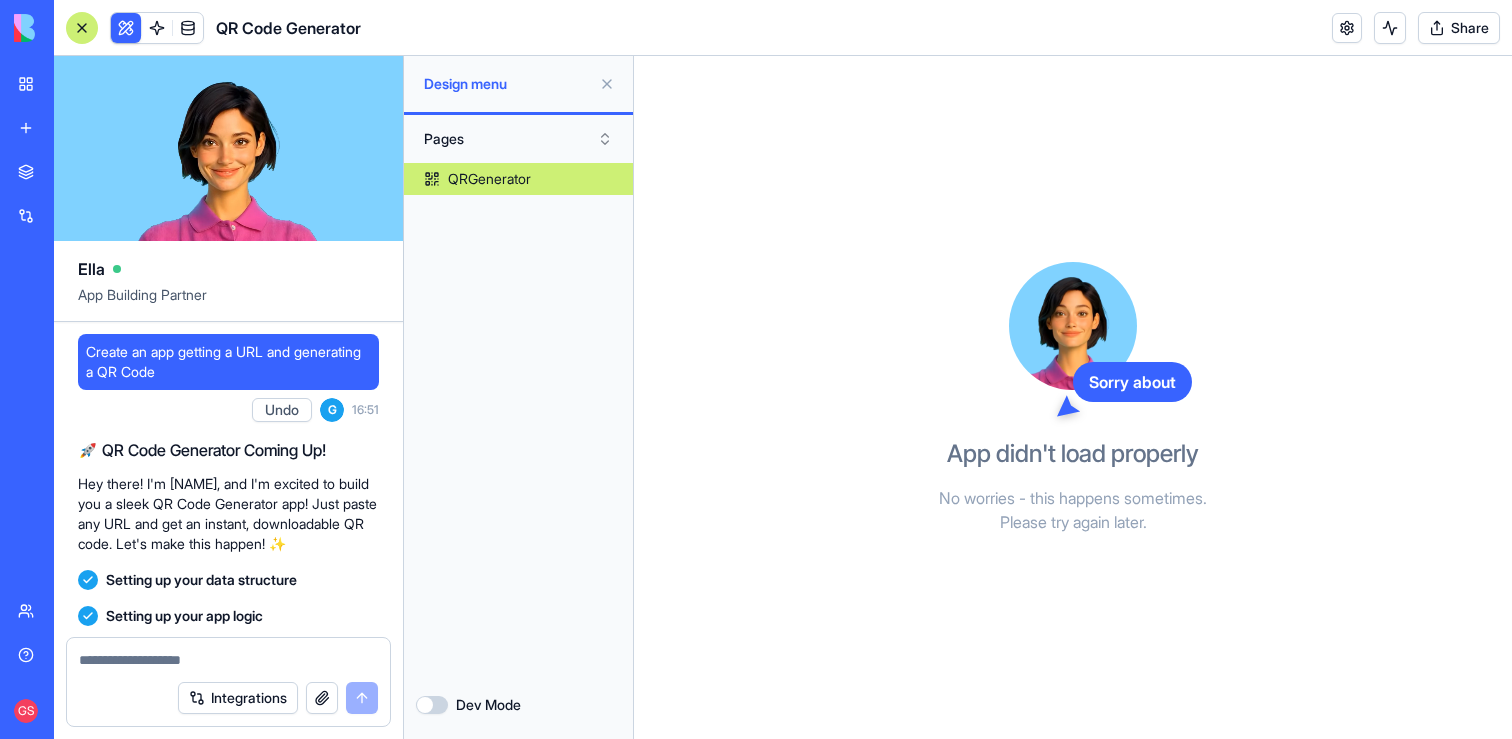 click on "Dev Mode" at bounding box center [432, 705] 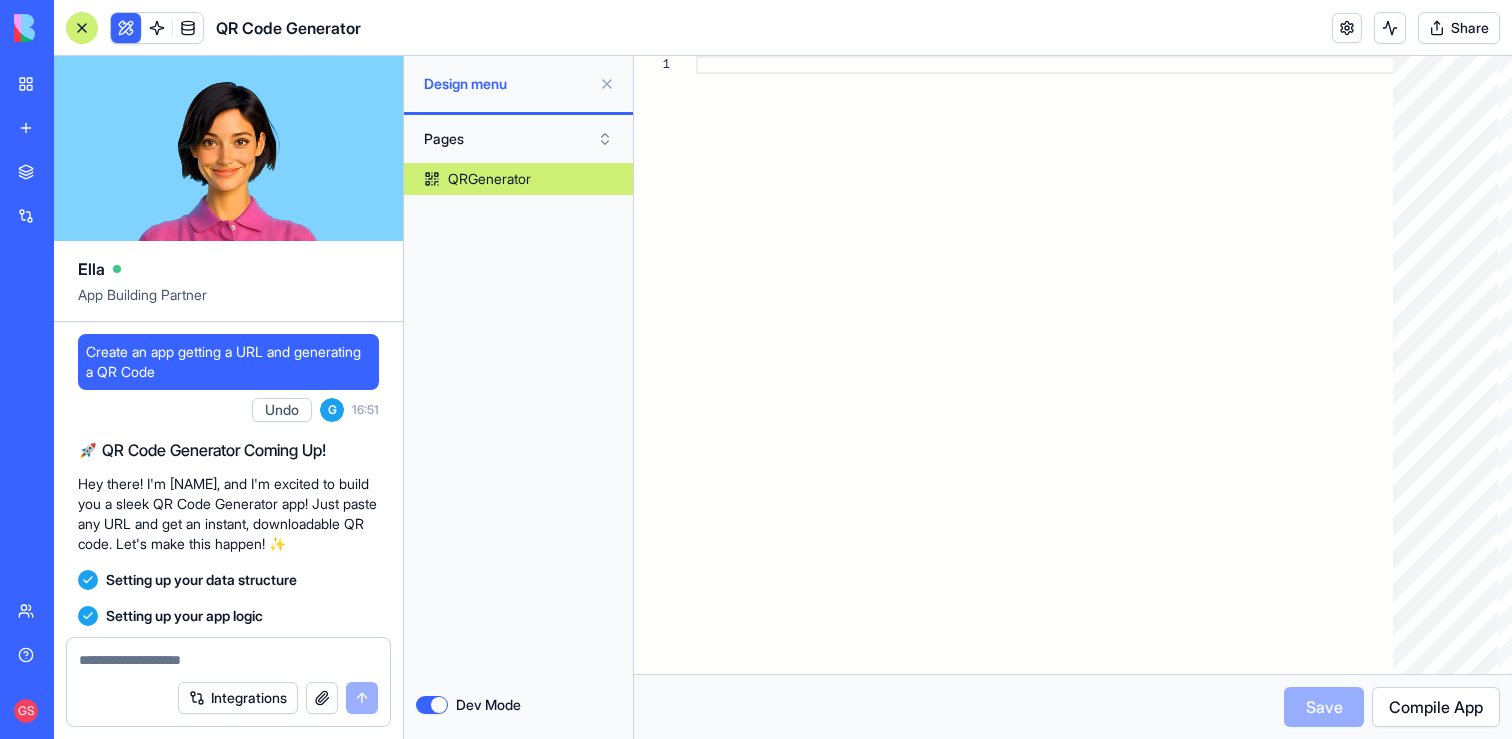 click on "Dev Mode" at bounding box center (432, 705) 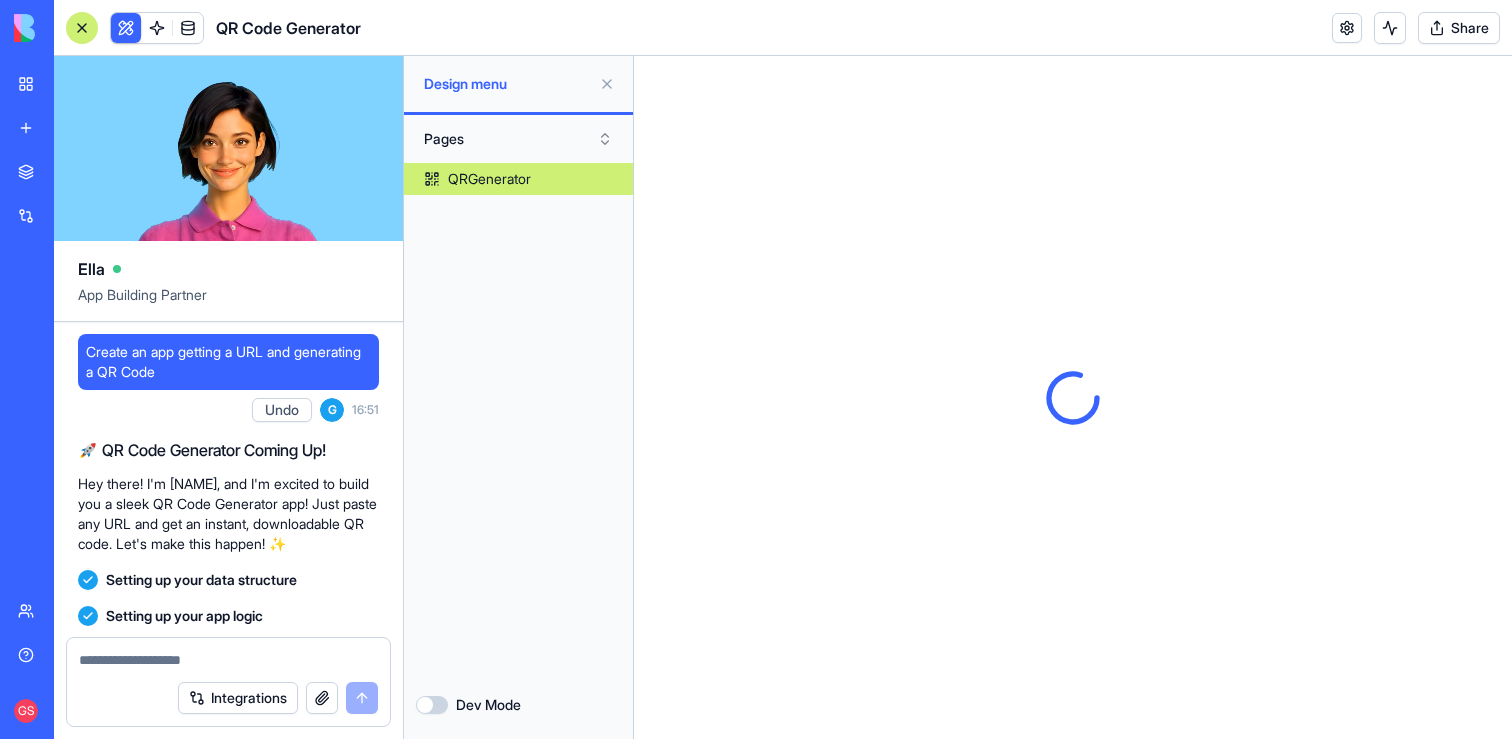 scroll, scrollTop: 0, scrollLeft: 0, axis: both 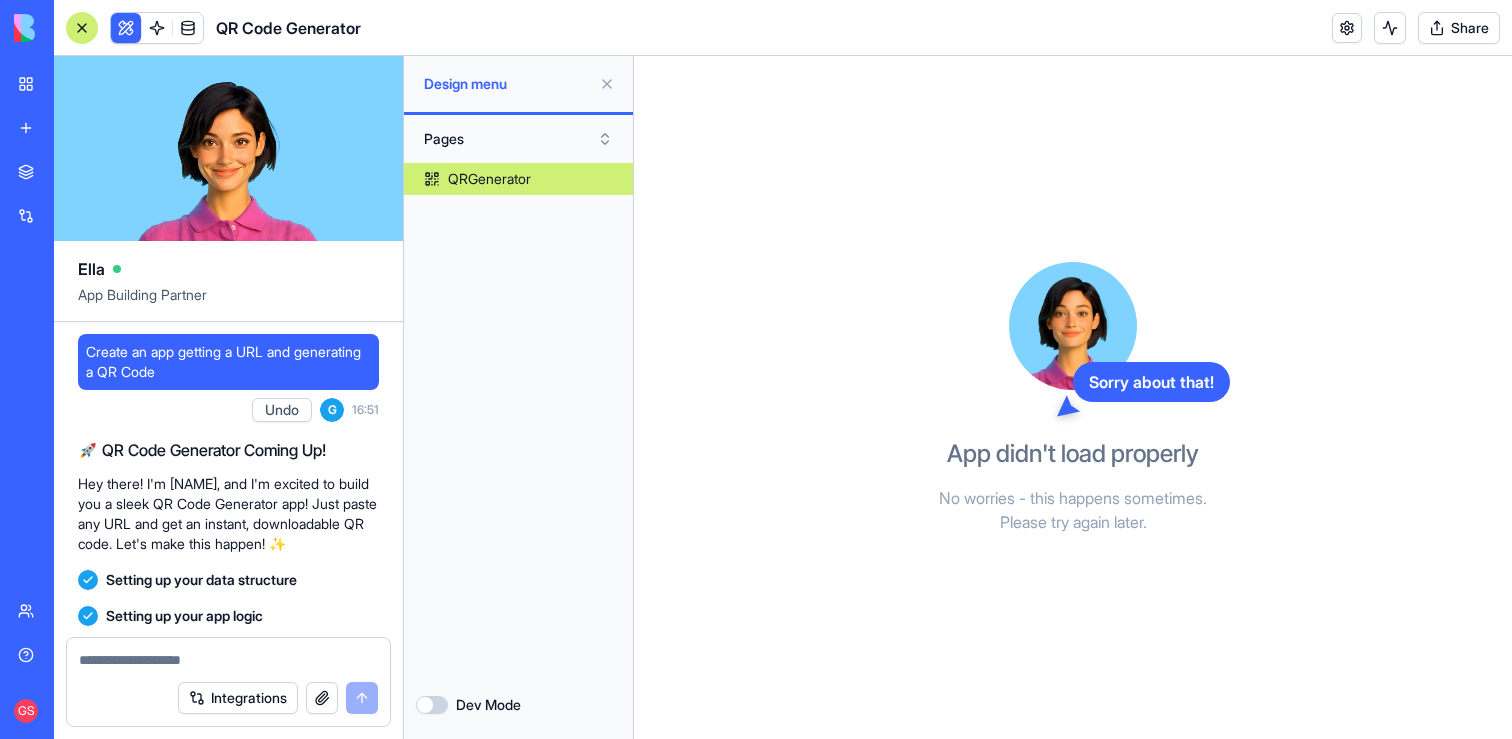 click at bounding box center (82, 28) 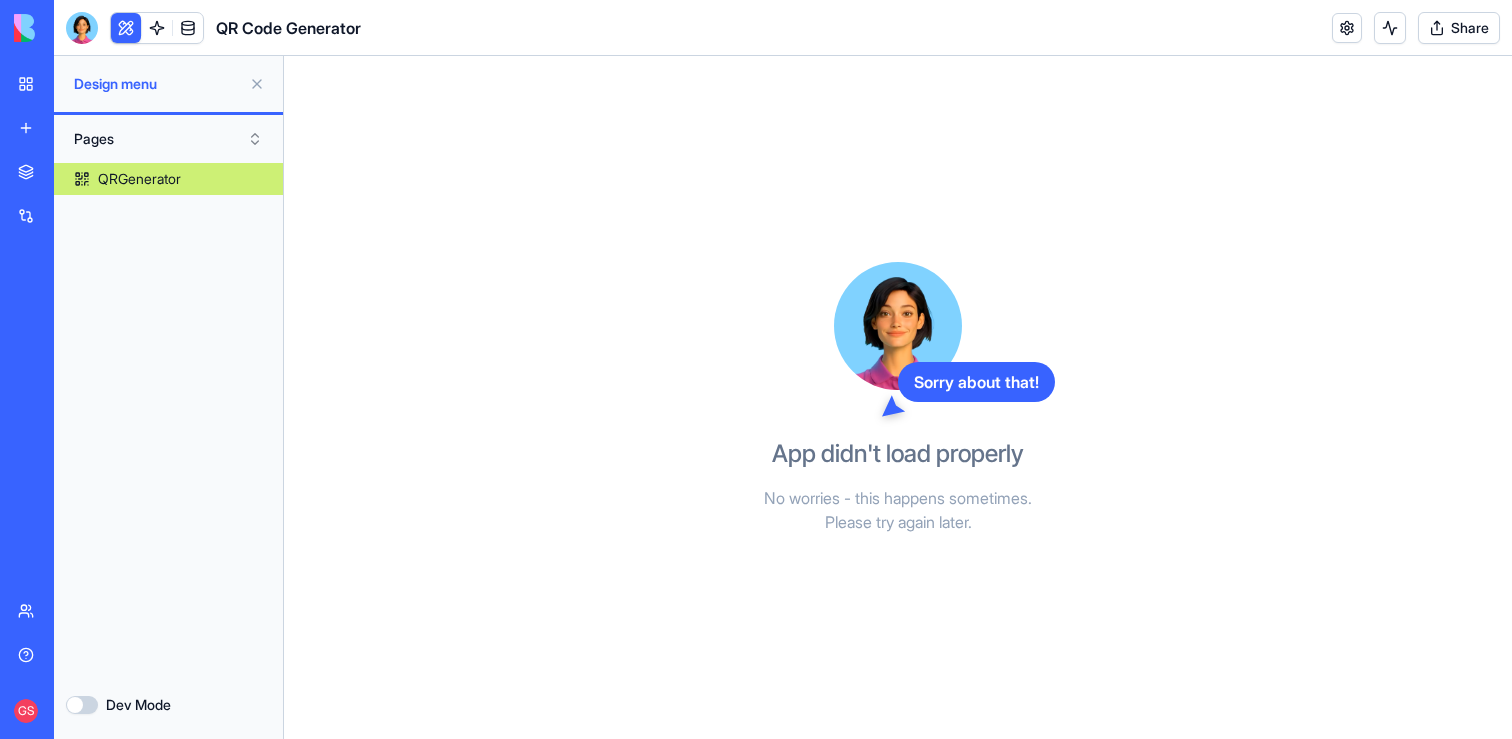 click at bounding box center (82, 28) 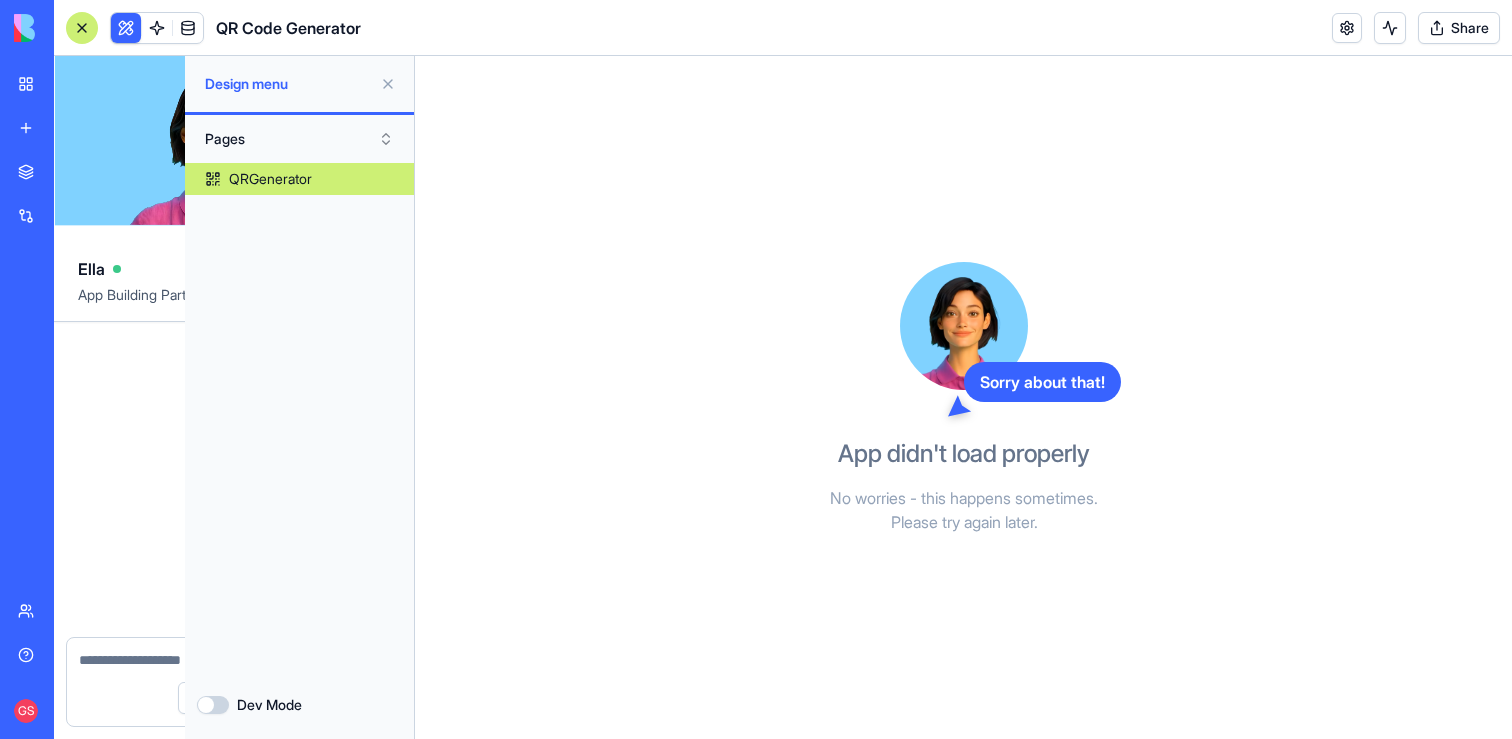scroll, scrollTop: 428, scrollLeft: 0, axis: vertical 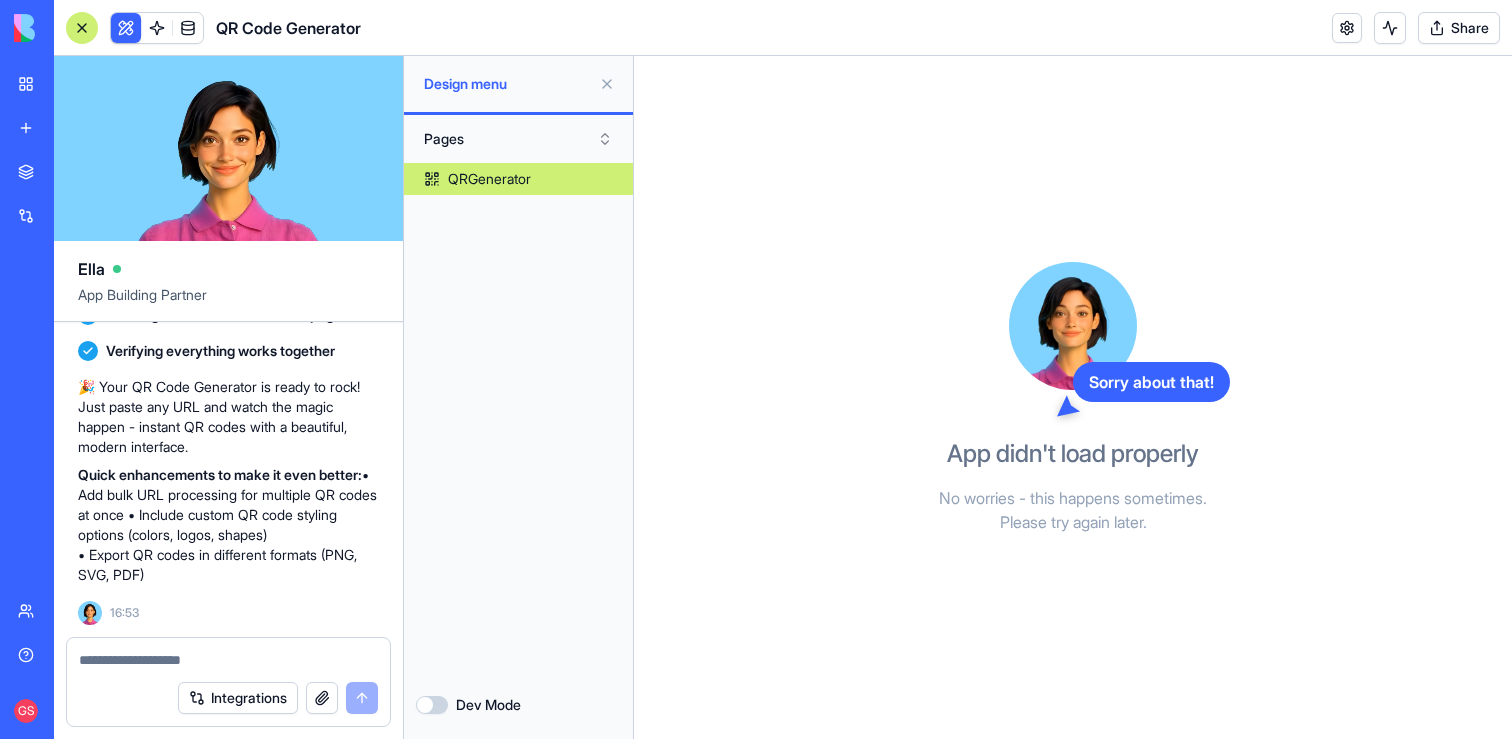 type 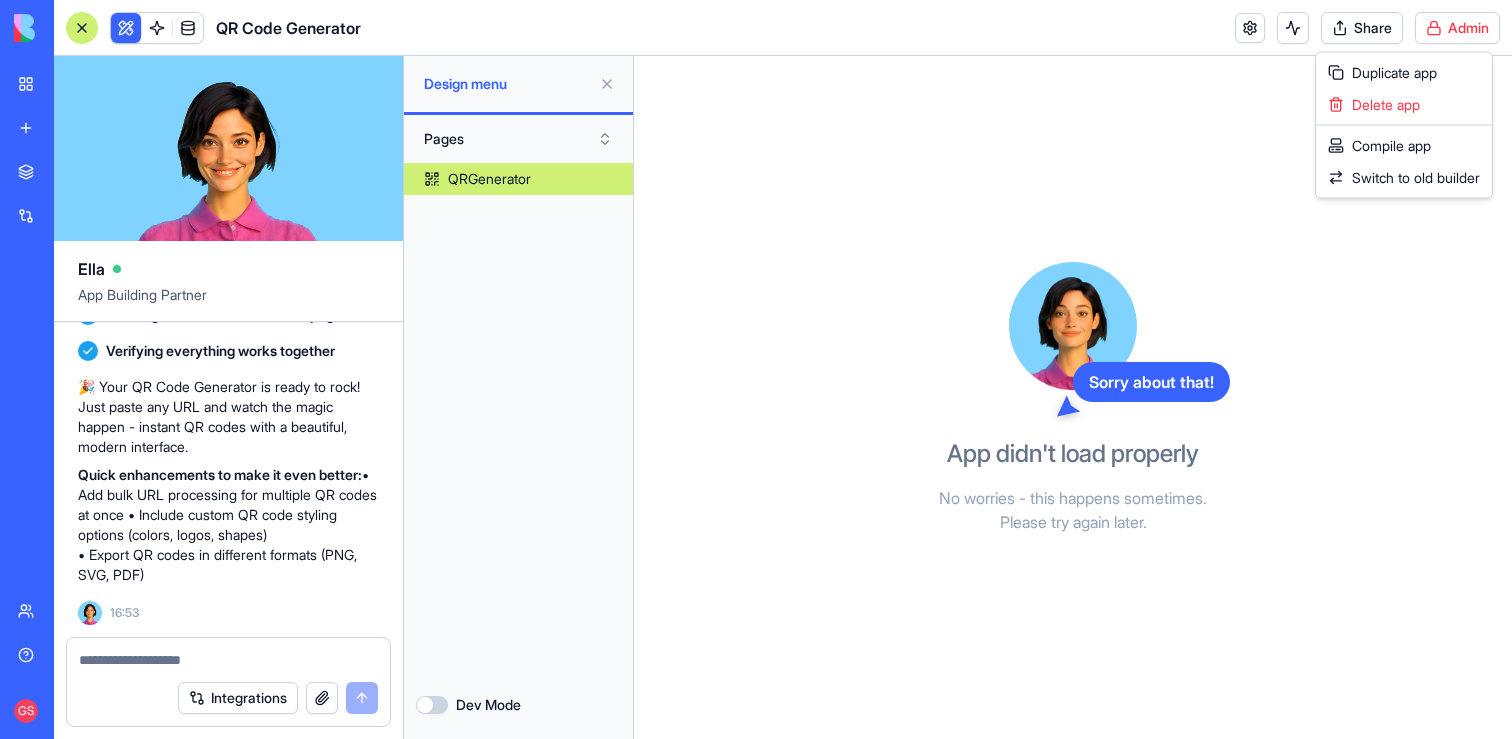 click on "BETA My workspace New app Marketplace Integrations Recent Utils TaskMaster QR Code Generator Team Help GS QR Code Generator Share Admin [NAME] App Building Partner Create an app getting a URL and generating a QR Code
Undo 16:51 🚀 QR Code Generator Coming Up!
Hey there! I'm [NAME], and I'm excited to build you a sleek QR Code Generator app! Just paste any URL and get an instant, downloadable QR code. Let's make this happen! ✨ Setting up your data structure Setting up your app logic Naming the app Working on the "AppLayout"  Working on the "QR Generator" page Verifying everything works together 🎉 Your QR Code Generator is ready to rock! Just paste any URL and watch the magic happen - instant QR codes with a beautiful, modern interface.
Quick enhancements to make it even better:
• Add bulk URL processing for multiple QR codes at once
• Include custom QR code styling options (colors, logos, shapes)
• Export QR codes in different formats (PNG, SVG, PDF) 16:53 Integrations Design menu Pages" at bounding box center [756, 369] 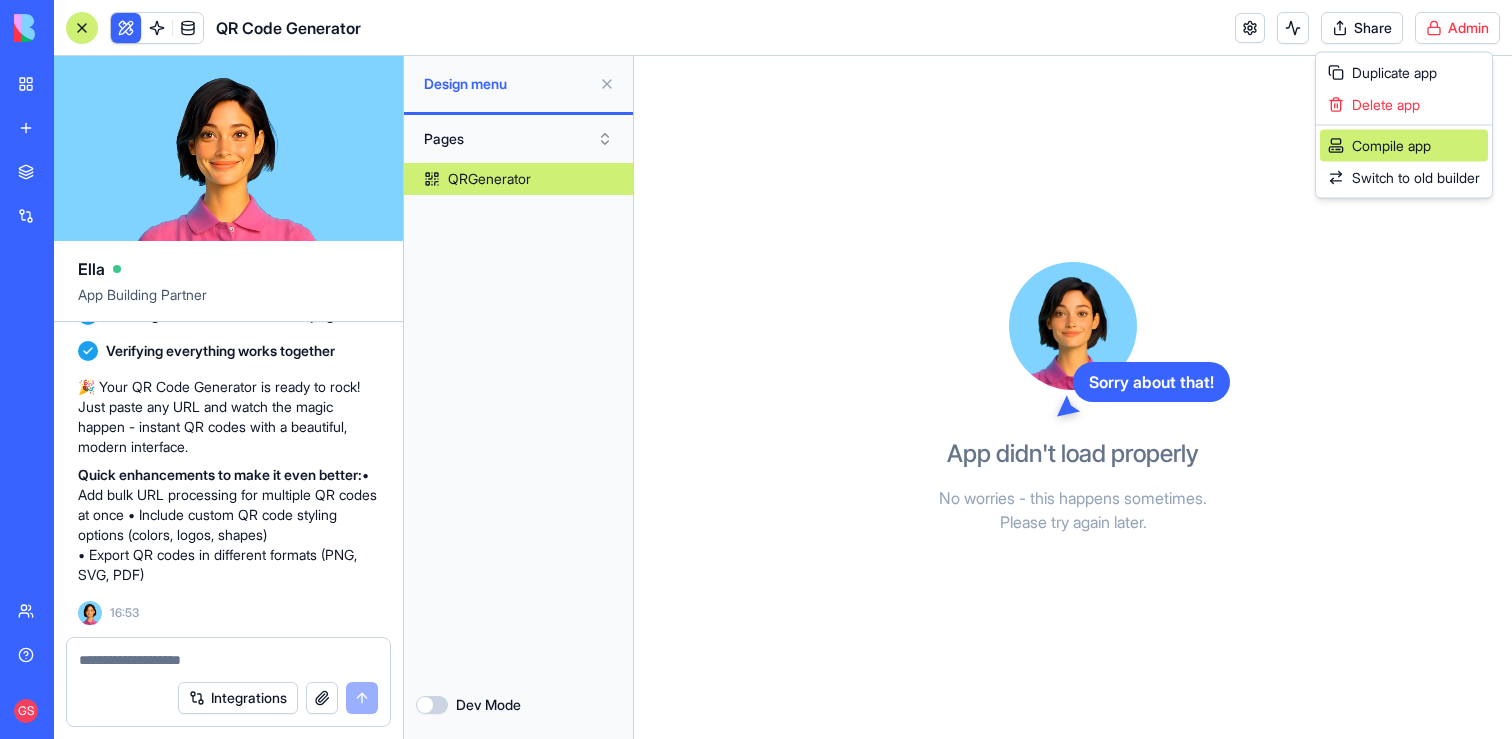 click on "Compile app" at bounding box center [1404, 146] 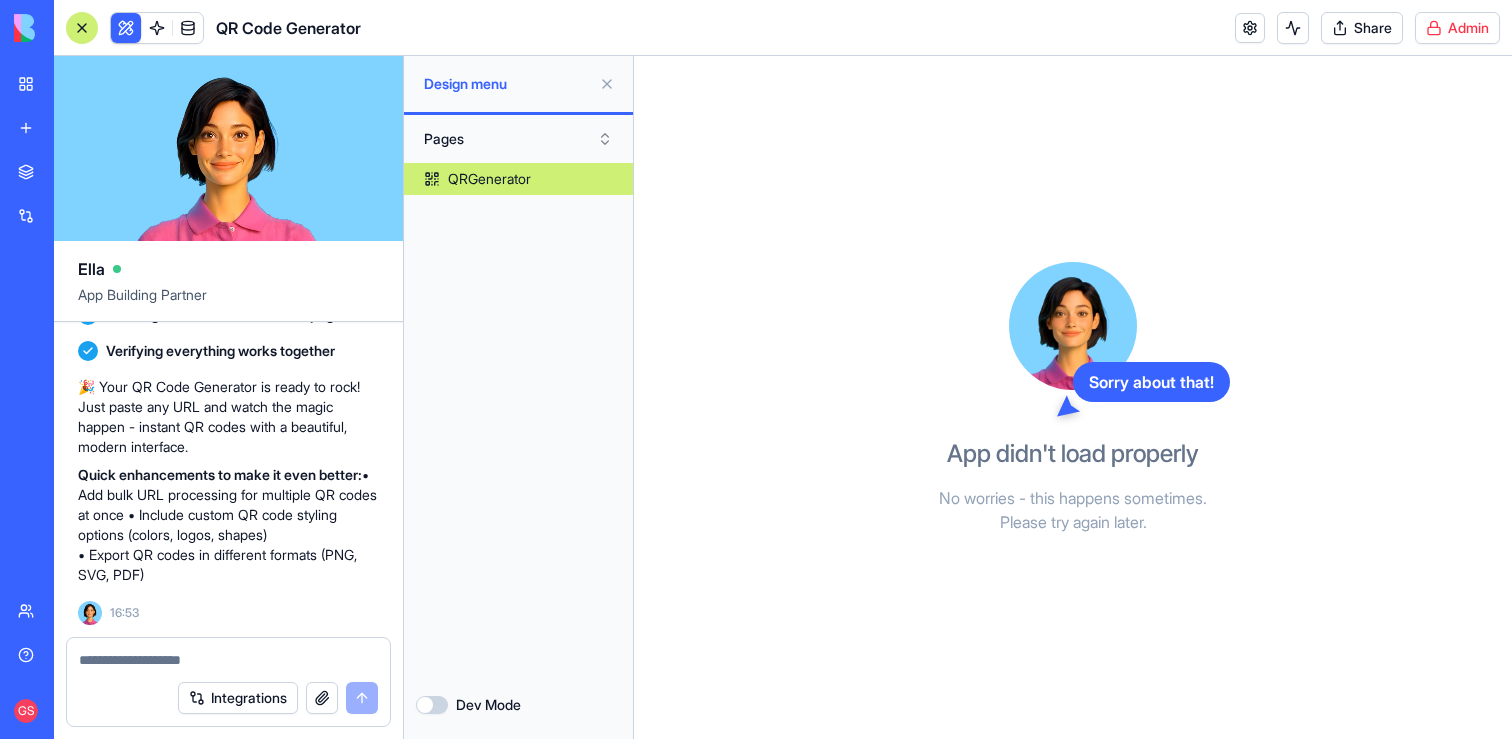 click on "Dev Mode" at bounding box center [518, 705] 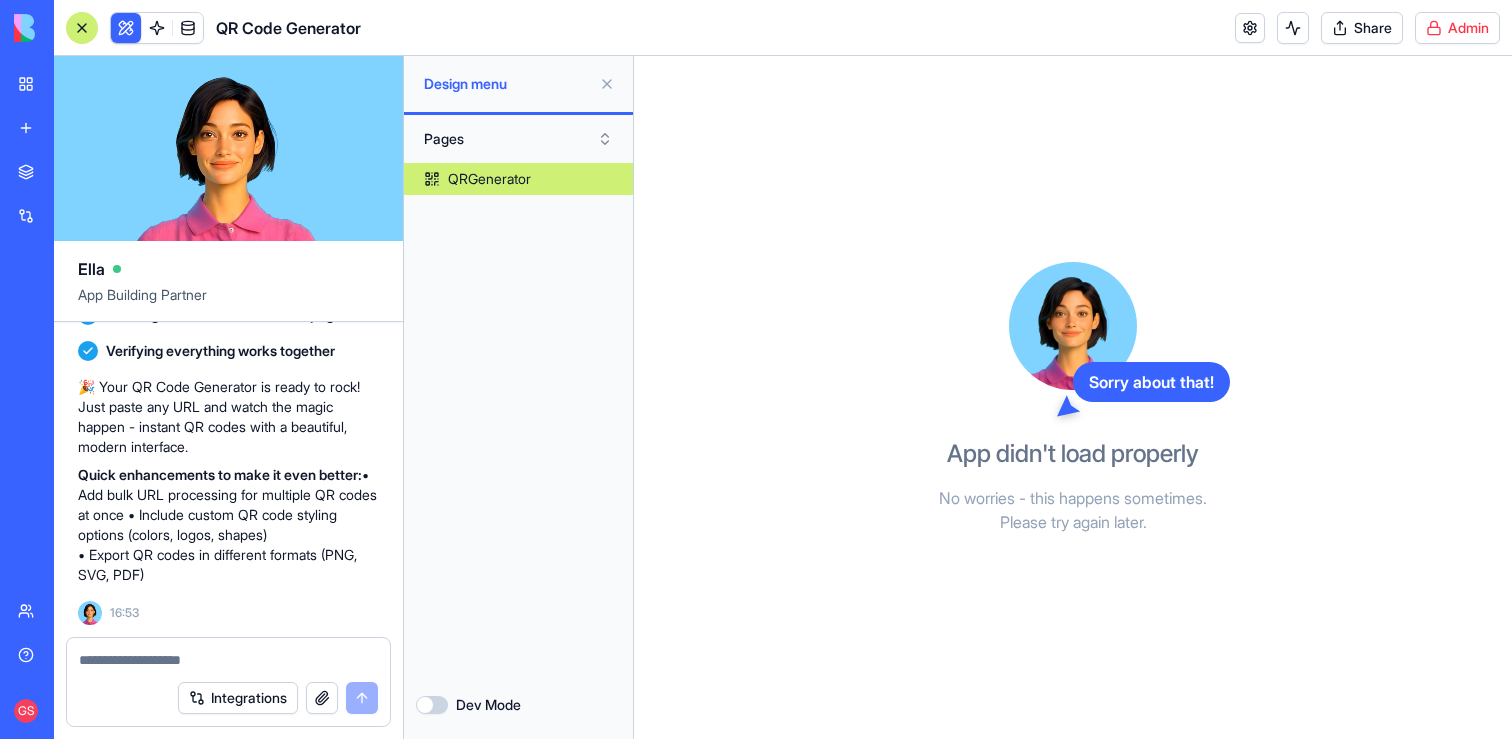 click on "Dev Mode" at bounding box center (432, 705) 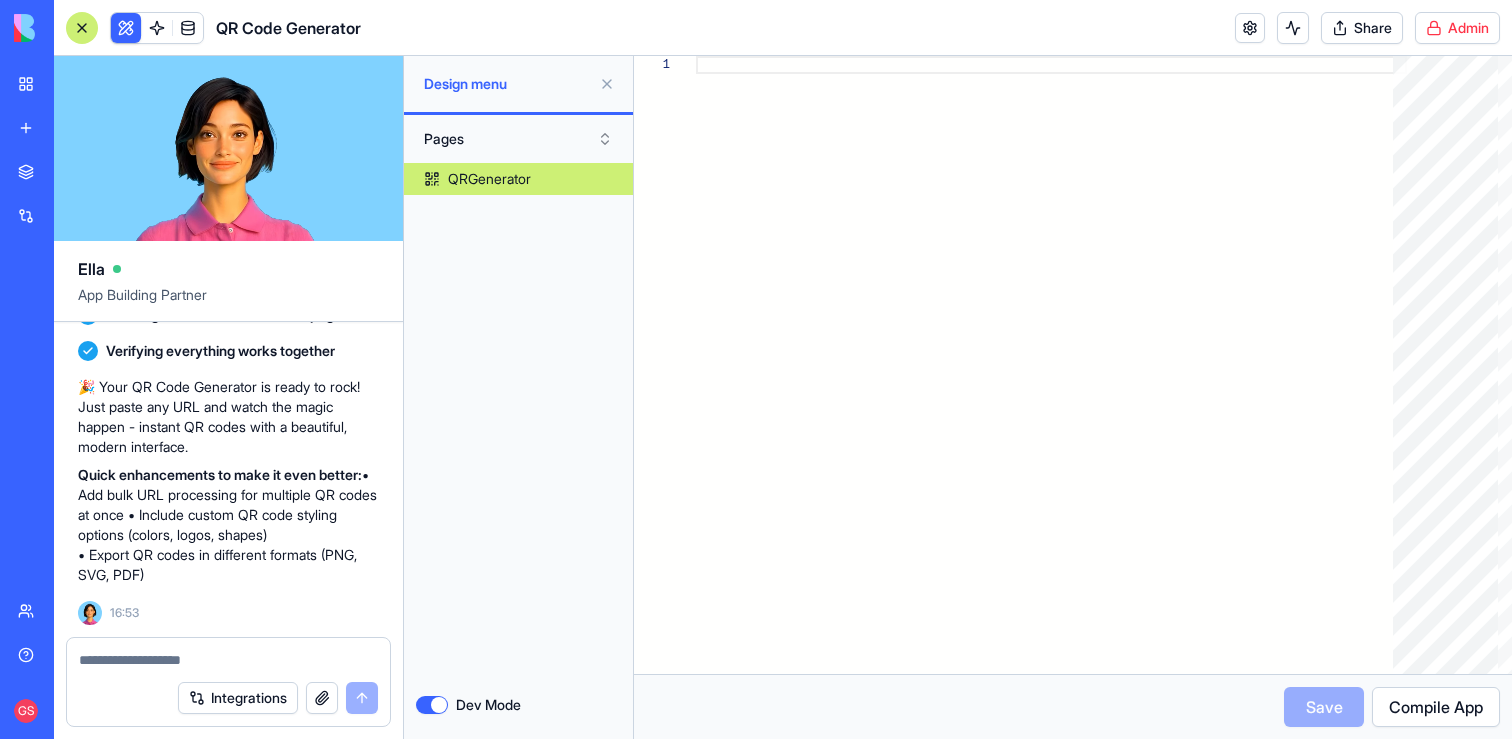 click on "Dev Mode" at bounding box center (432, 705) 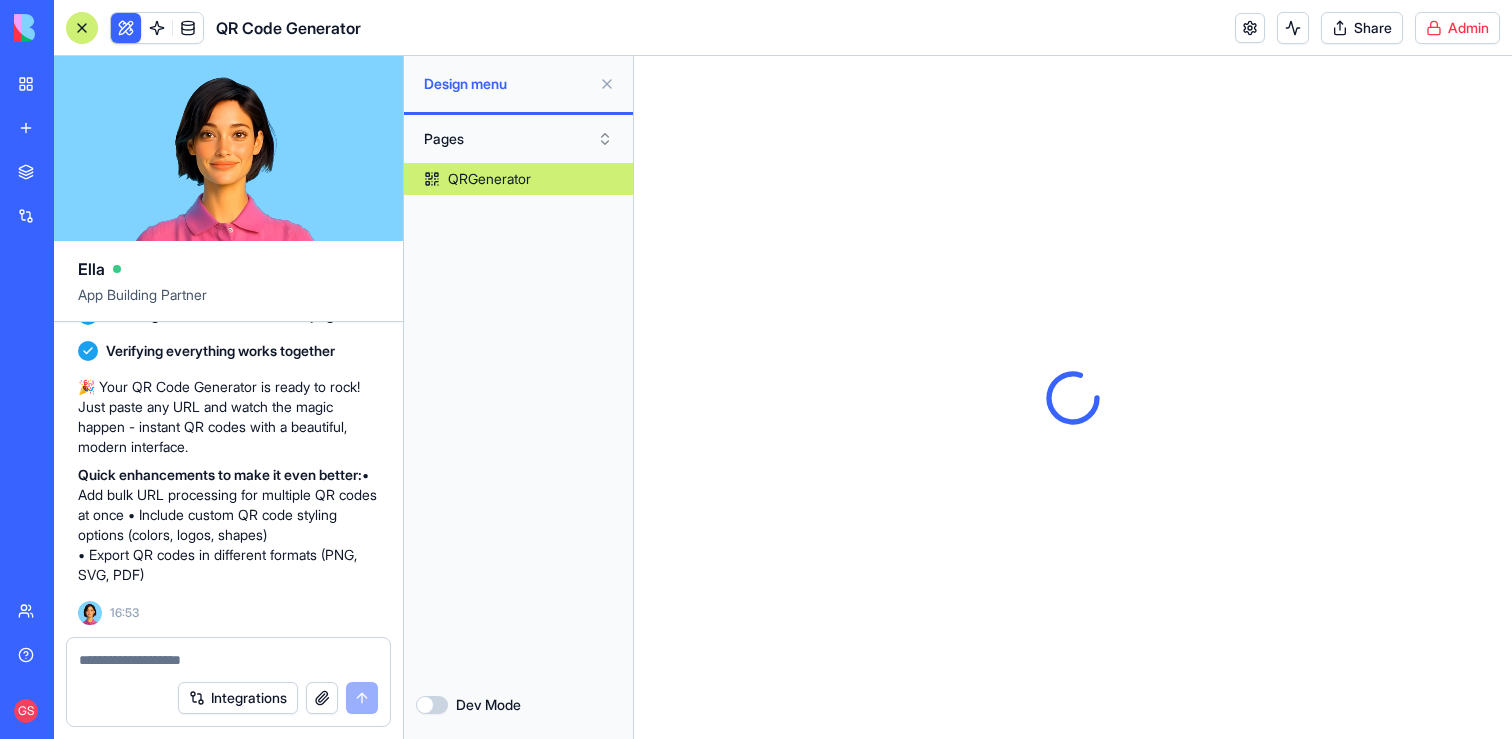 scroll, scrollTop: 0, scrollLeft: 0, axis: both 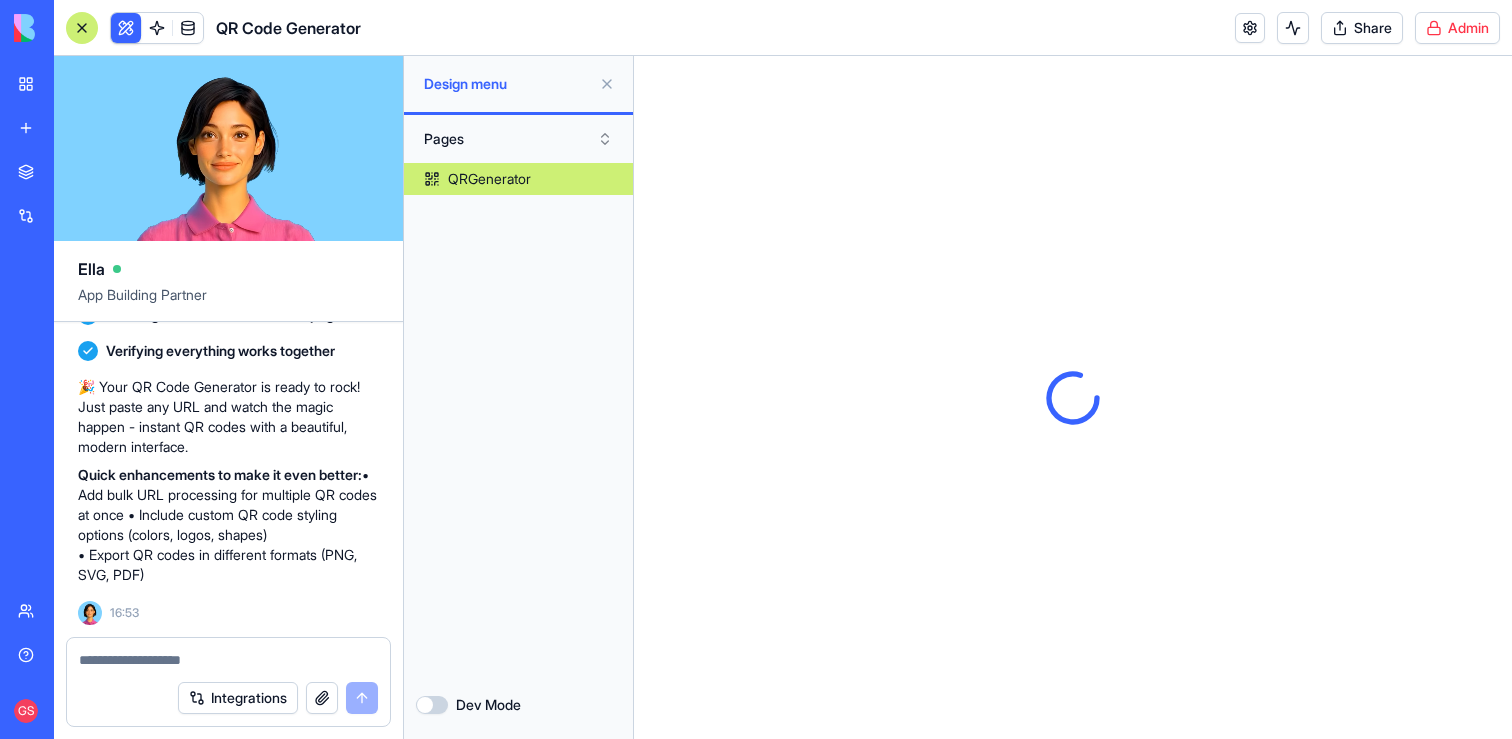 click on "QRGenerator" at bounding box center (489, 179) 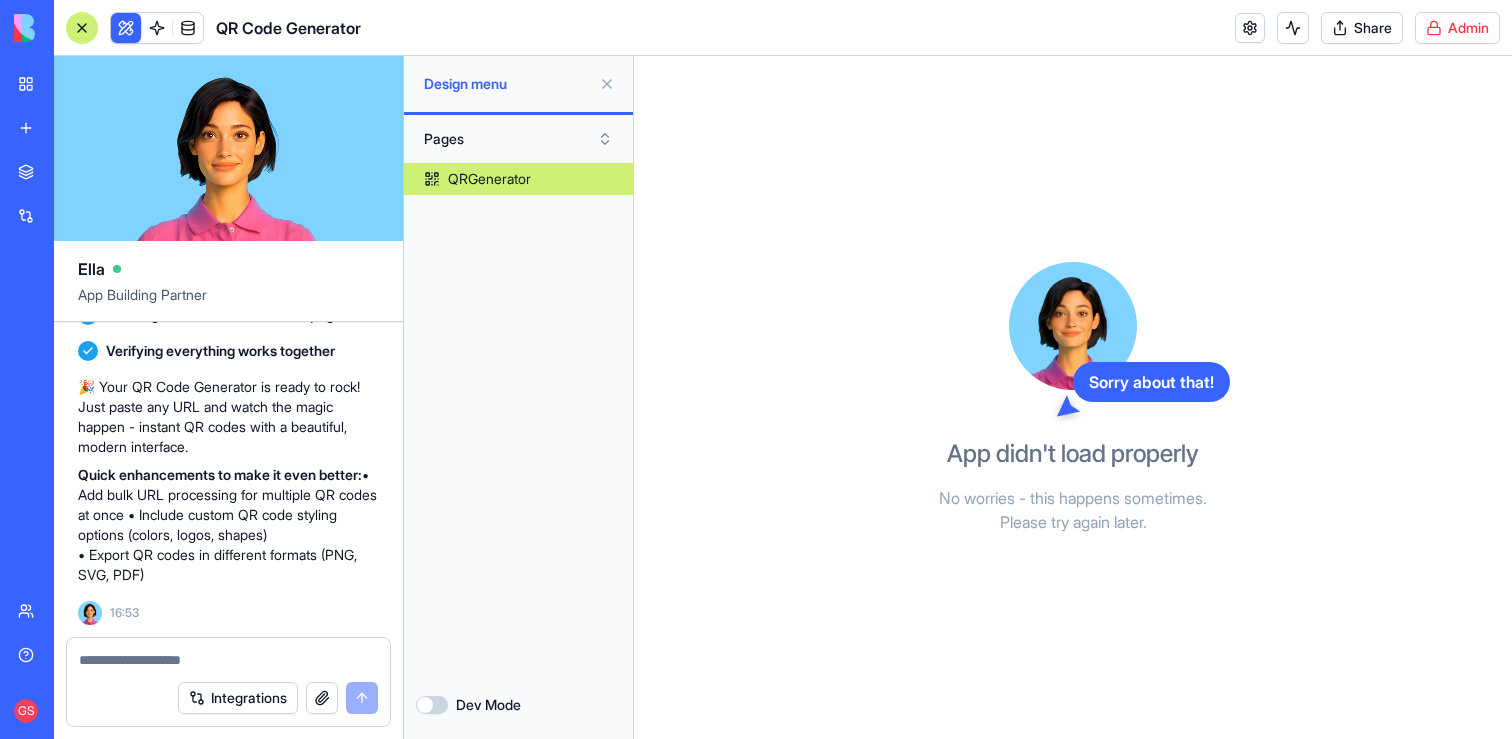 click on "Pages" at bounding box center (518, 139) 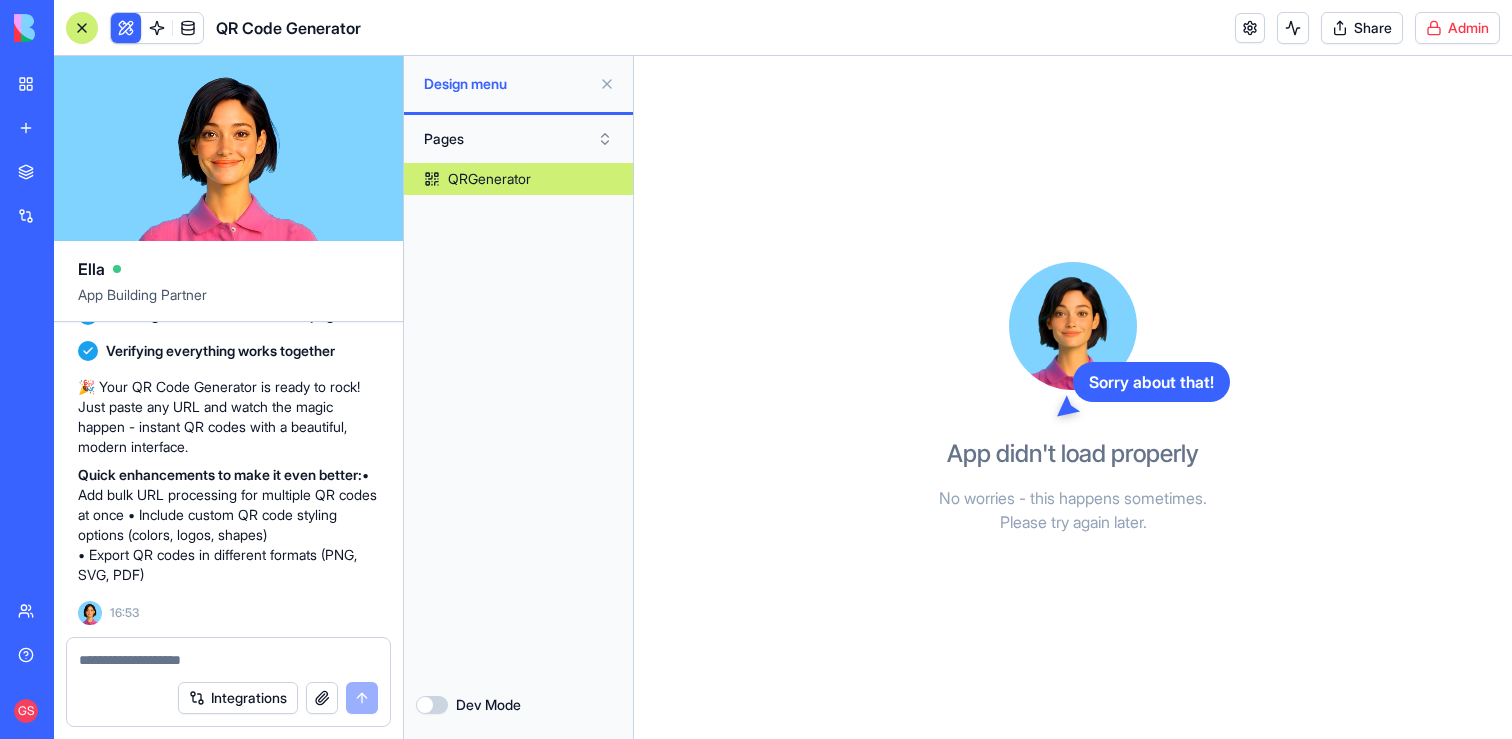 click on "Pages" at bounding box center (518, 139) 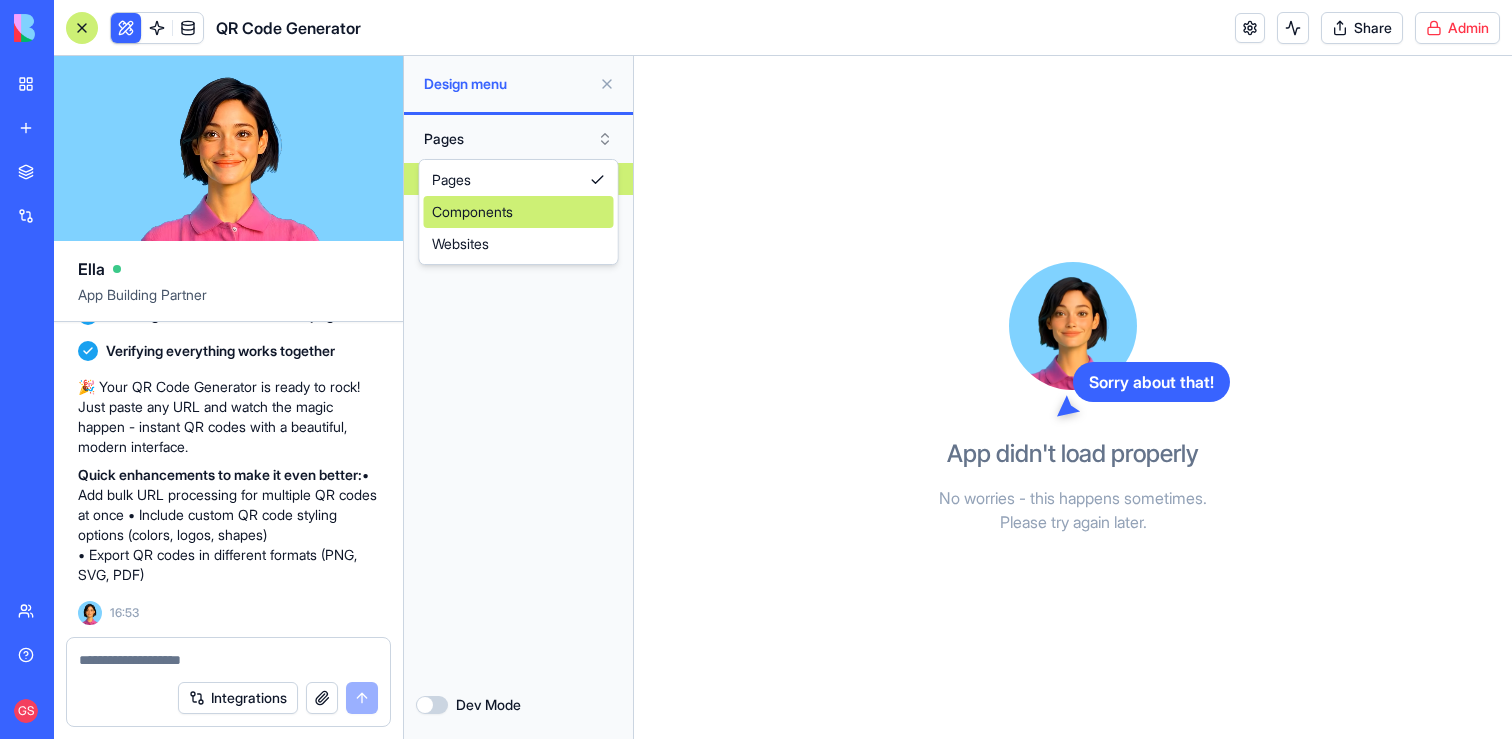 click on "Components" at bounding box center [519, 212] 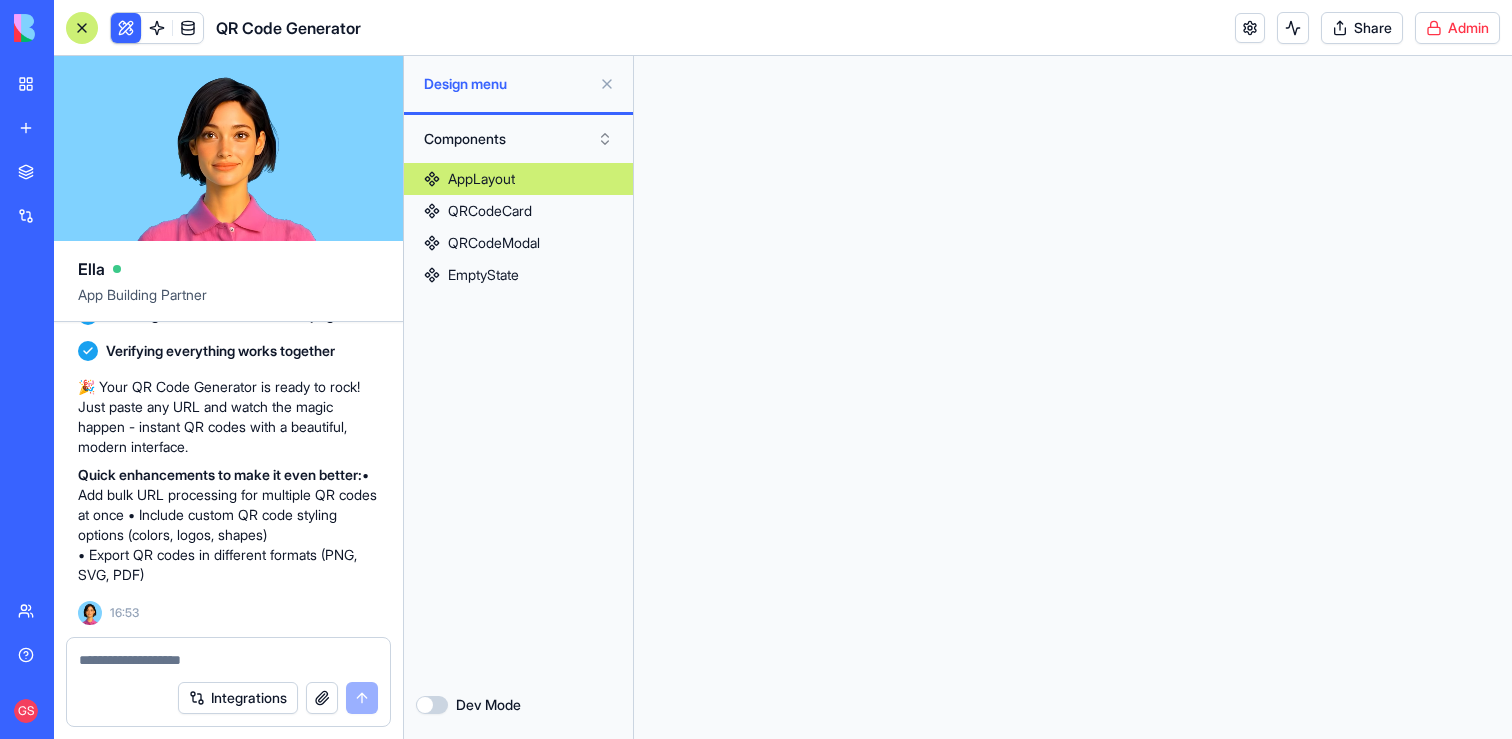 click on "AppLayout" at bounding box center (518, 179) 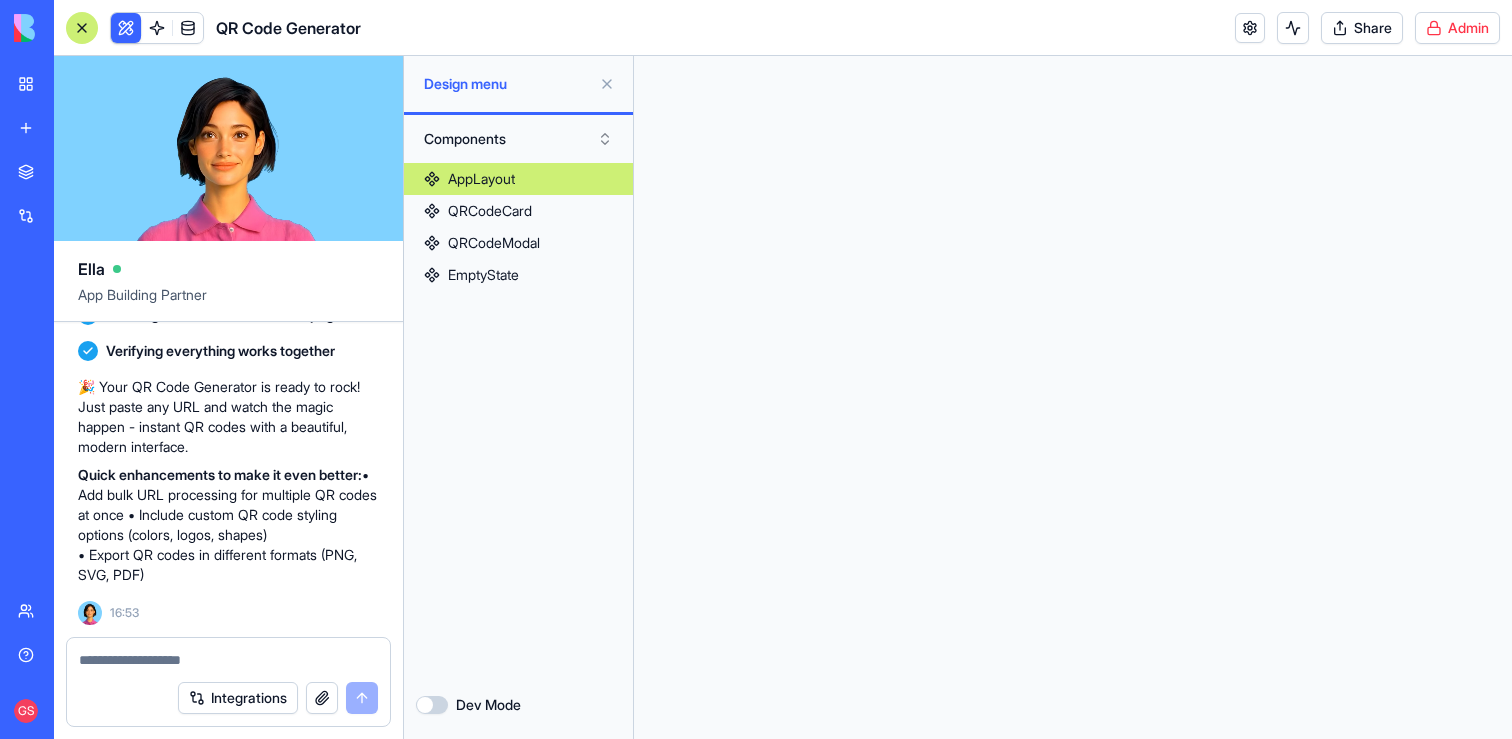 type 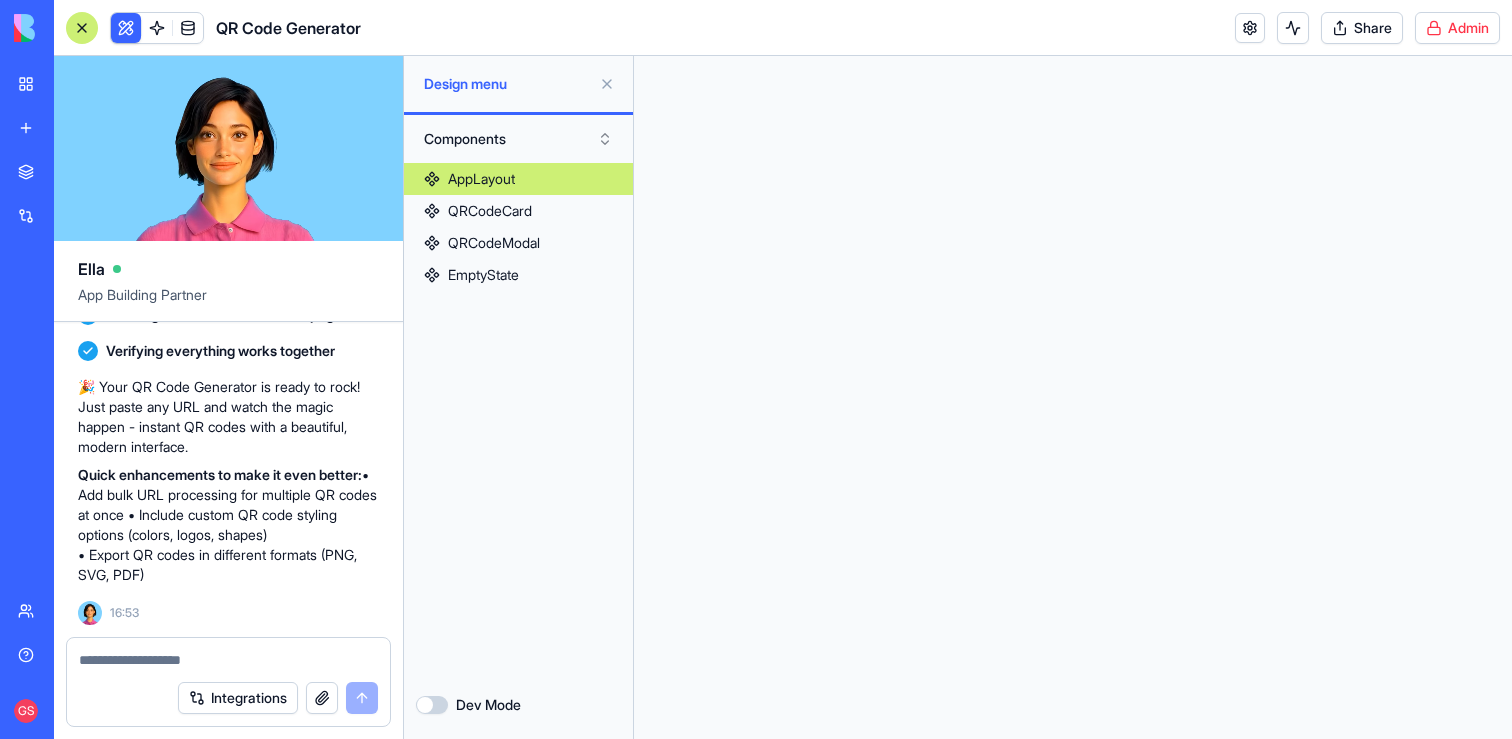 click on "Dev Mode" at bounding box center (432, 705) 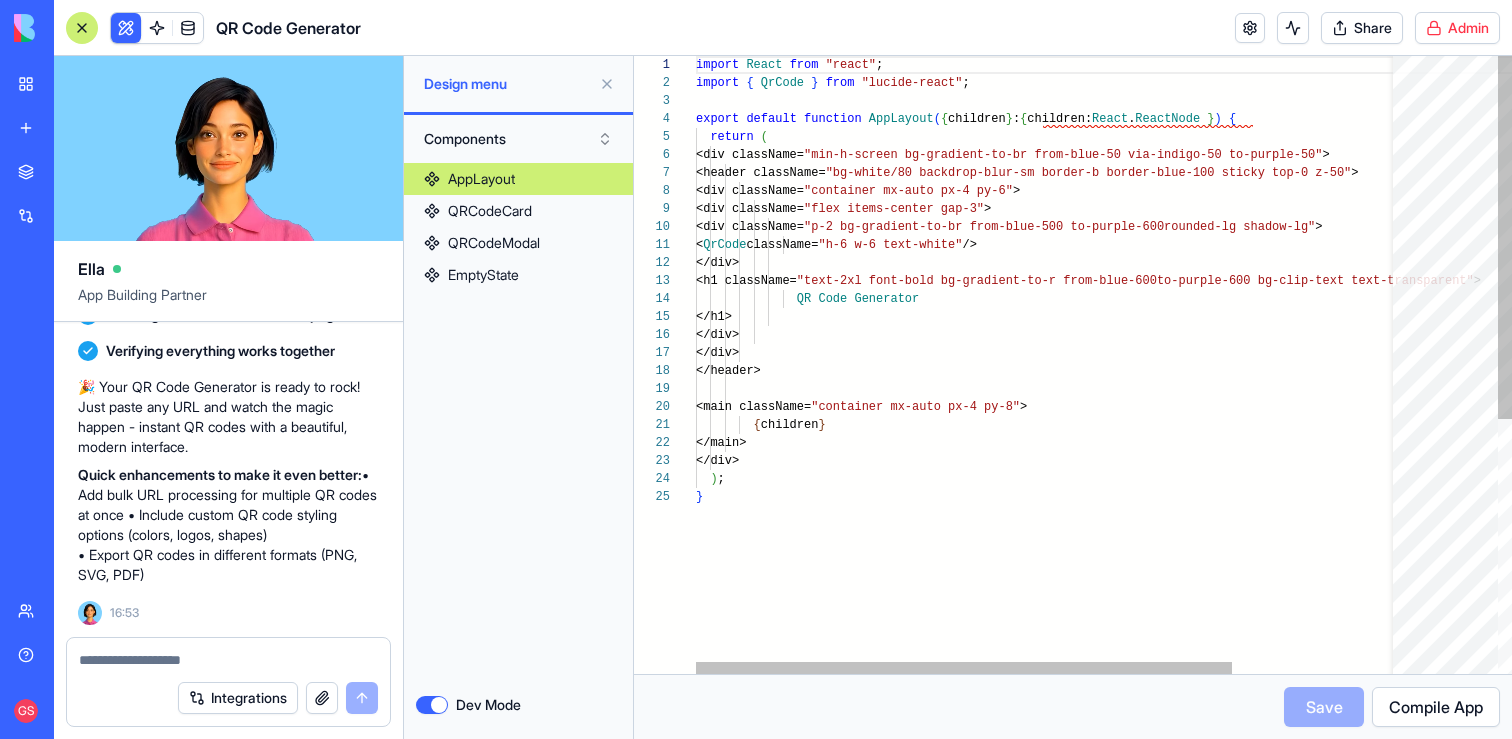 scroll, scrollTop: 162, scrollLeft: 0, axis: vertical 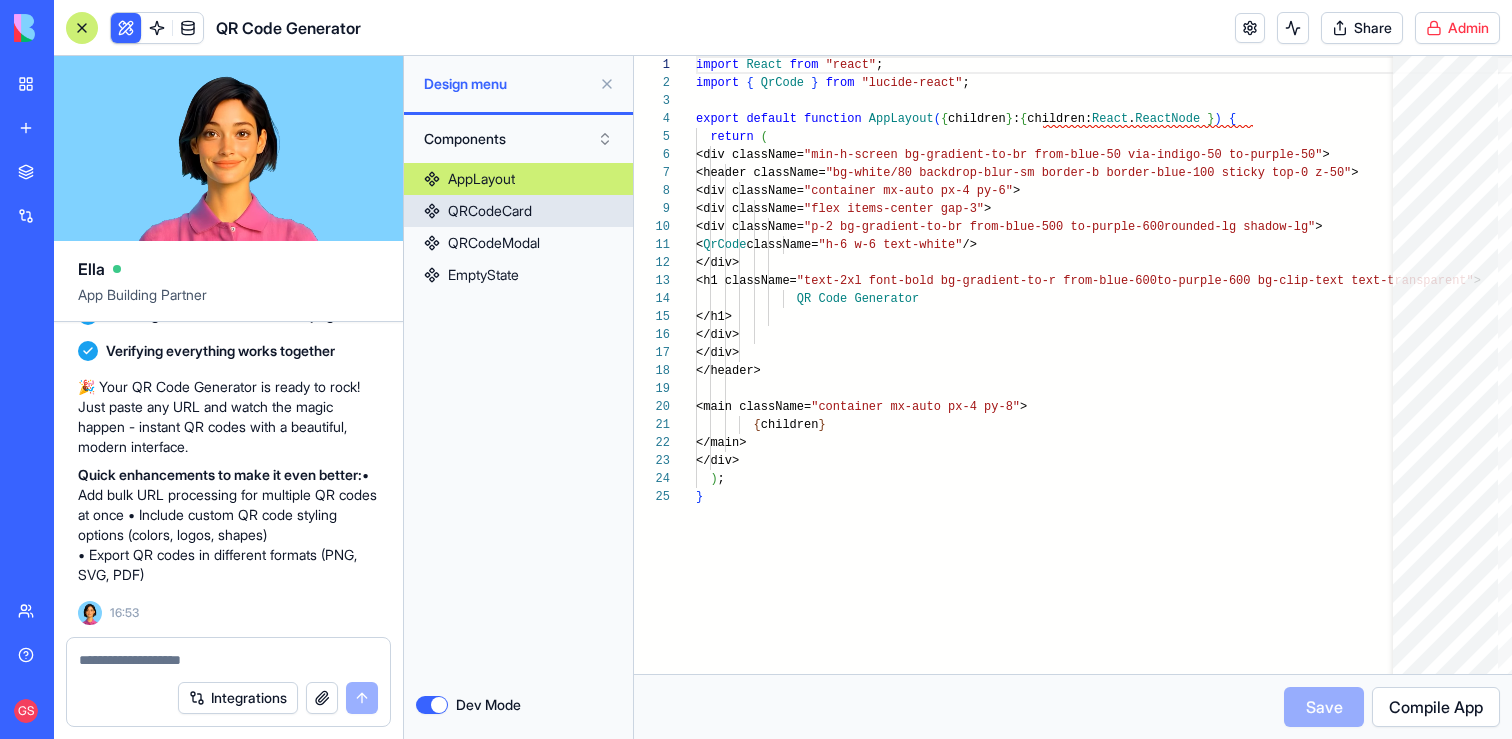click on "QRCodeCard" at bounding box center (490, 211) 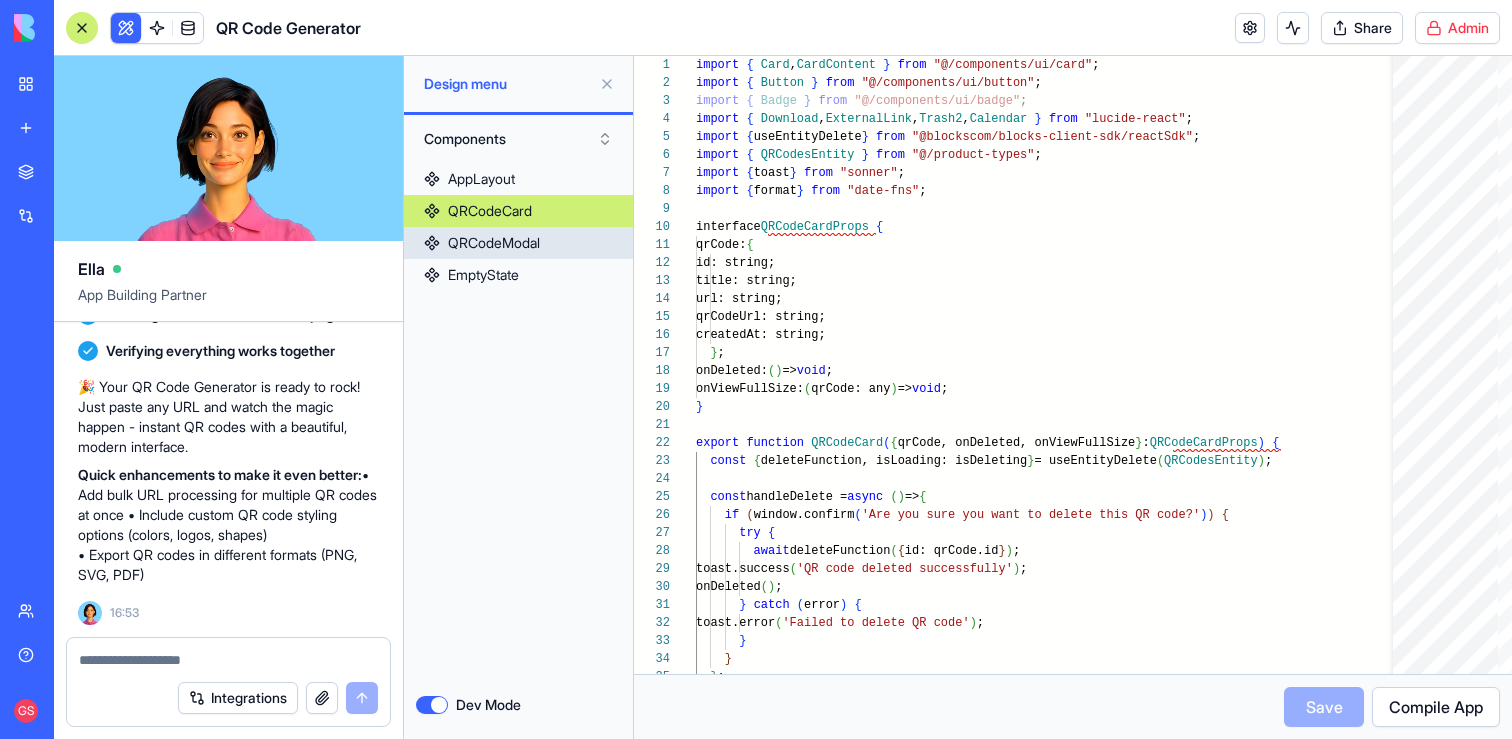 click on "QRCodeModal" at bounding box center (494, 243) 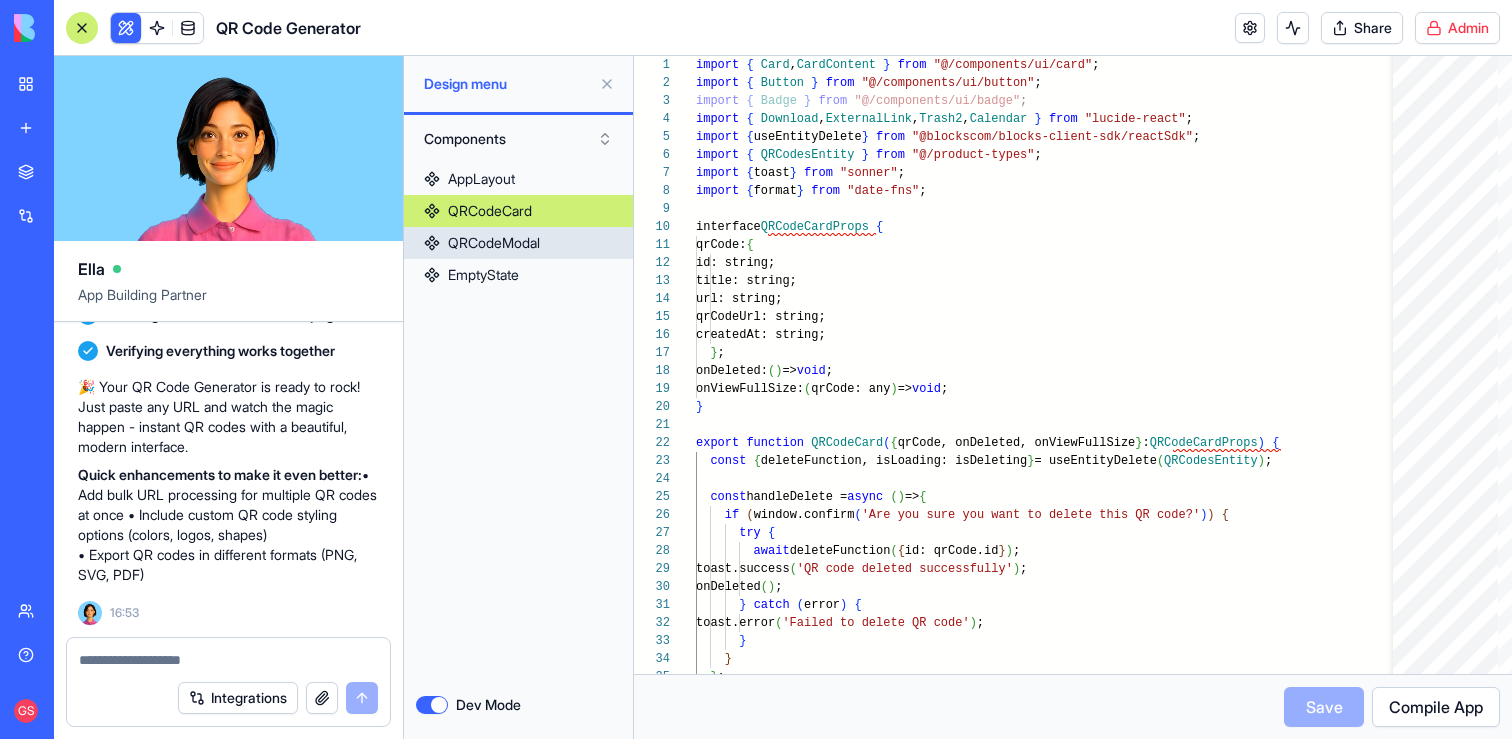 scroll, scrollTop: 17, scrollLeft: 0, axis: vertical 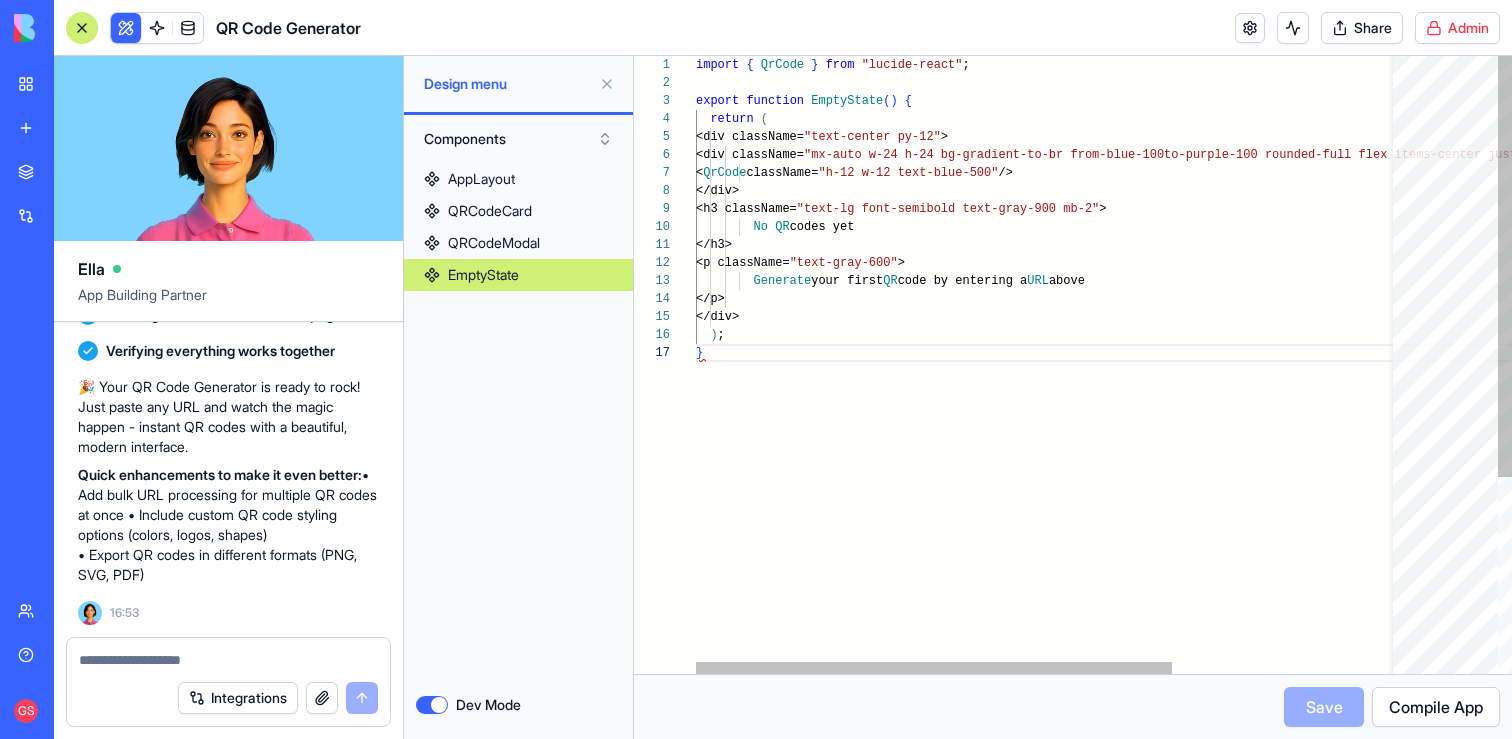 click on "EmptyState" at bounding box center (483, 275) 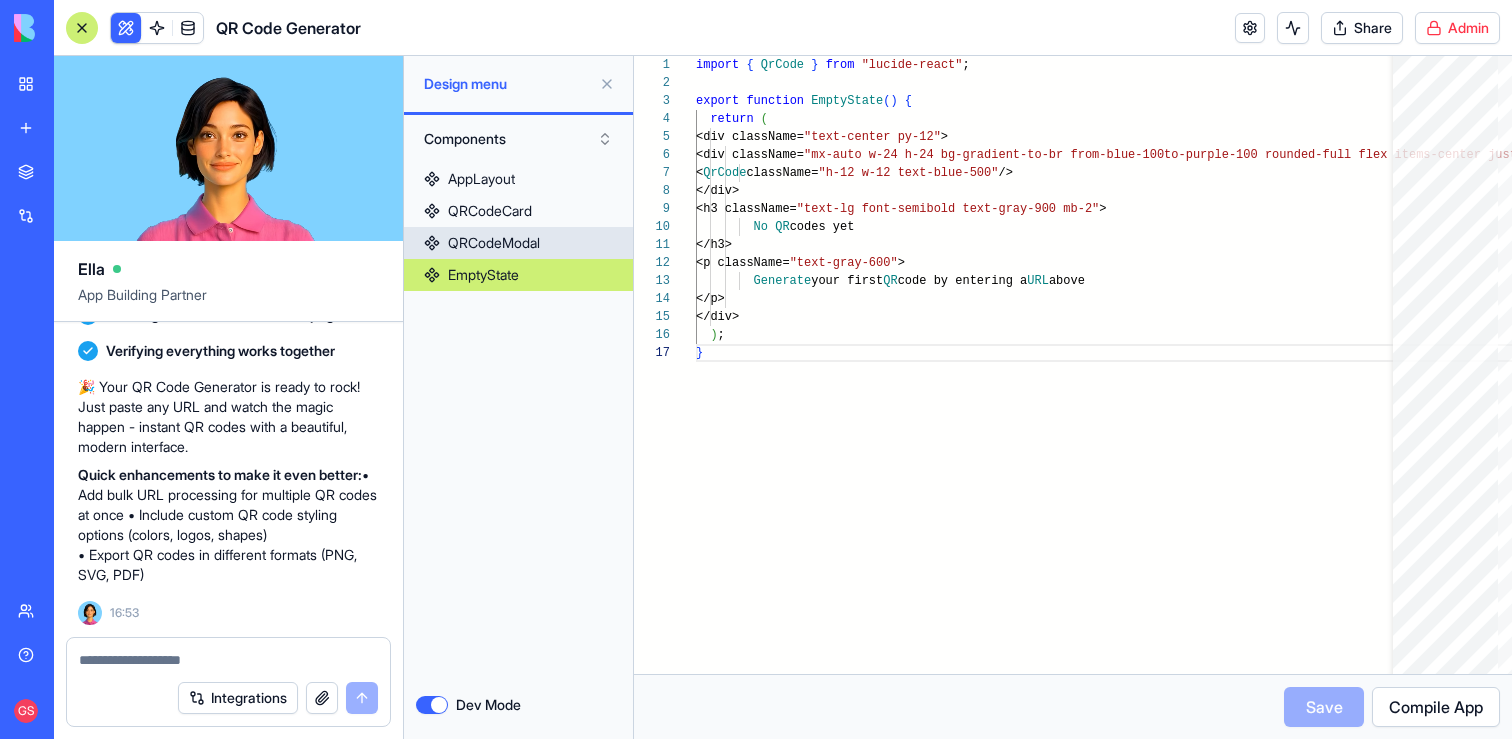 click on "QRCodeModal" at bounding box center [494, 243] 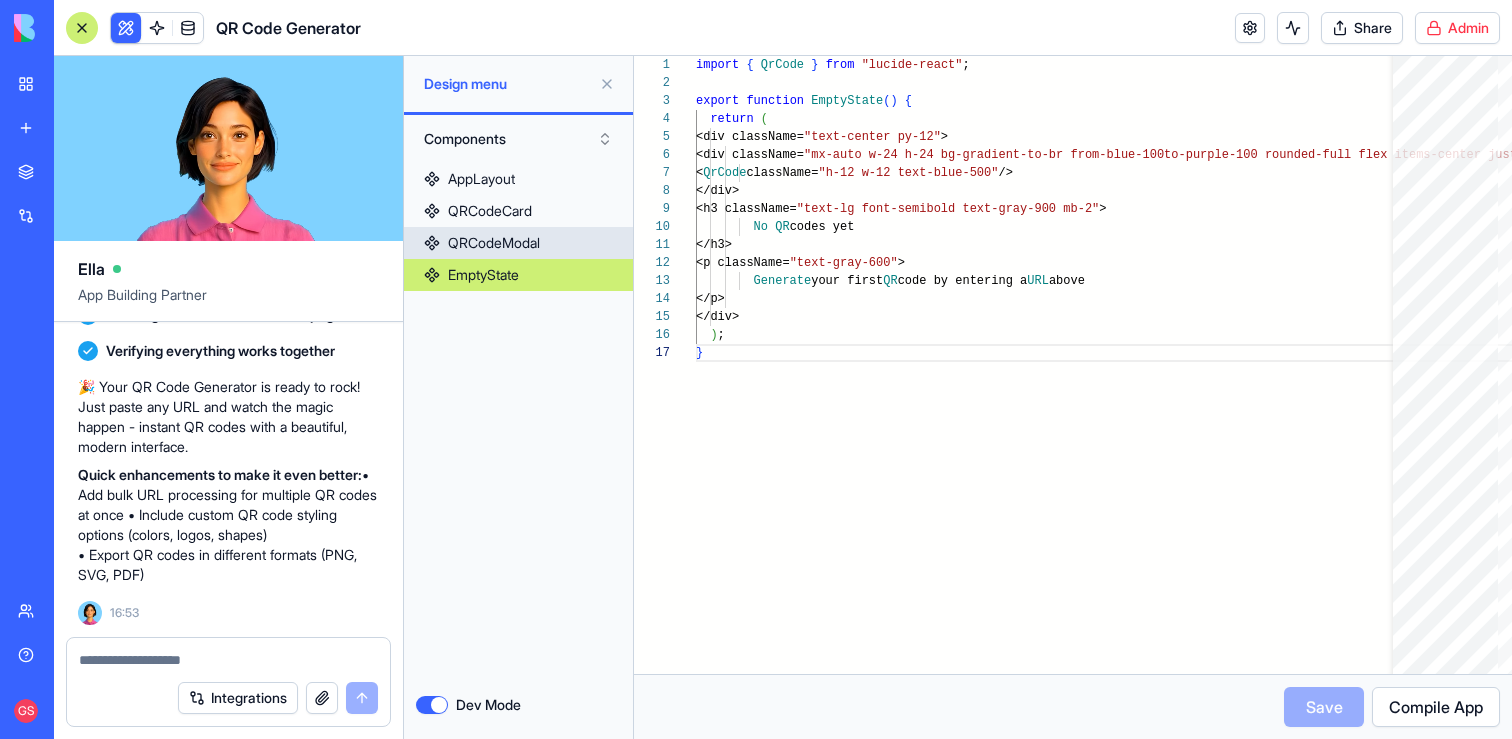scroll, scrollTop: 0, scrollLeft: 6, axis: horizontal 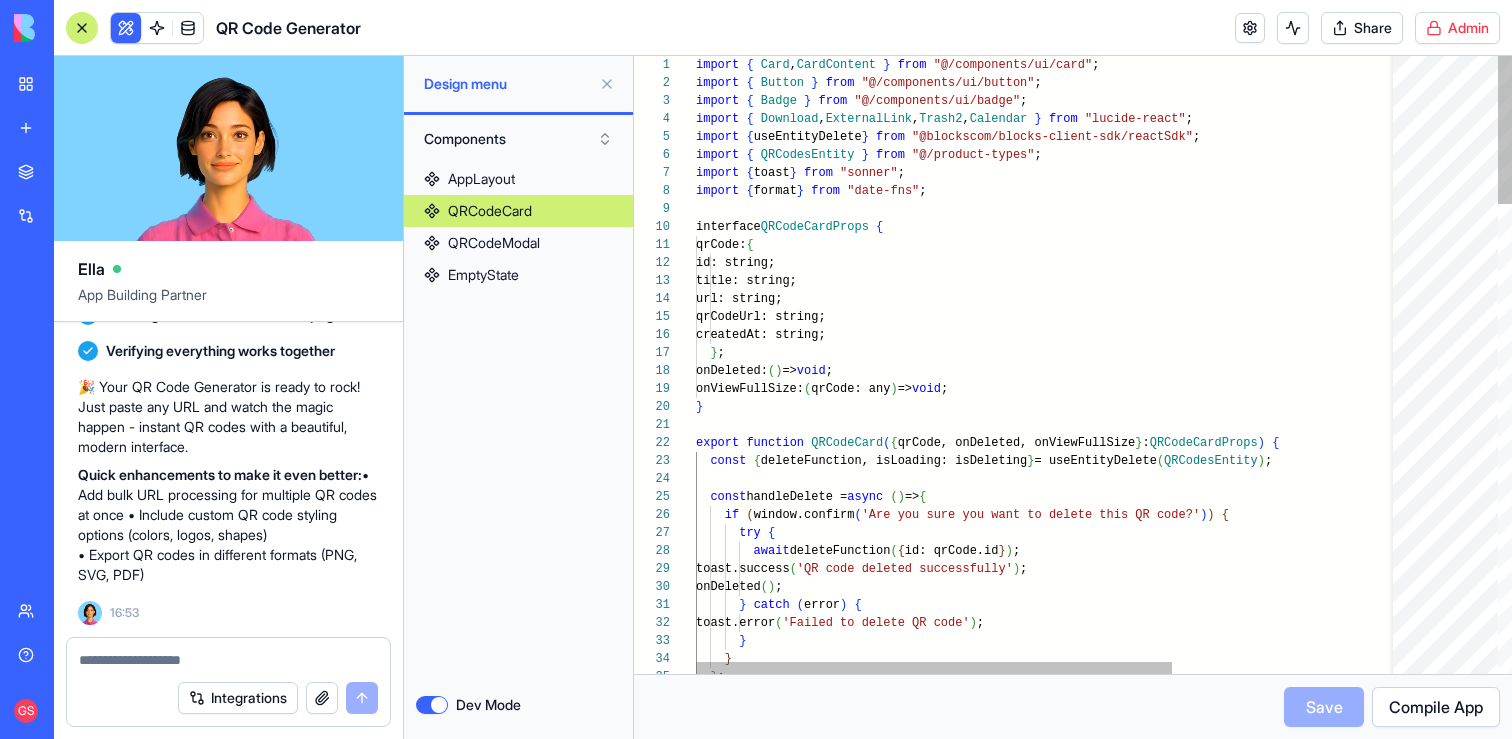 click on "QRCodeCard" at bounding box center [490, 211] 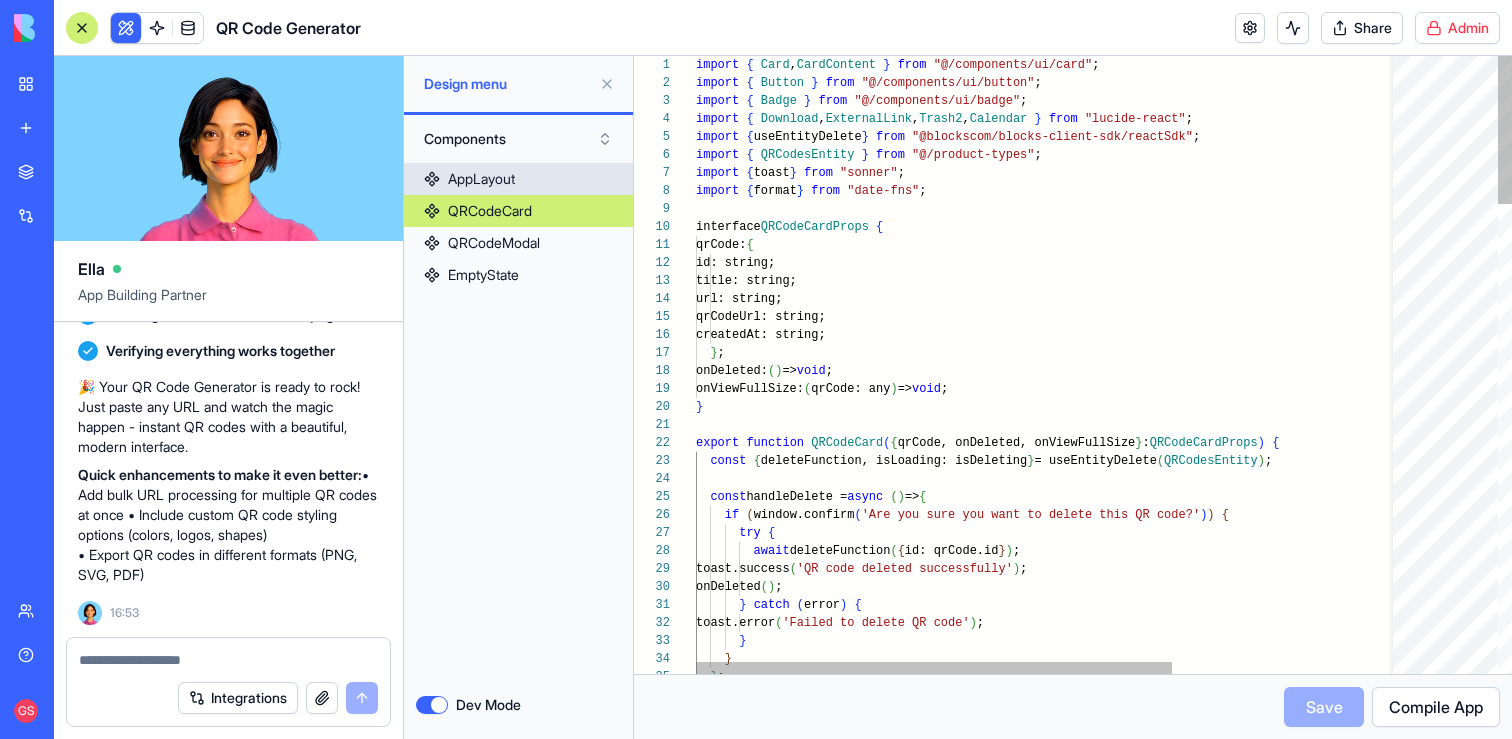 click on "AppLayout" at bounding box center (518, 179) 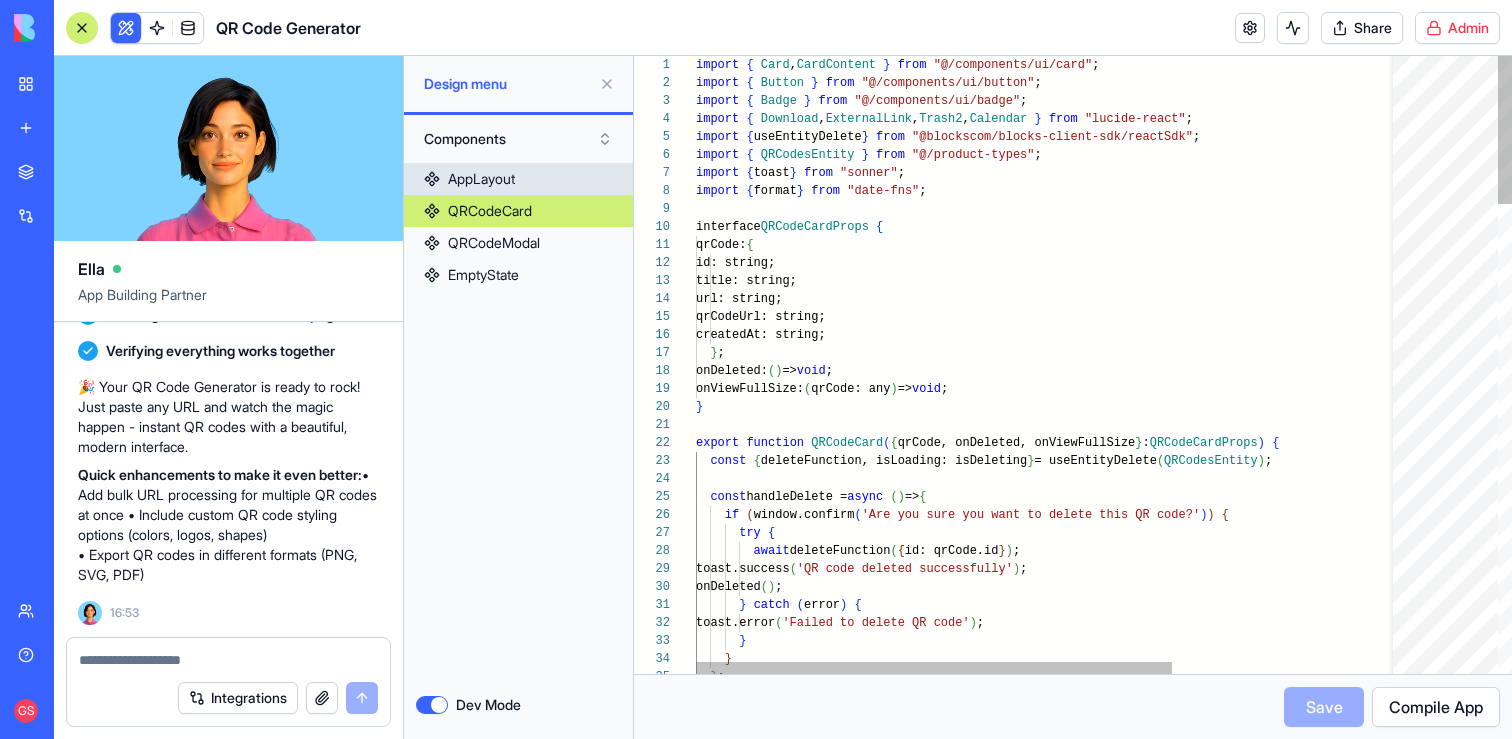 scroll, scrollTop: 72, scrollLeft: 7, axis: both 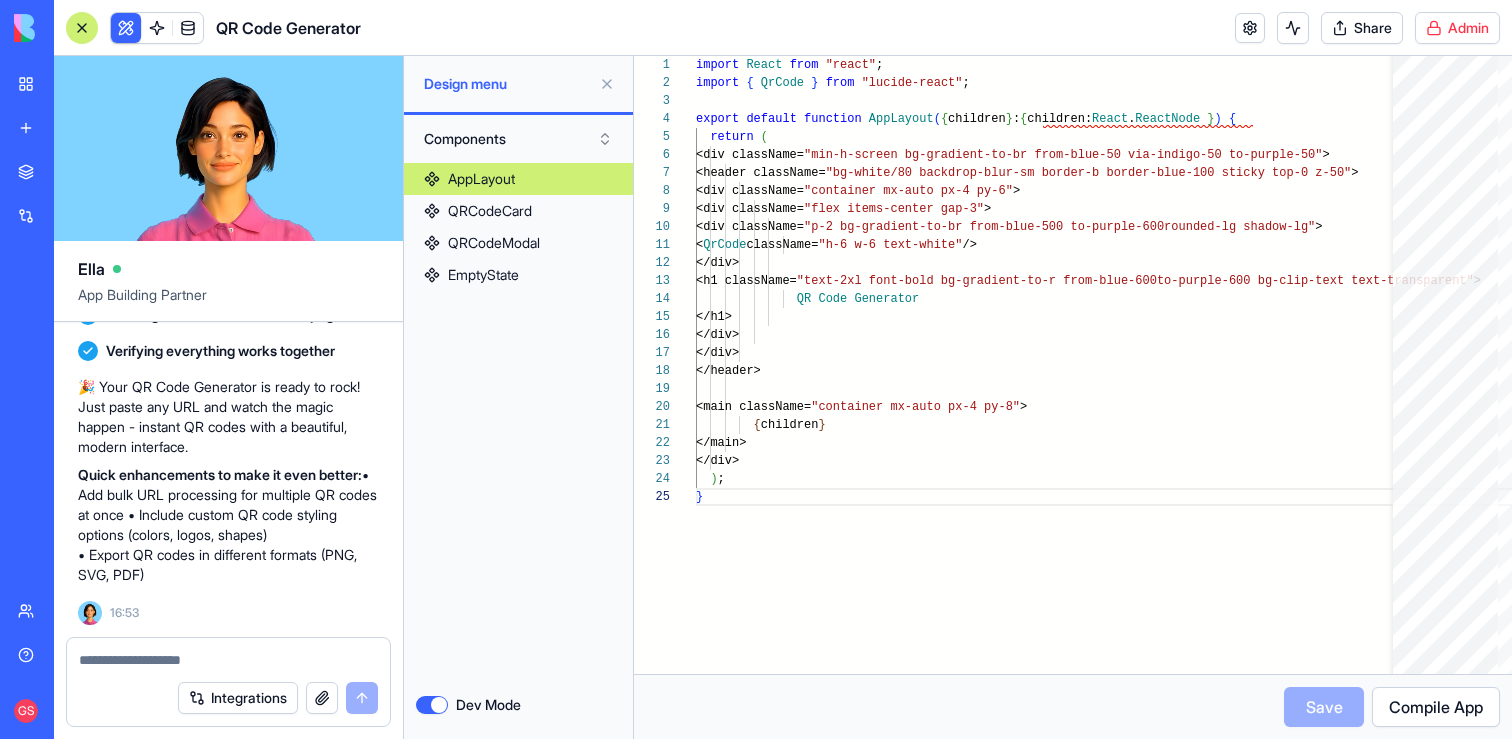 click on "Design menu" at bounding box center (507, 84) 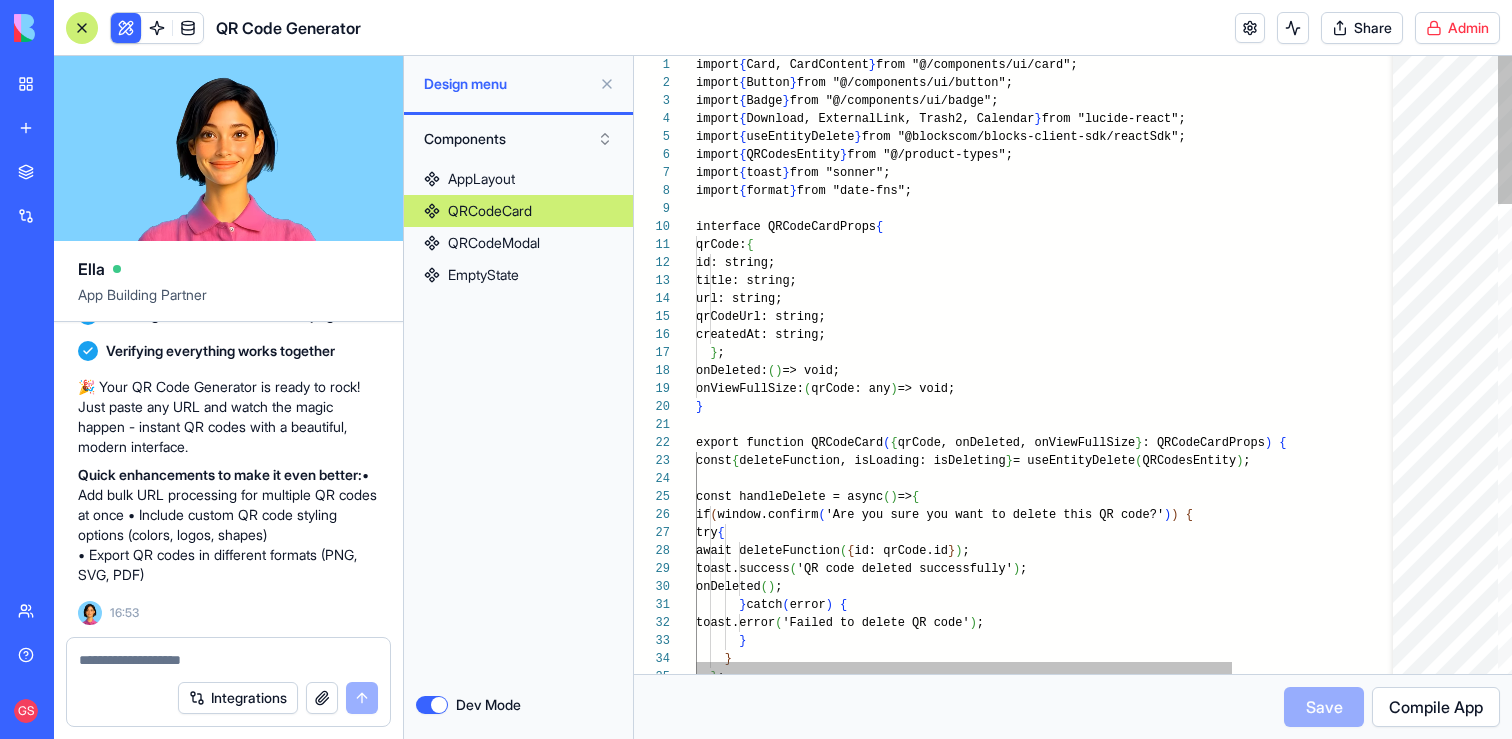 click on "QRCodeCard" at bounding box center (490, 211) 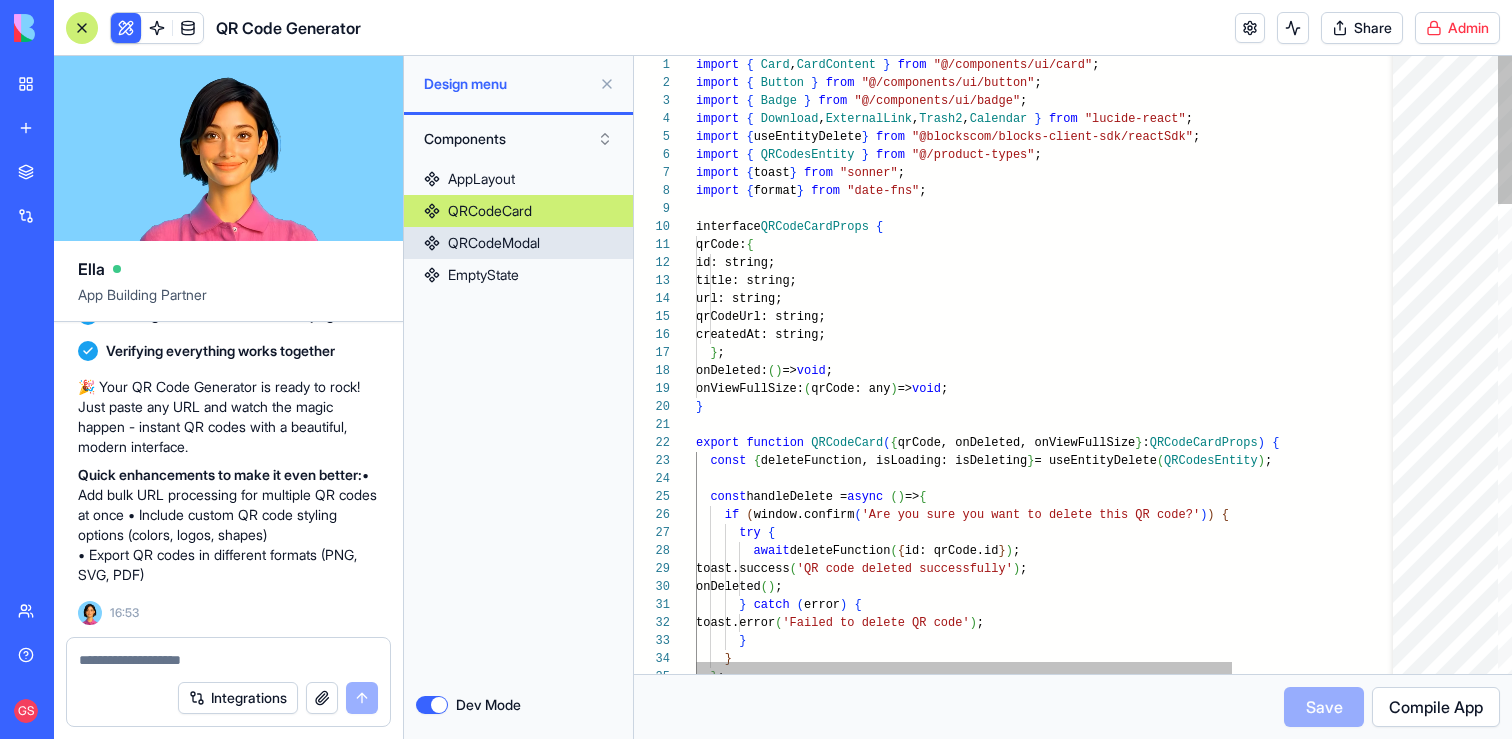 click on "QRCodeModal" at bounding box center (494, 243) 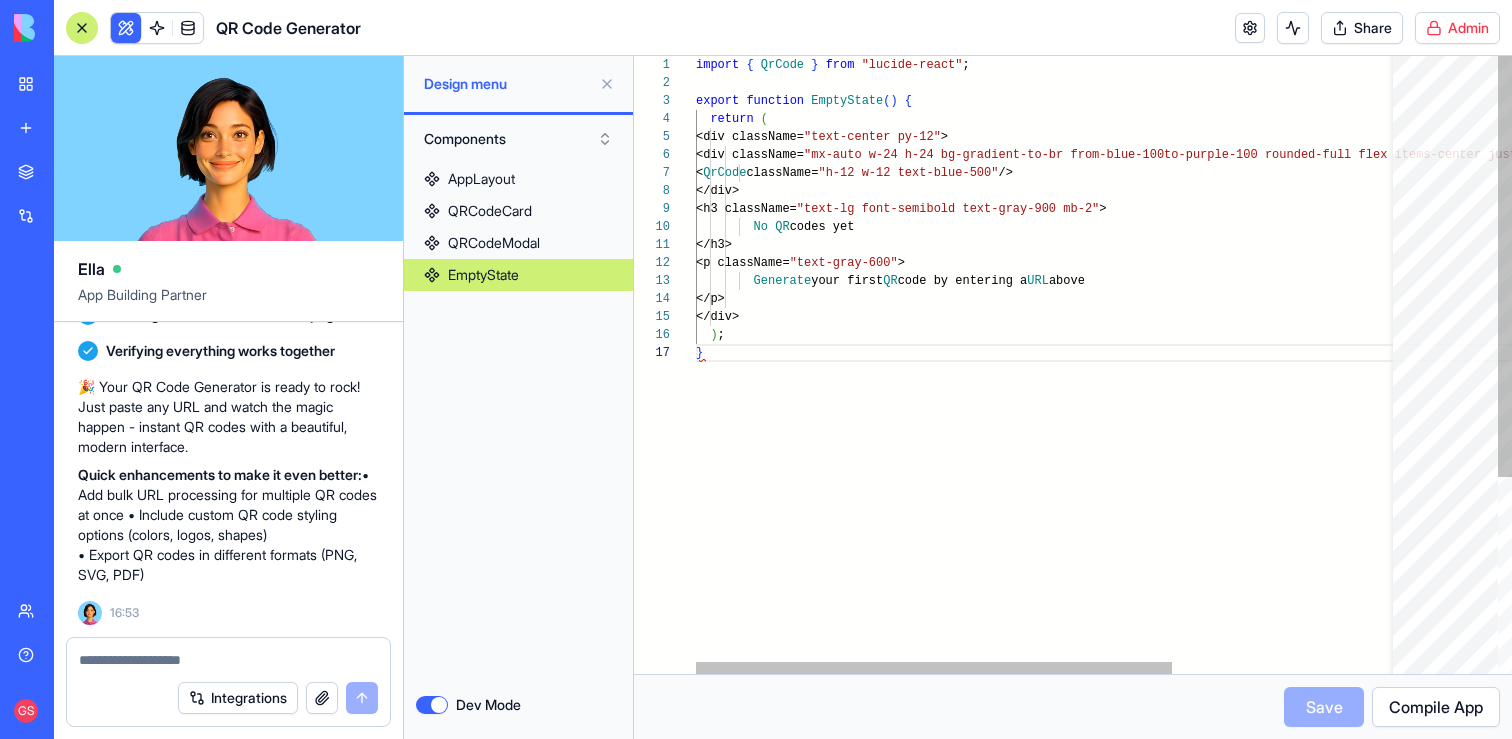 click on "EmptyState" at bounding box center (483, 275) 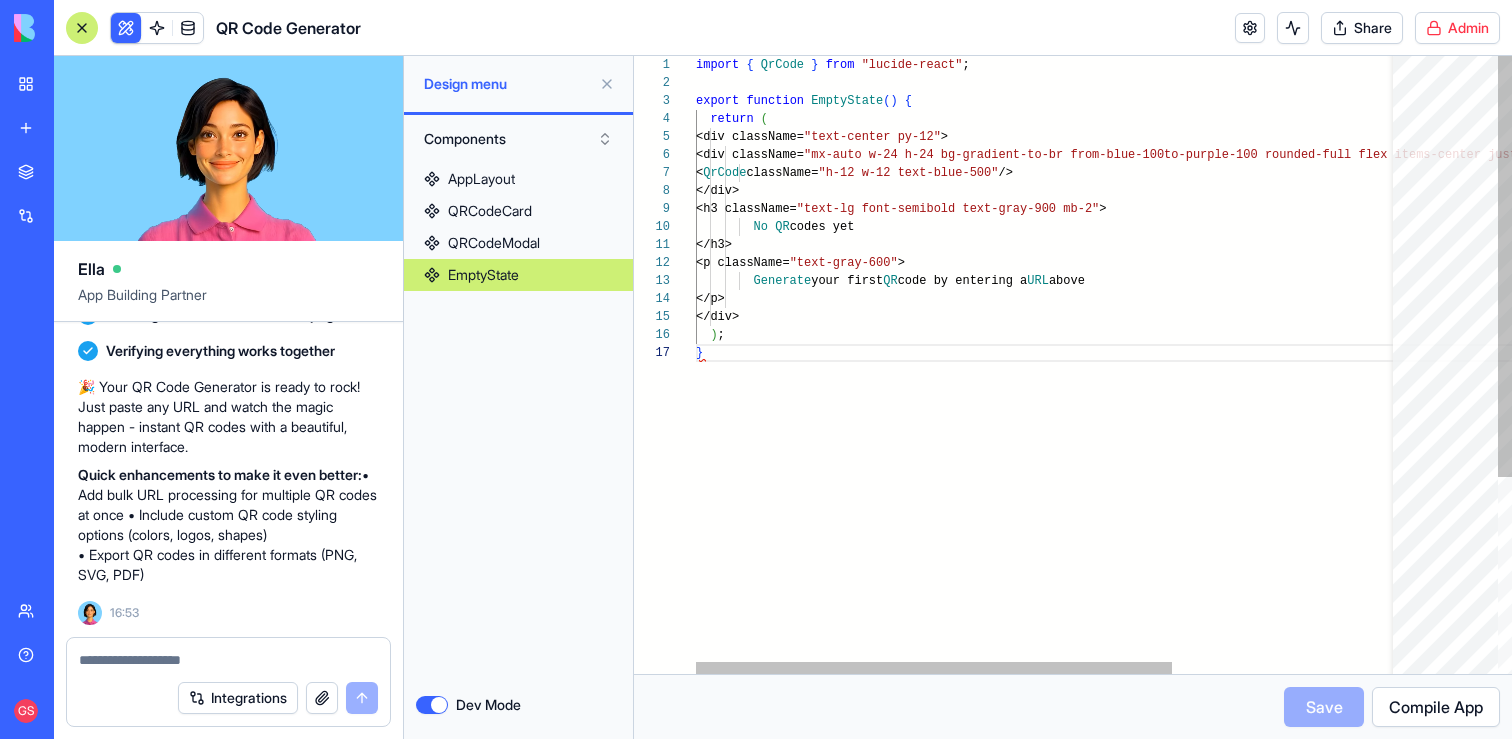 scroll, scrollTop: 108, scrollLeft: 7, axis: both 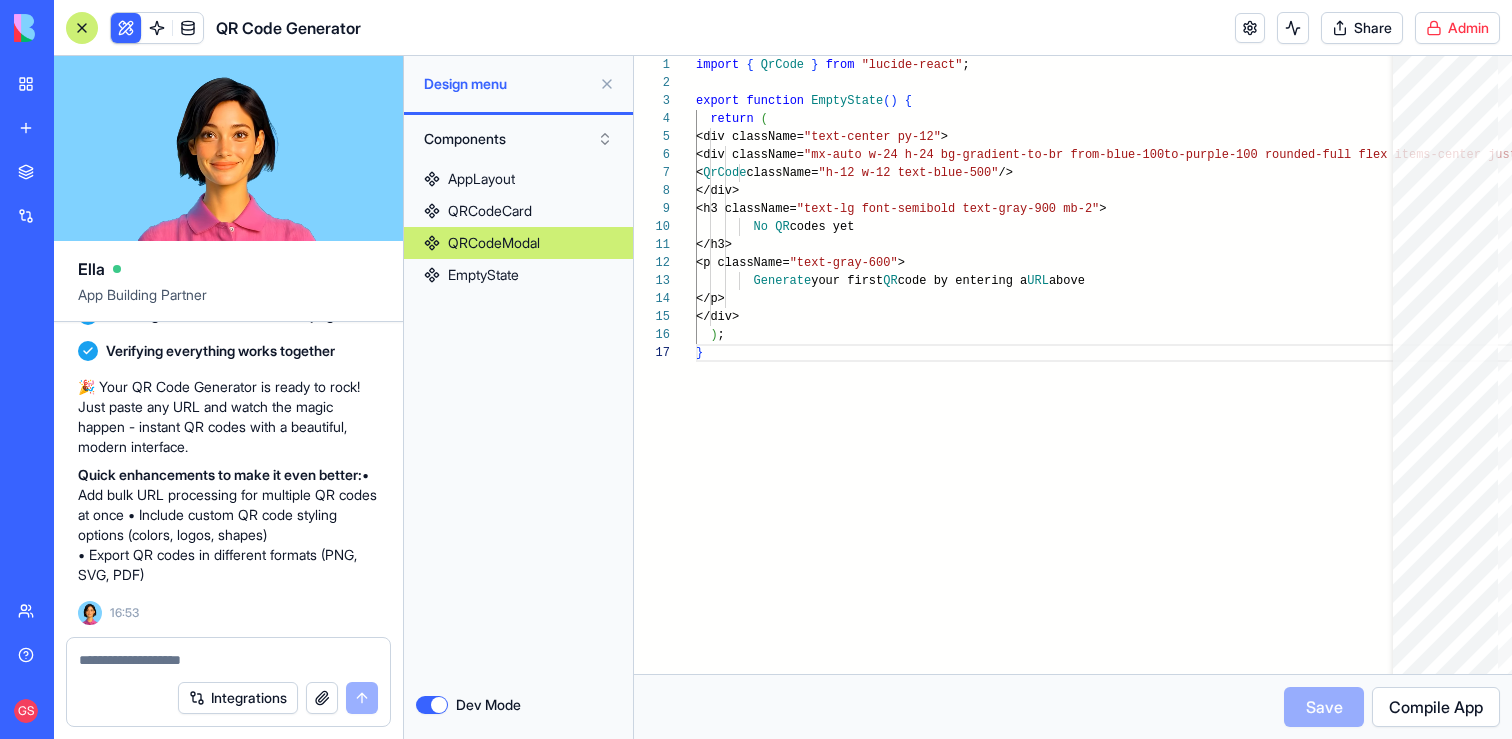 click on "QRCodeModal" at bounding box center (494, 243) 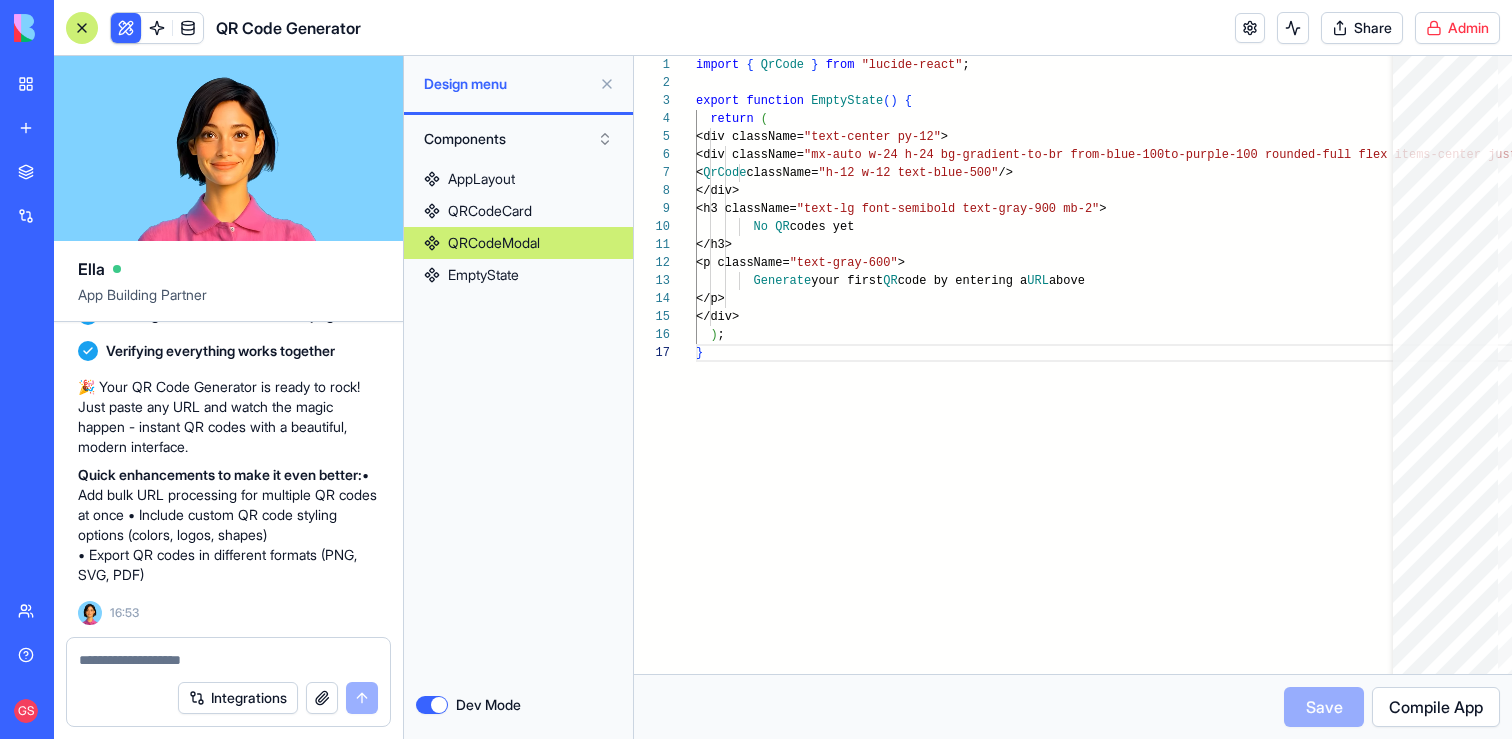 scroll, scrollTop: 0, scrollLeft: 6, axis: horizontal 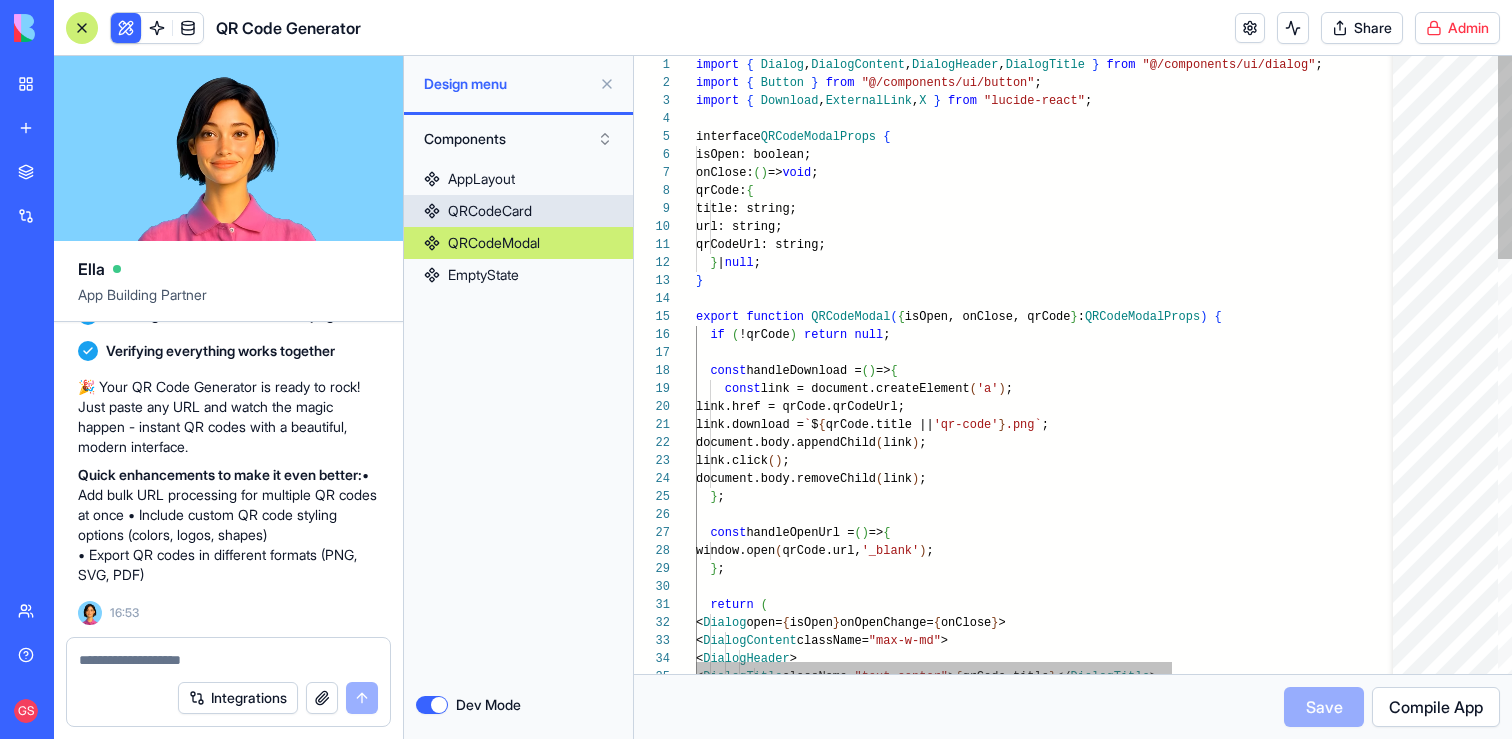 click on "QRCodeCard" at bounding box center [490, 211] 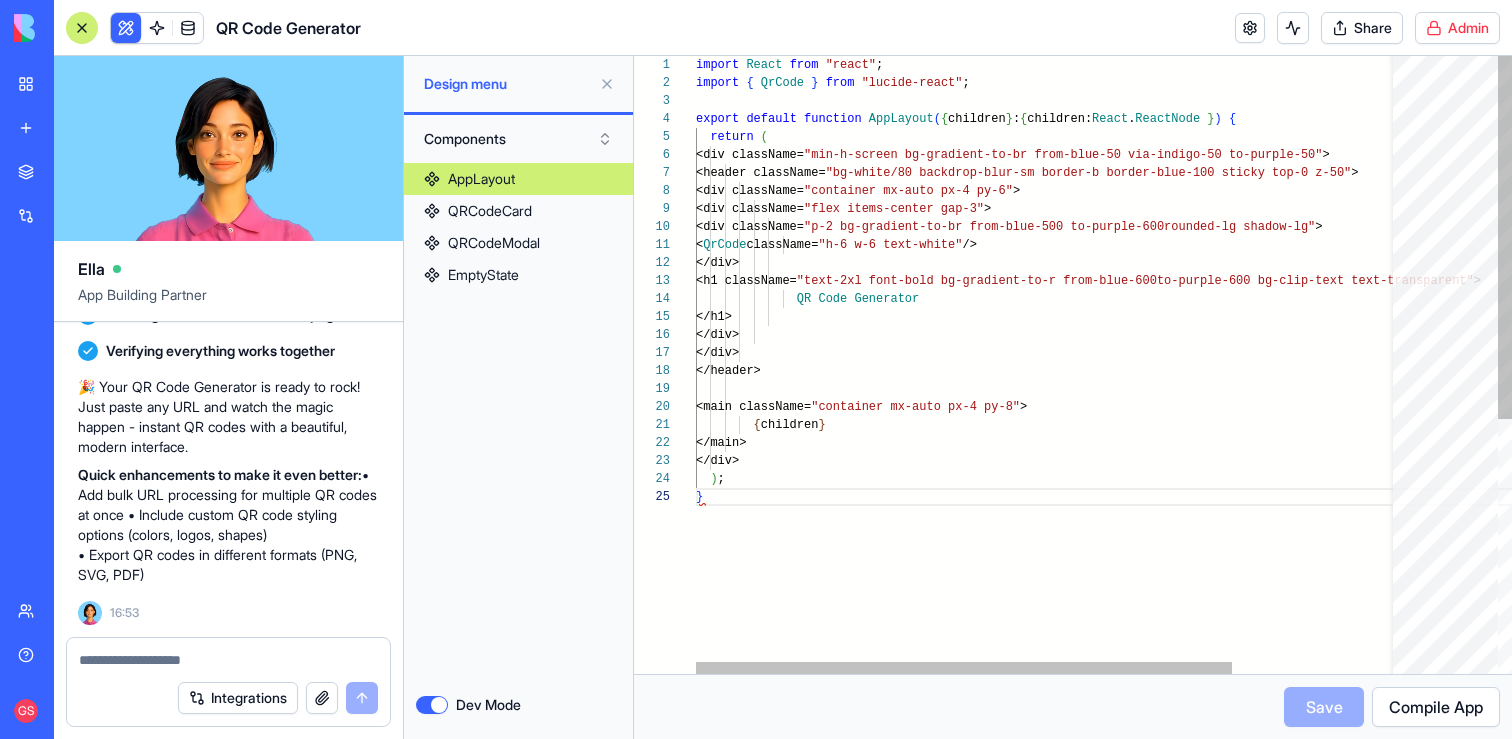 click on "AppLayout" at bounding box center [518, 179] 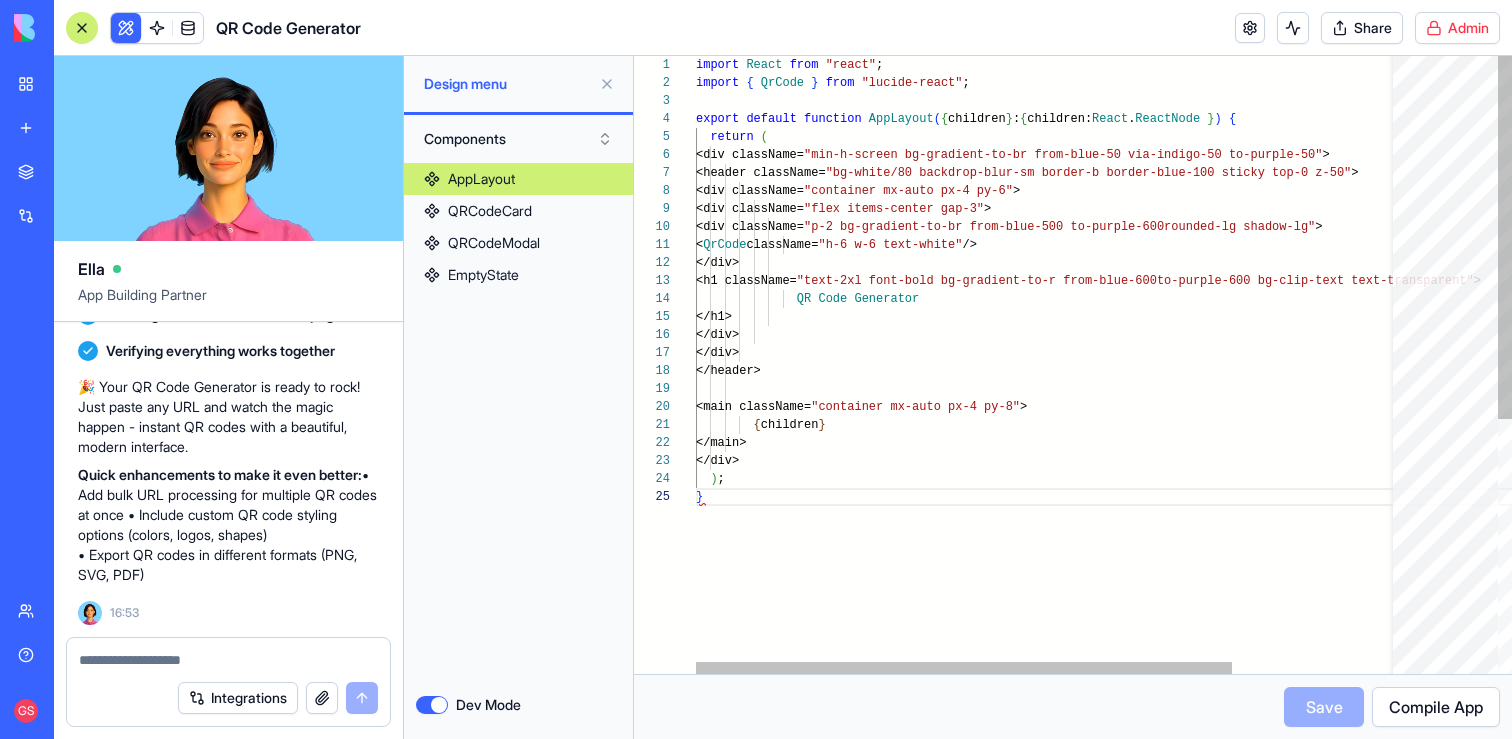 scroll, scrollTop: 72, scrollLeft: 7, axis: both 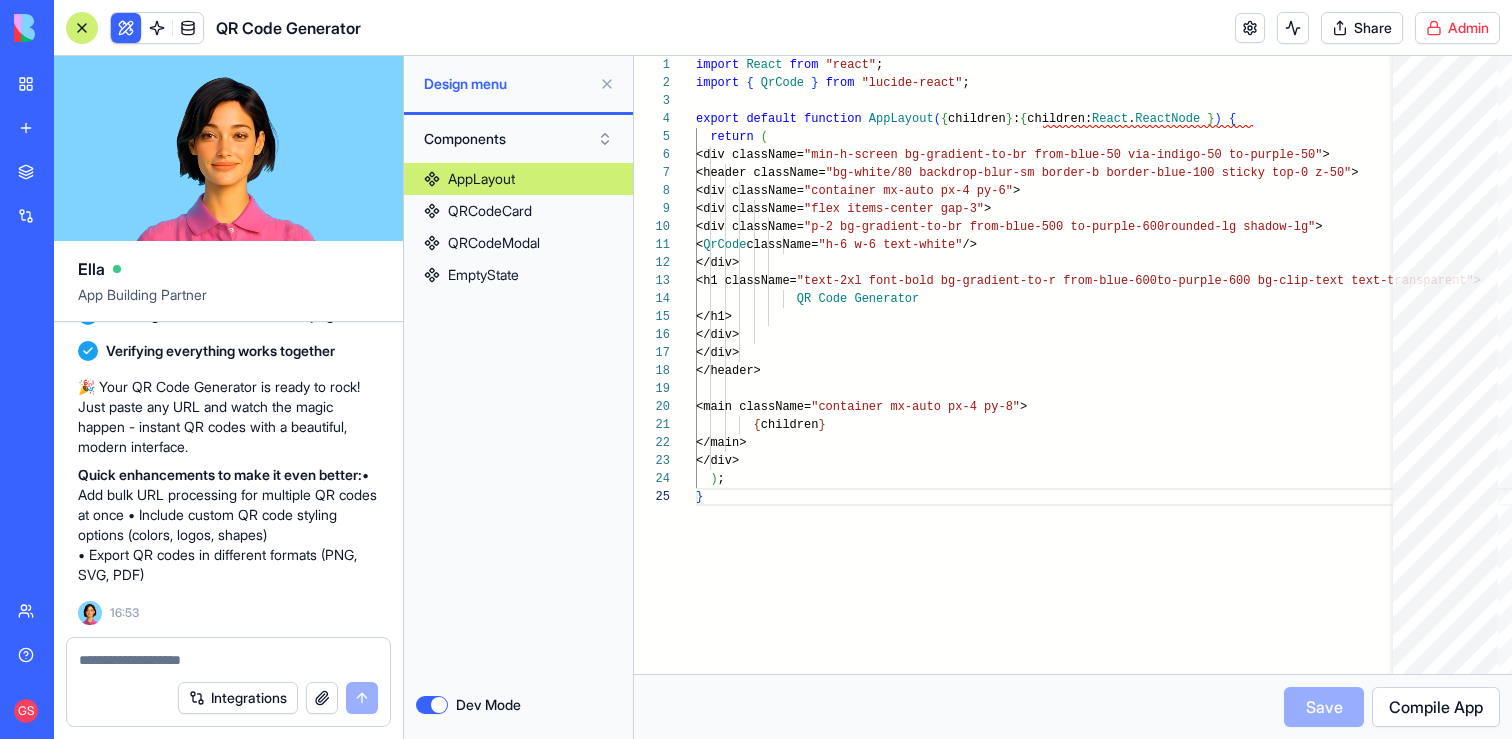 click on "QRCodeCard" at bounding box center [490, 211] 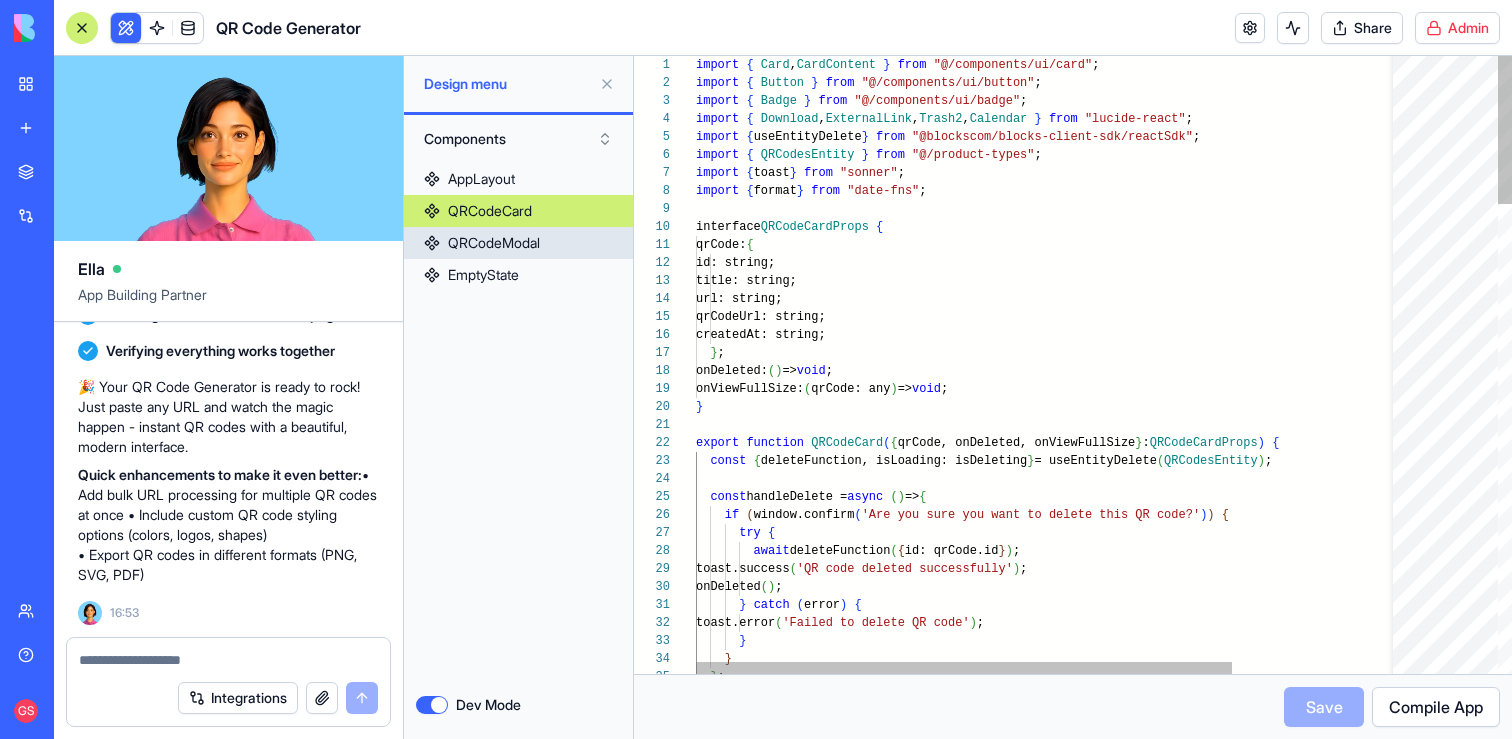 click on "QRCodeModal" at bounding box center [518, 243] 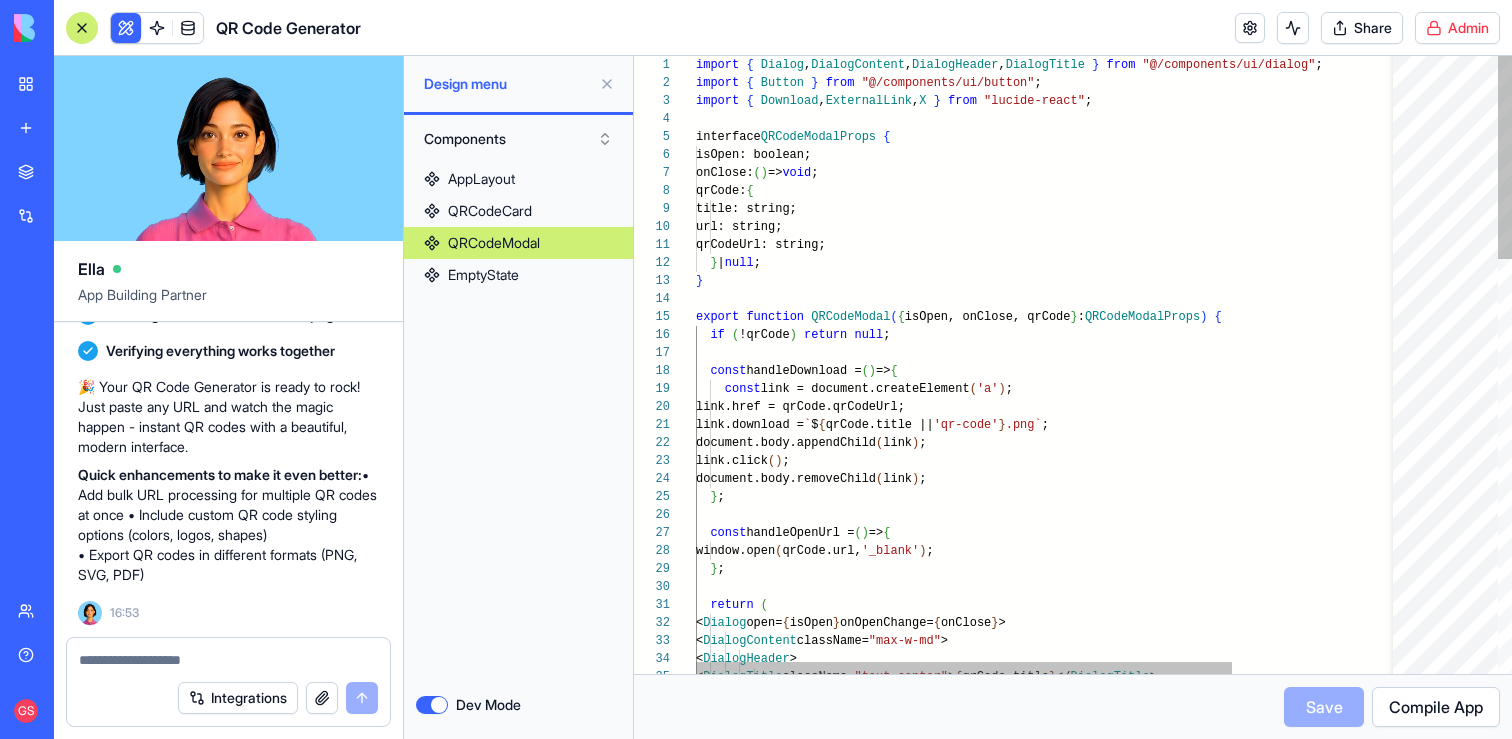 type on "**********" 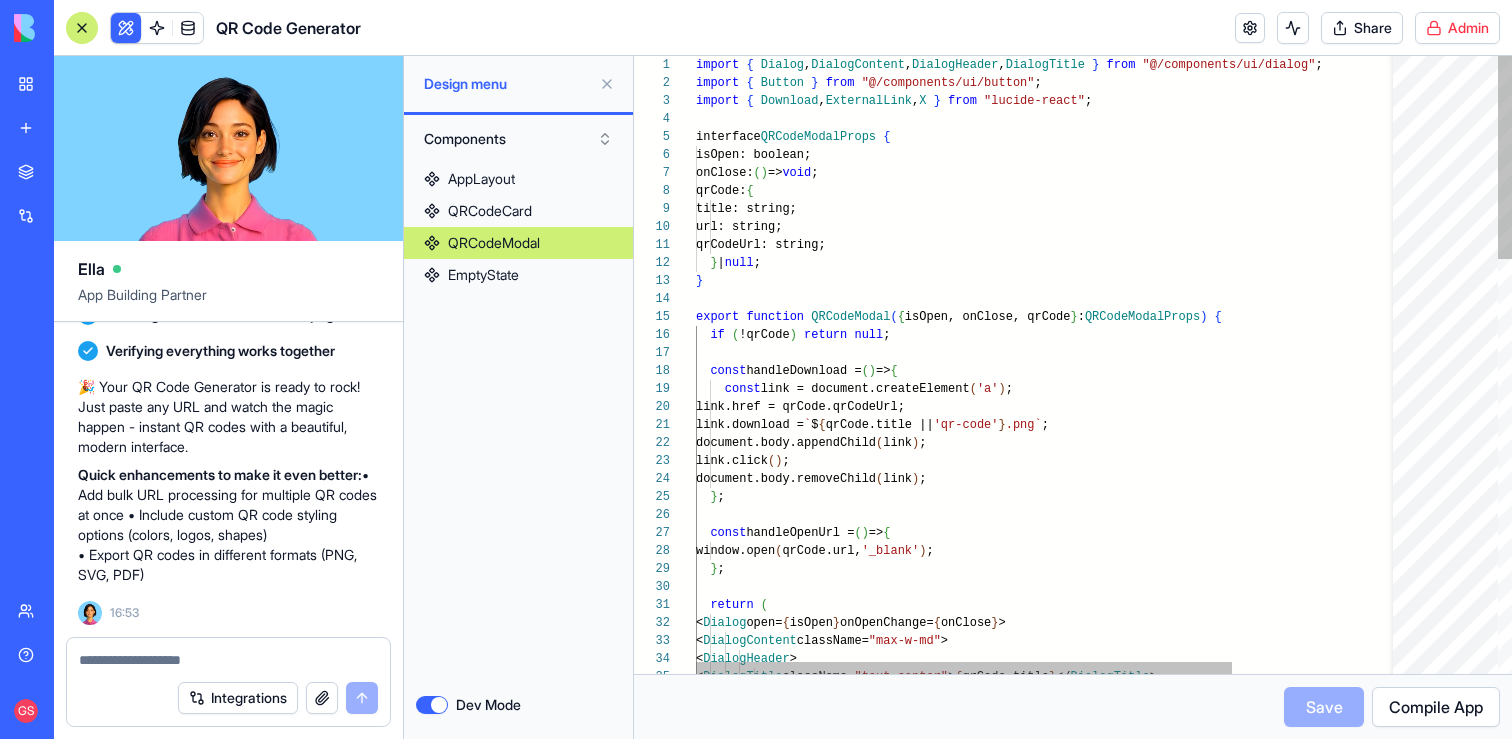 scroll, scrollTop: 108, scrollLeft: 7, axis: both 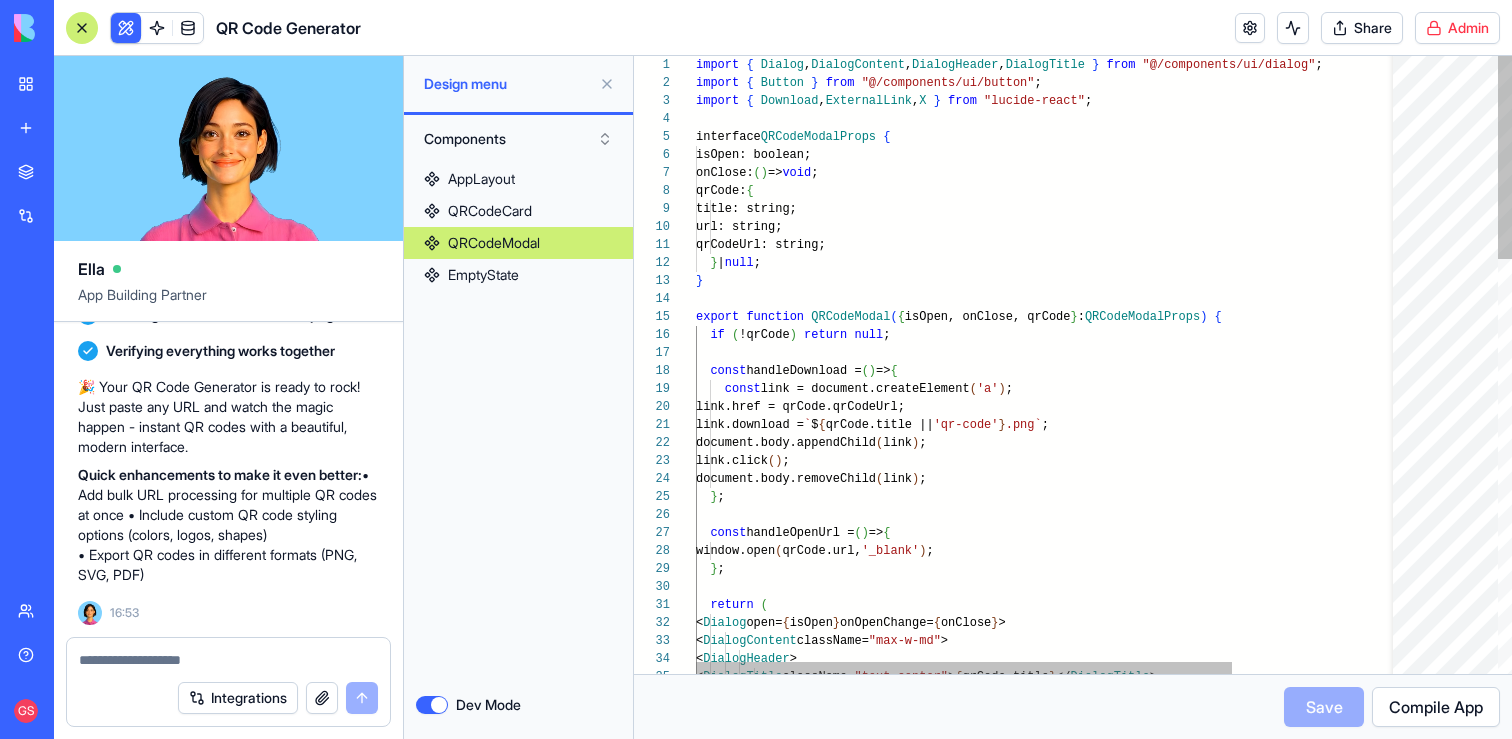 click on "EmptyState" at bounding box center (518, 275) 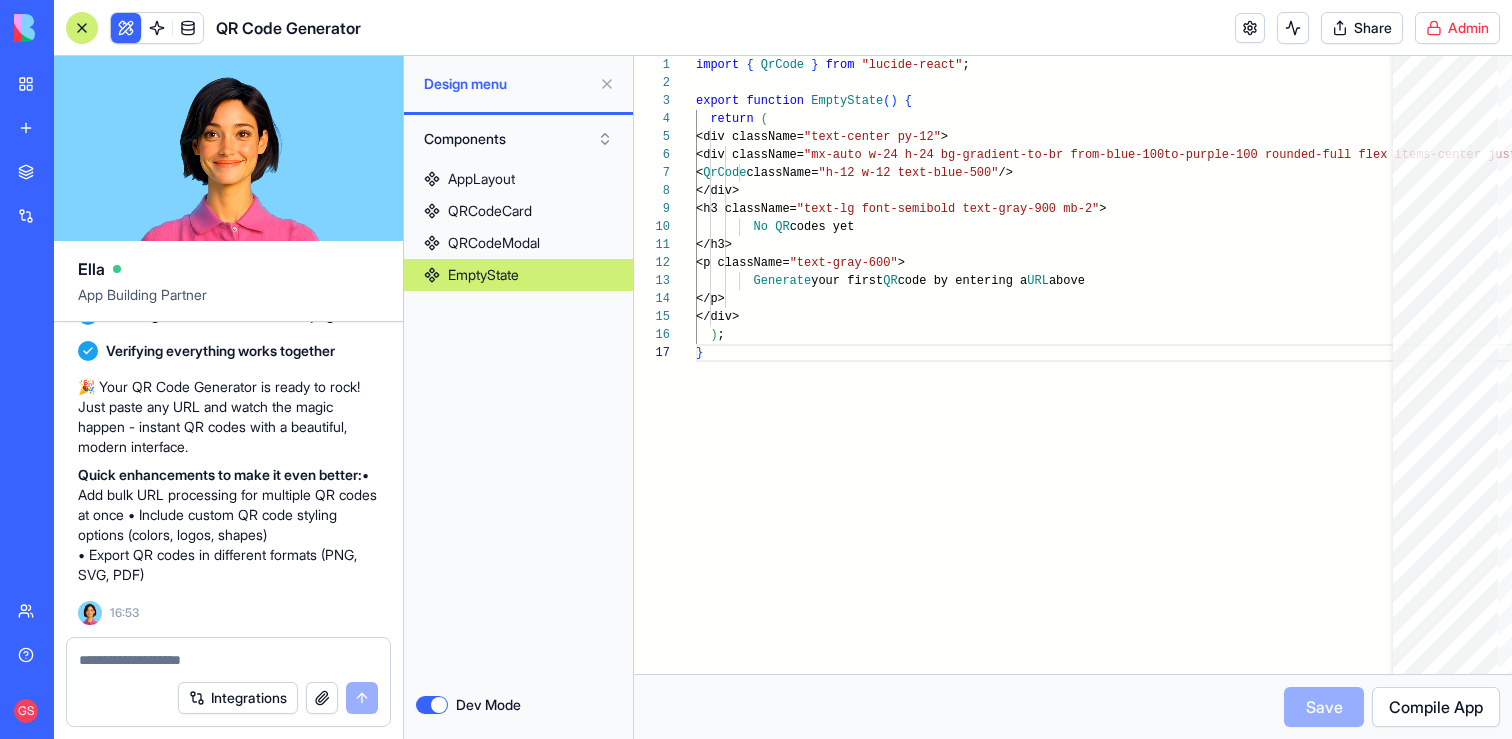 click on "Design menu" at bounding box center [507, 84] 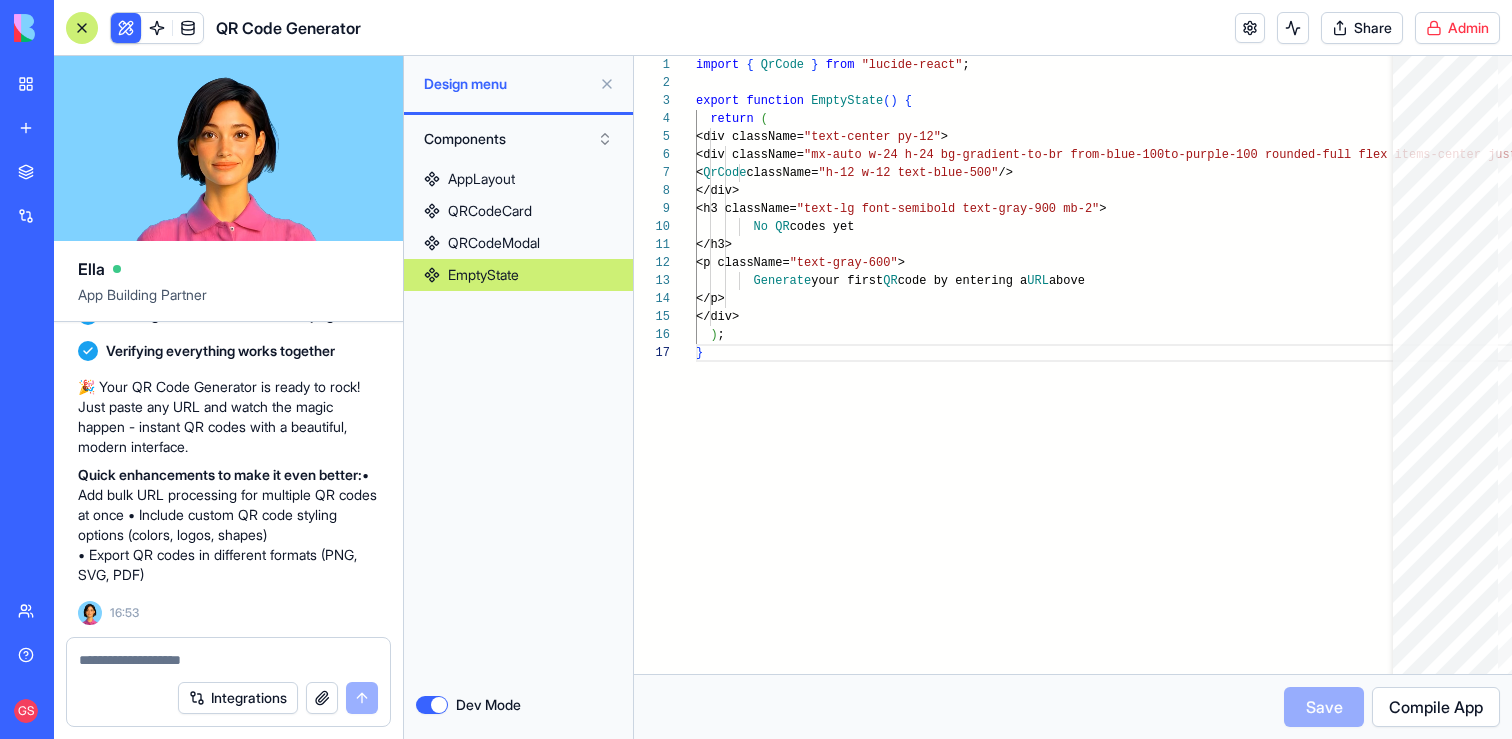 click on "Components" at bounding box center [518, 139] 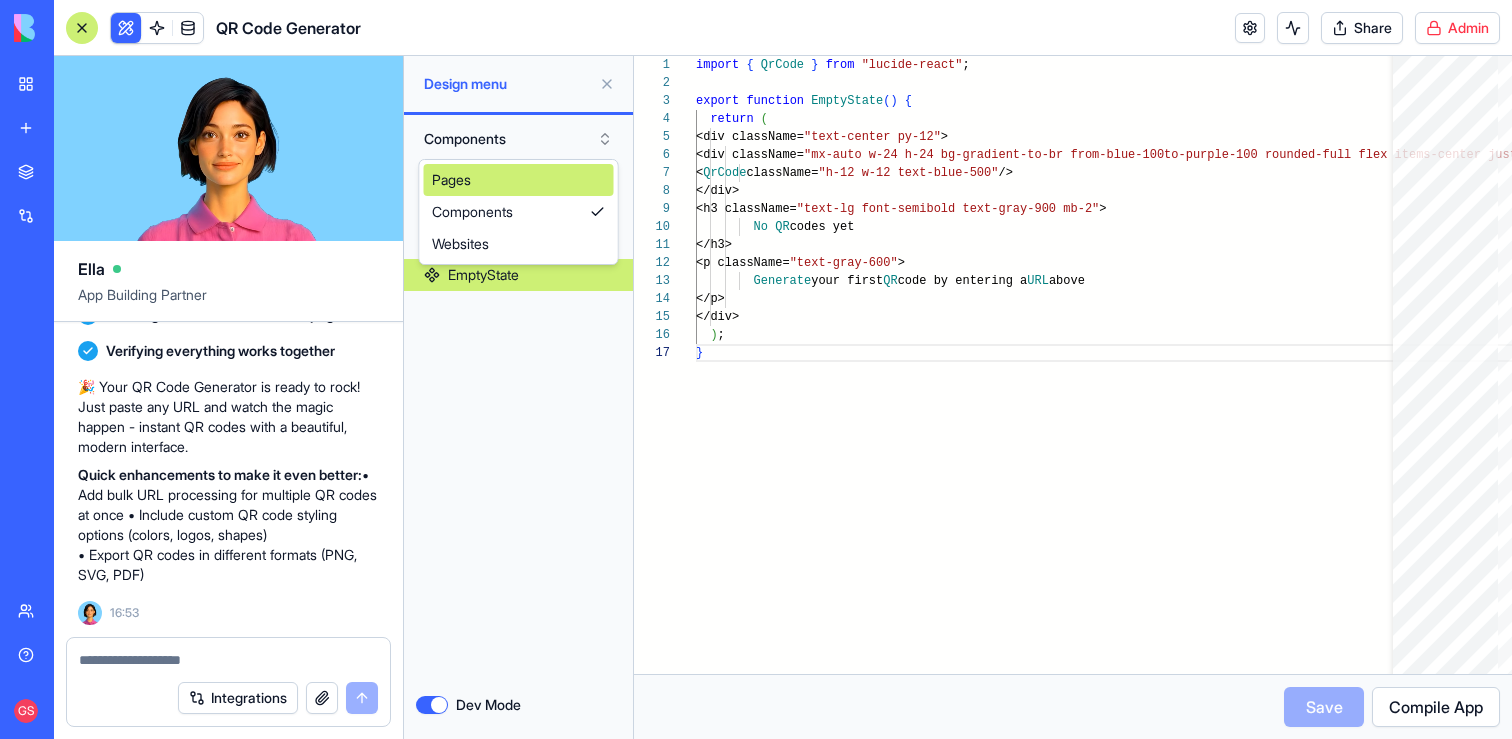 click on "Pages" at bounding box center [519, 180] 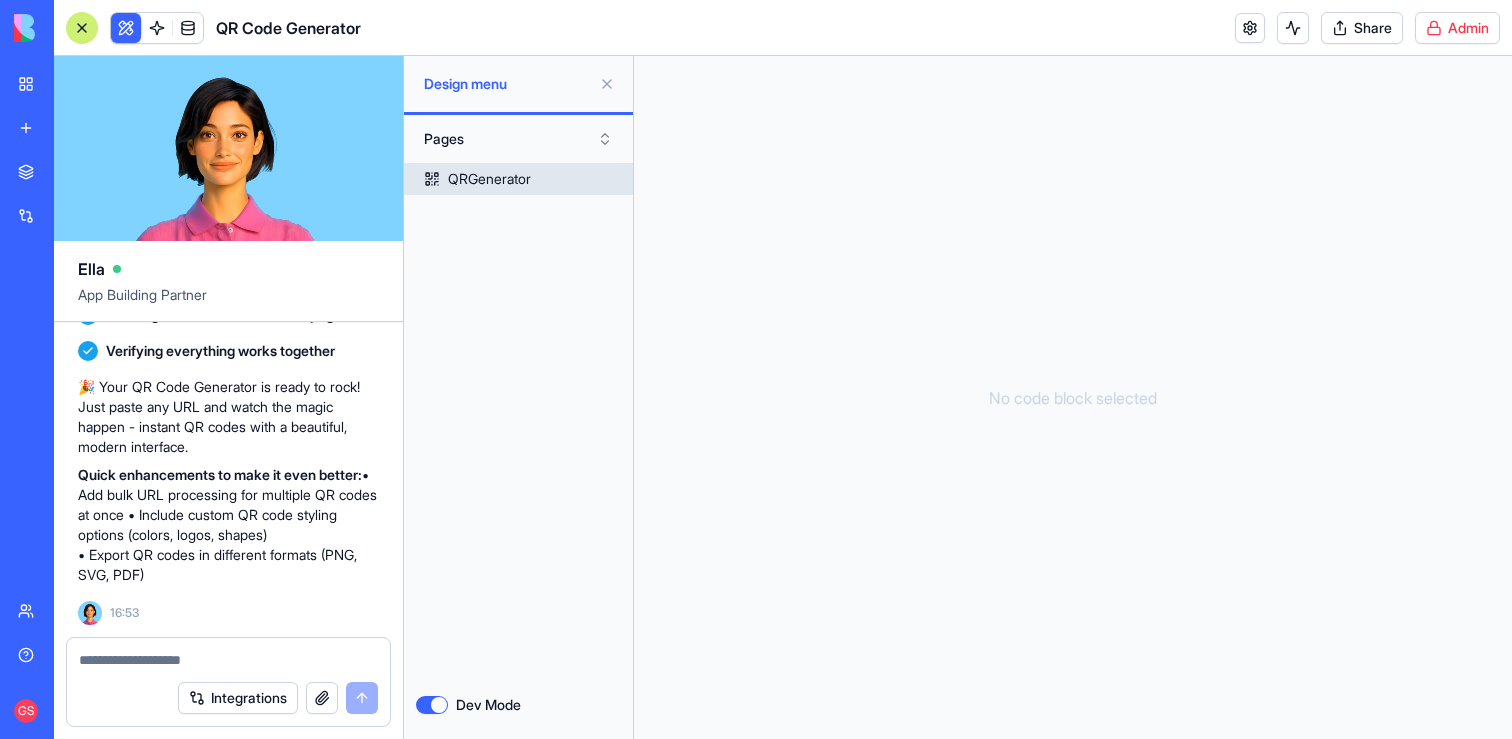 click on "QRGenerator" at bounding box center (489, 179) 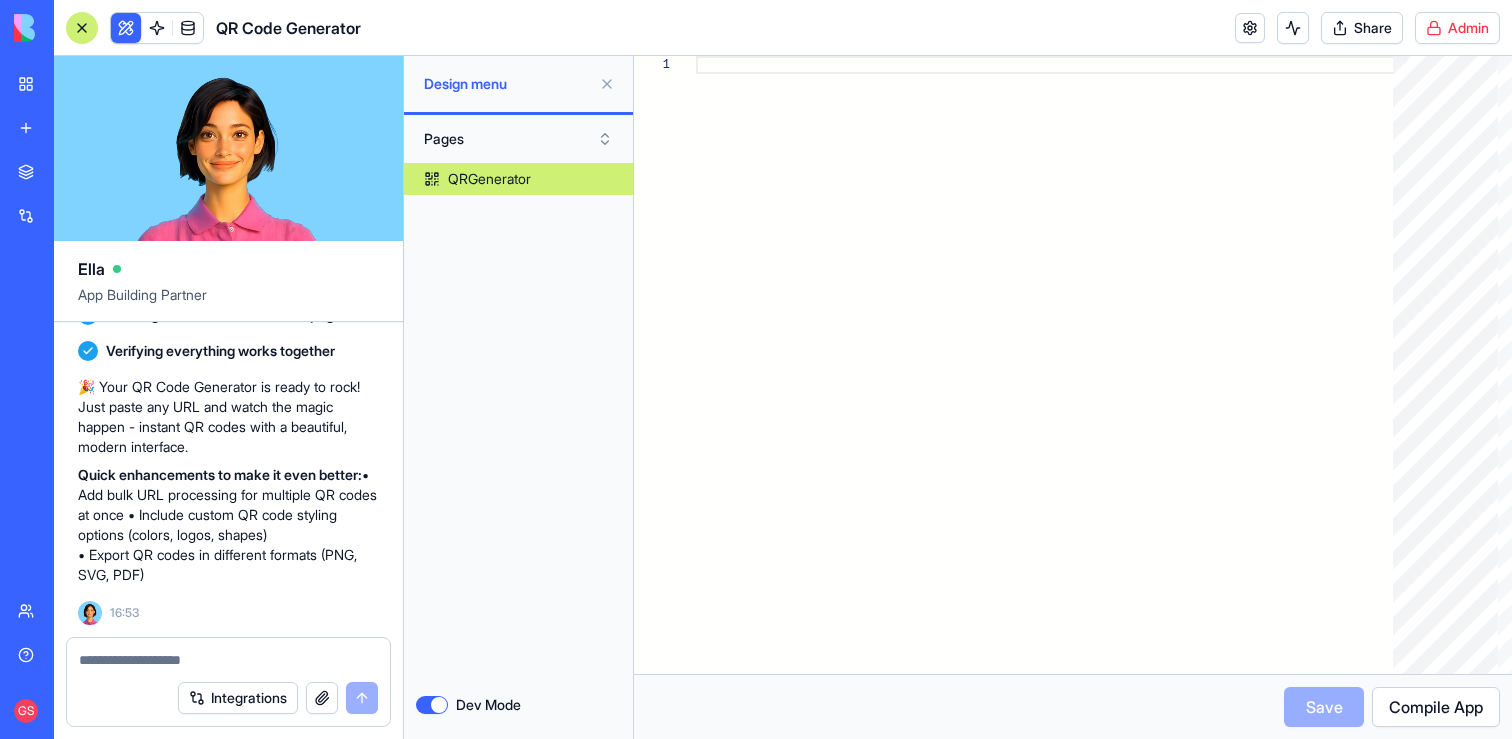 click on "QRGenerator" at bounding box center (518, 179) 